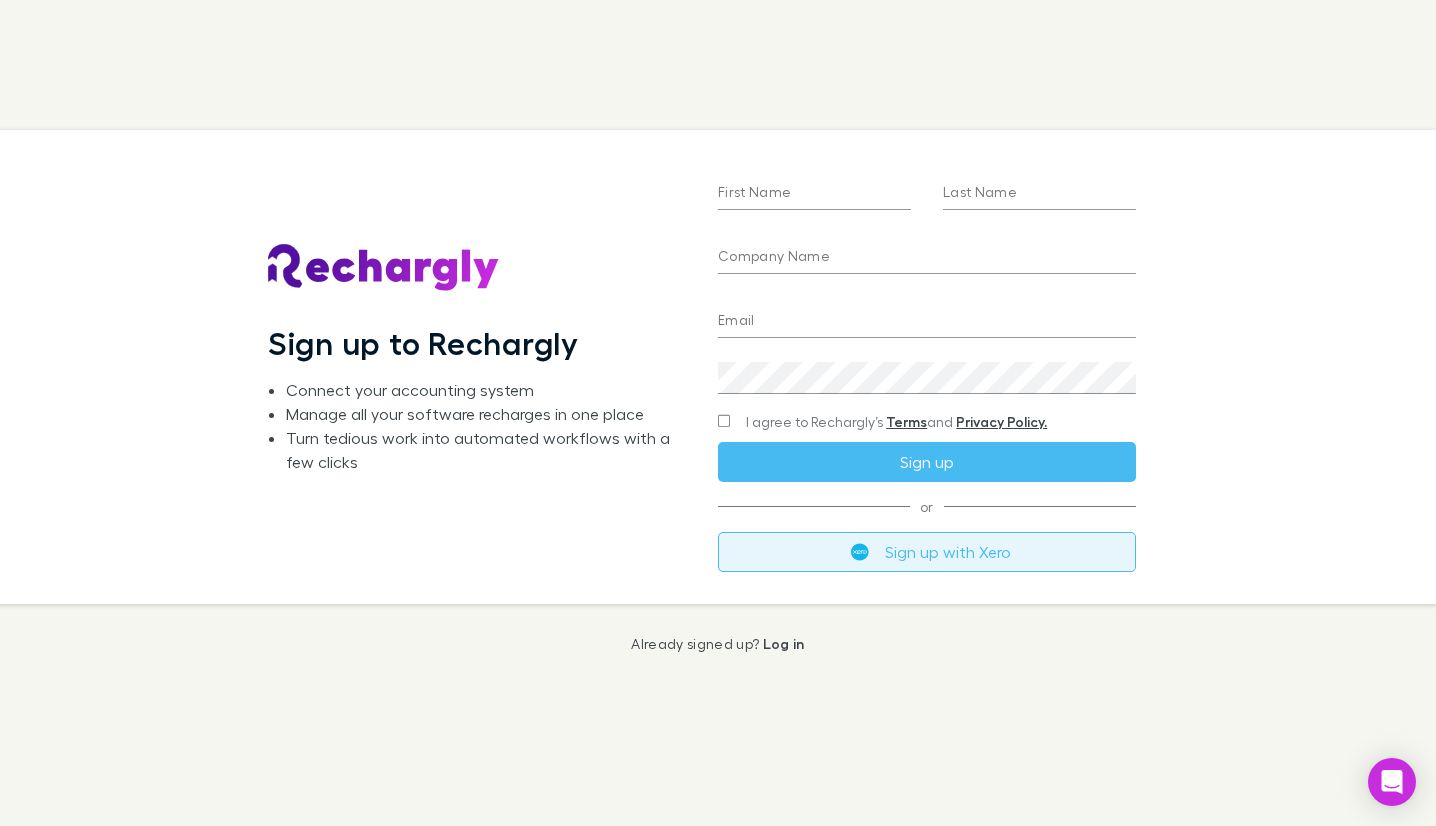scroll, scrollTop: 0, scrollLeft: 0, axis: both 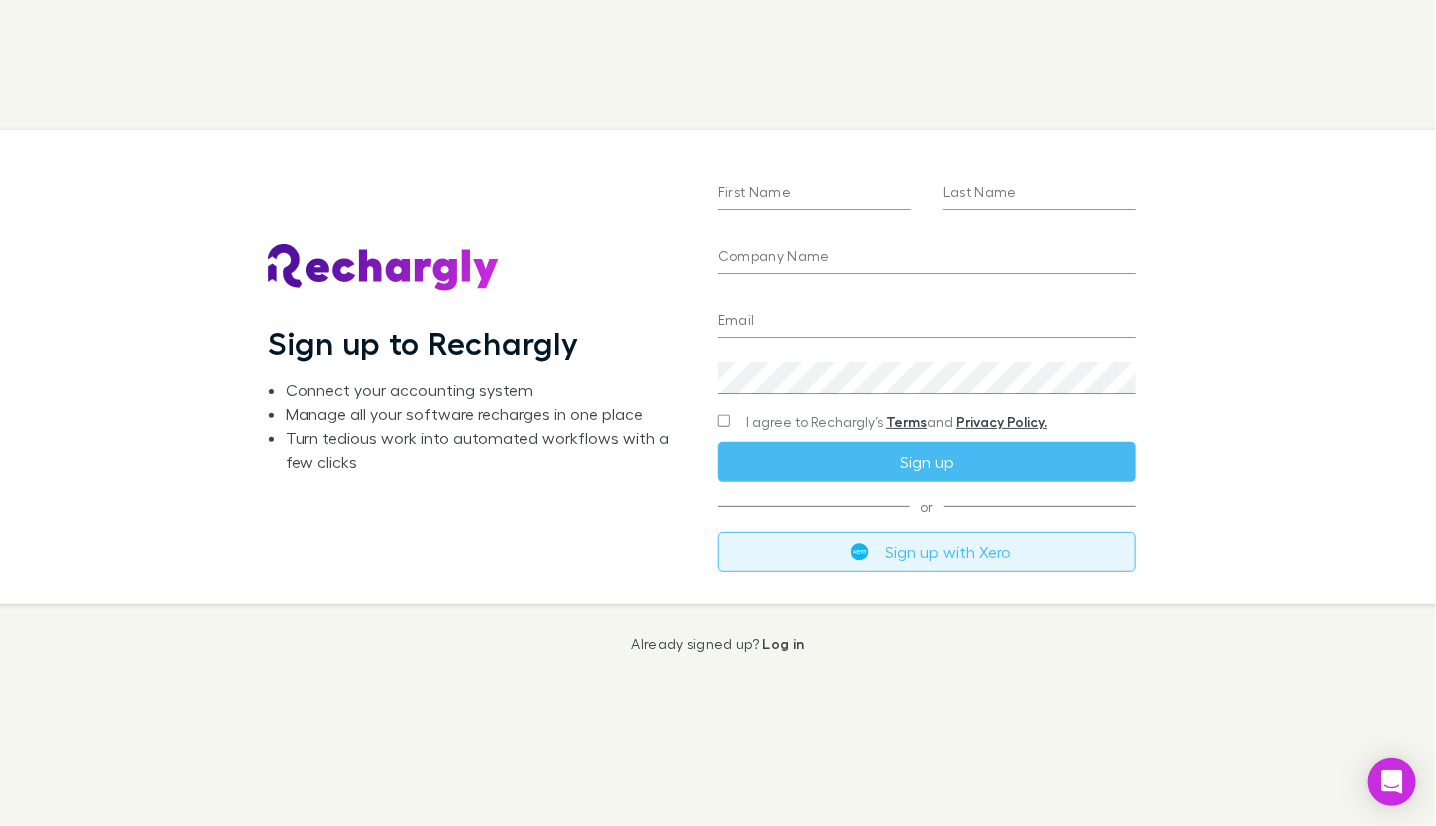 click on "Sign up with Xero" at bounding box center [927, 552] 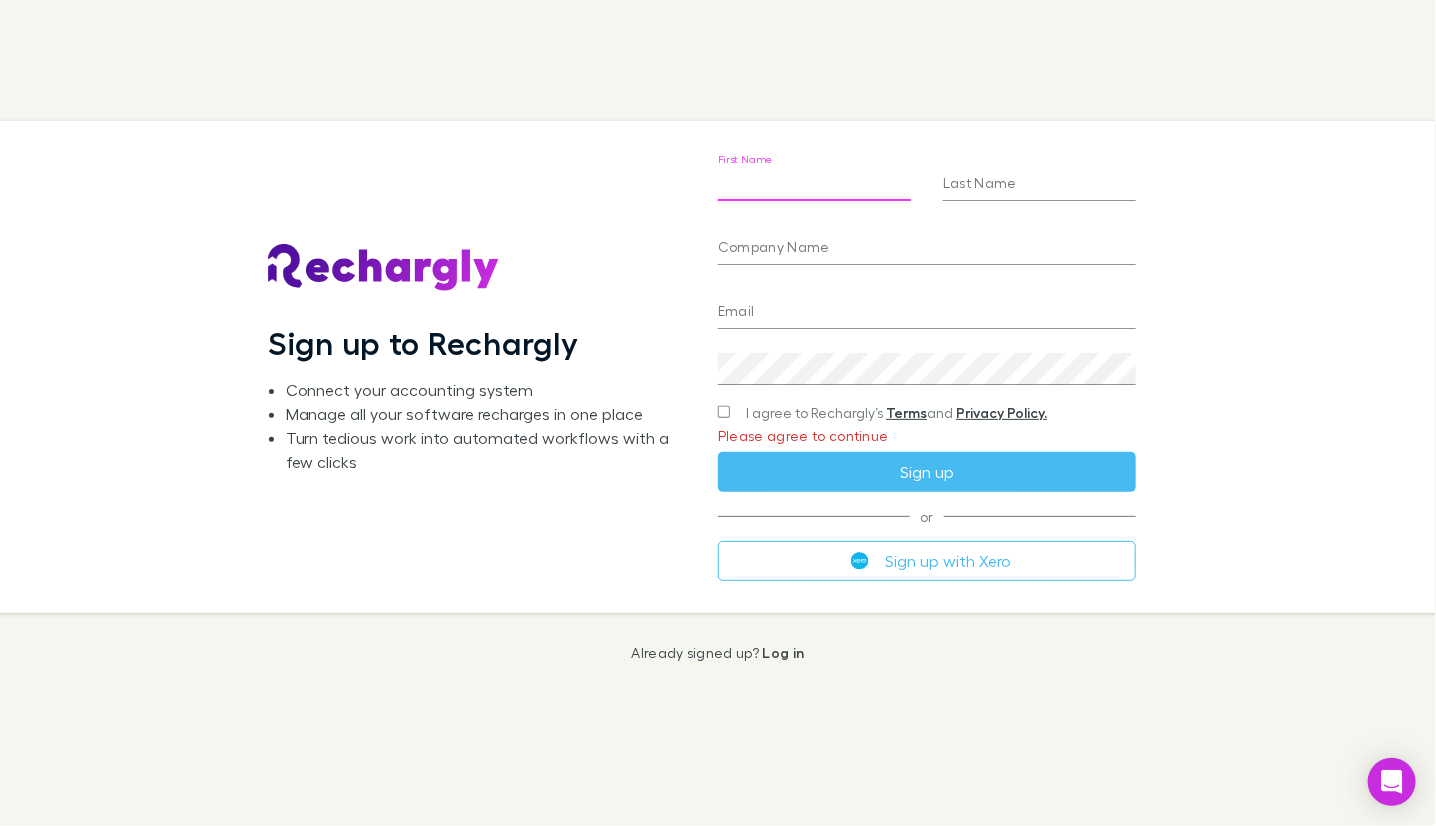 click on "First Name" at bounding box center [814, 185] 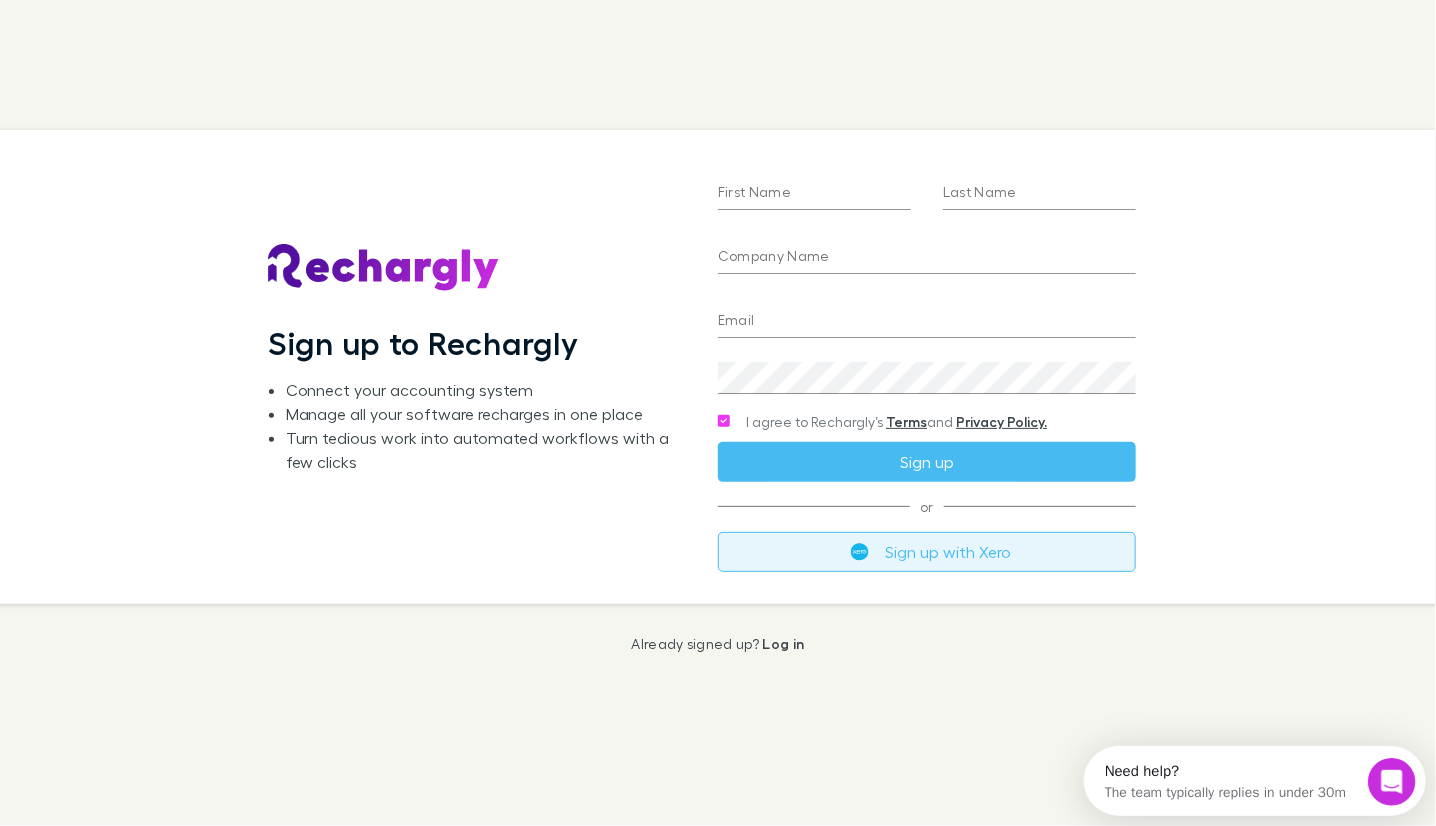 scroll, scrollTop: 0, scrollLeft: 0, axis: both 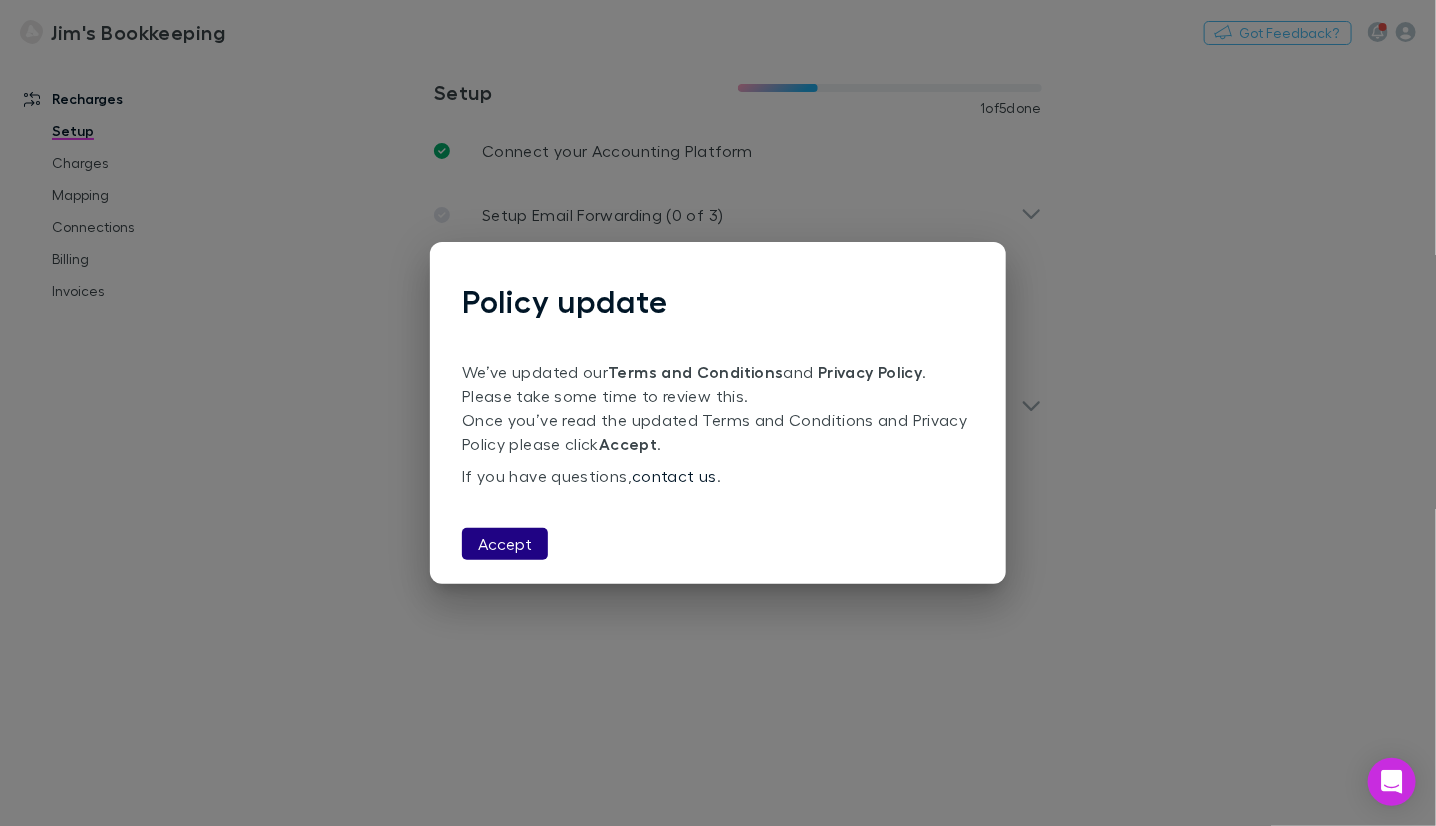 click on "Accept" at bounding box center (505, 544) 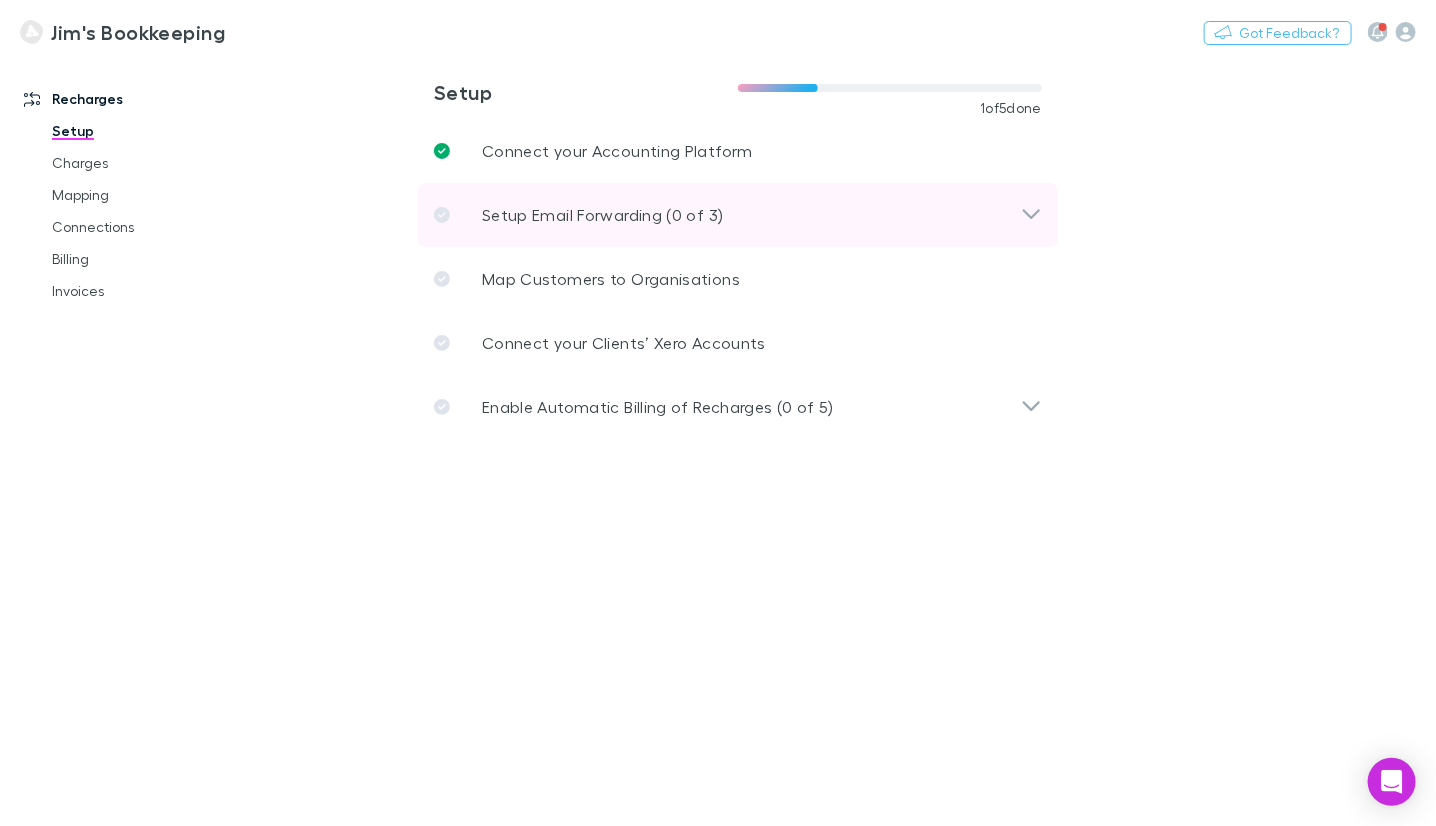 click 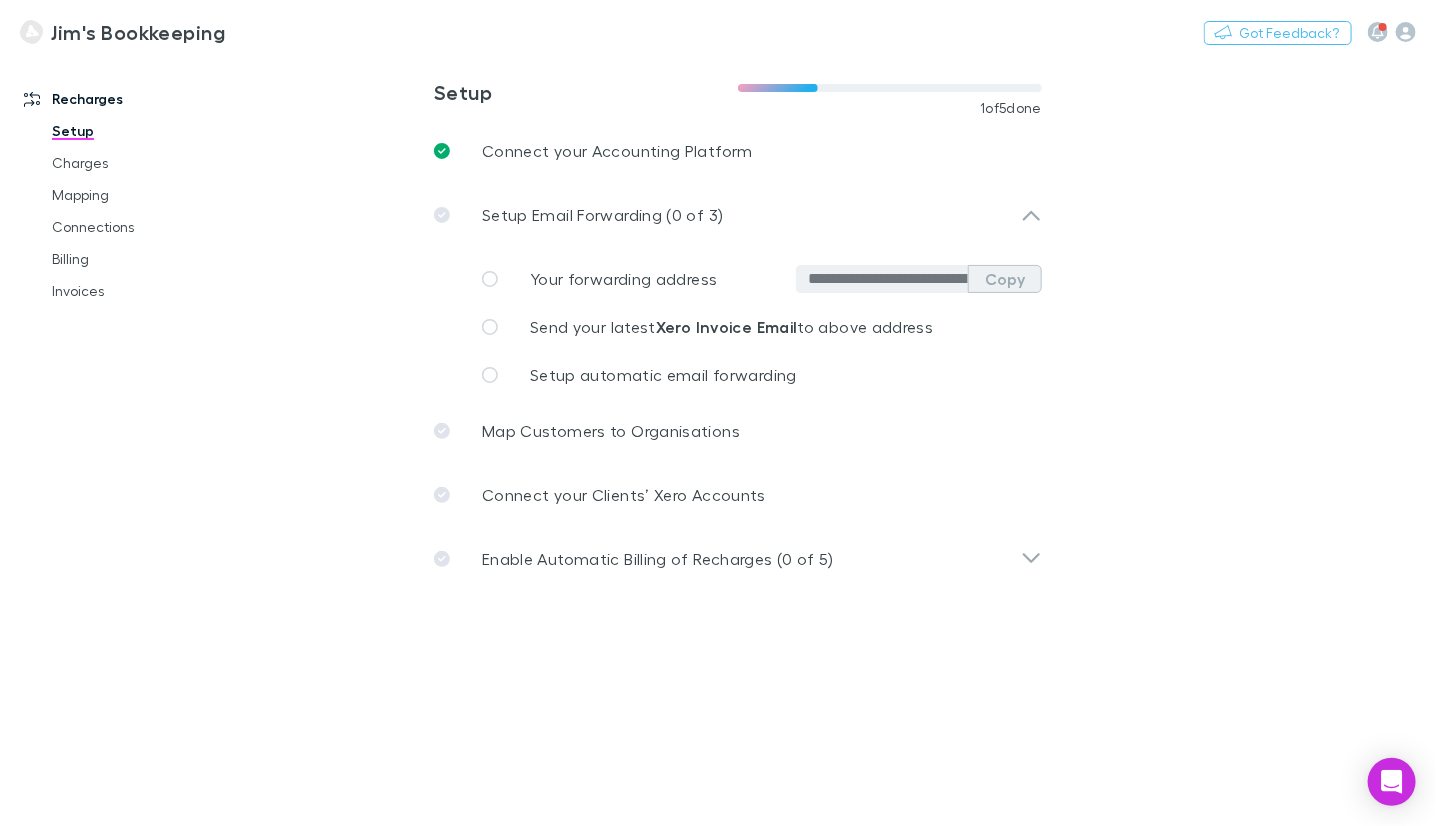 click on "Copy" at bounding box center [1005, 279] 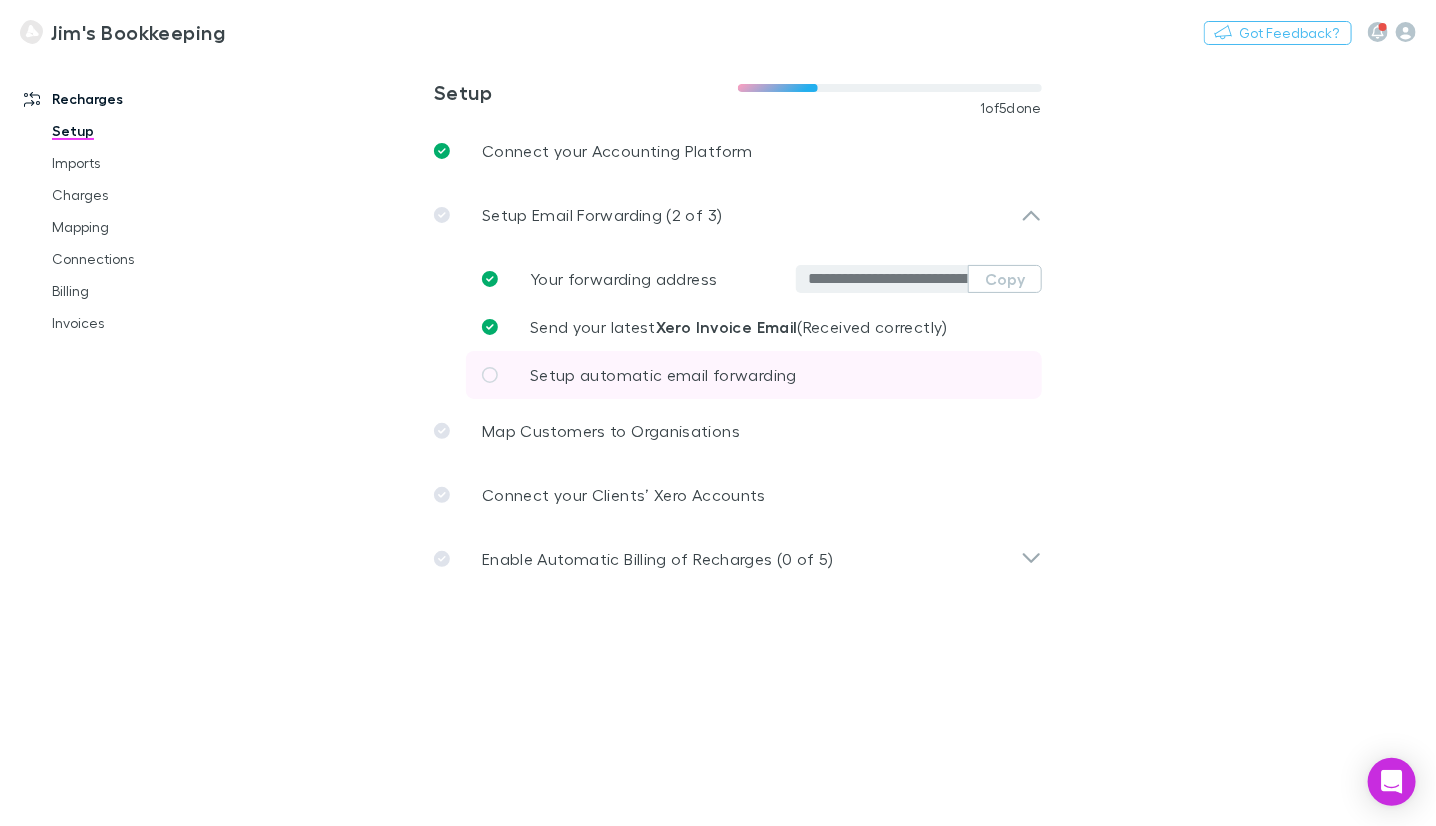 click on "Setup automatic email forwarding" at bounding box center (754, 375) 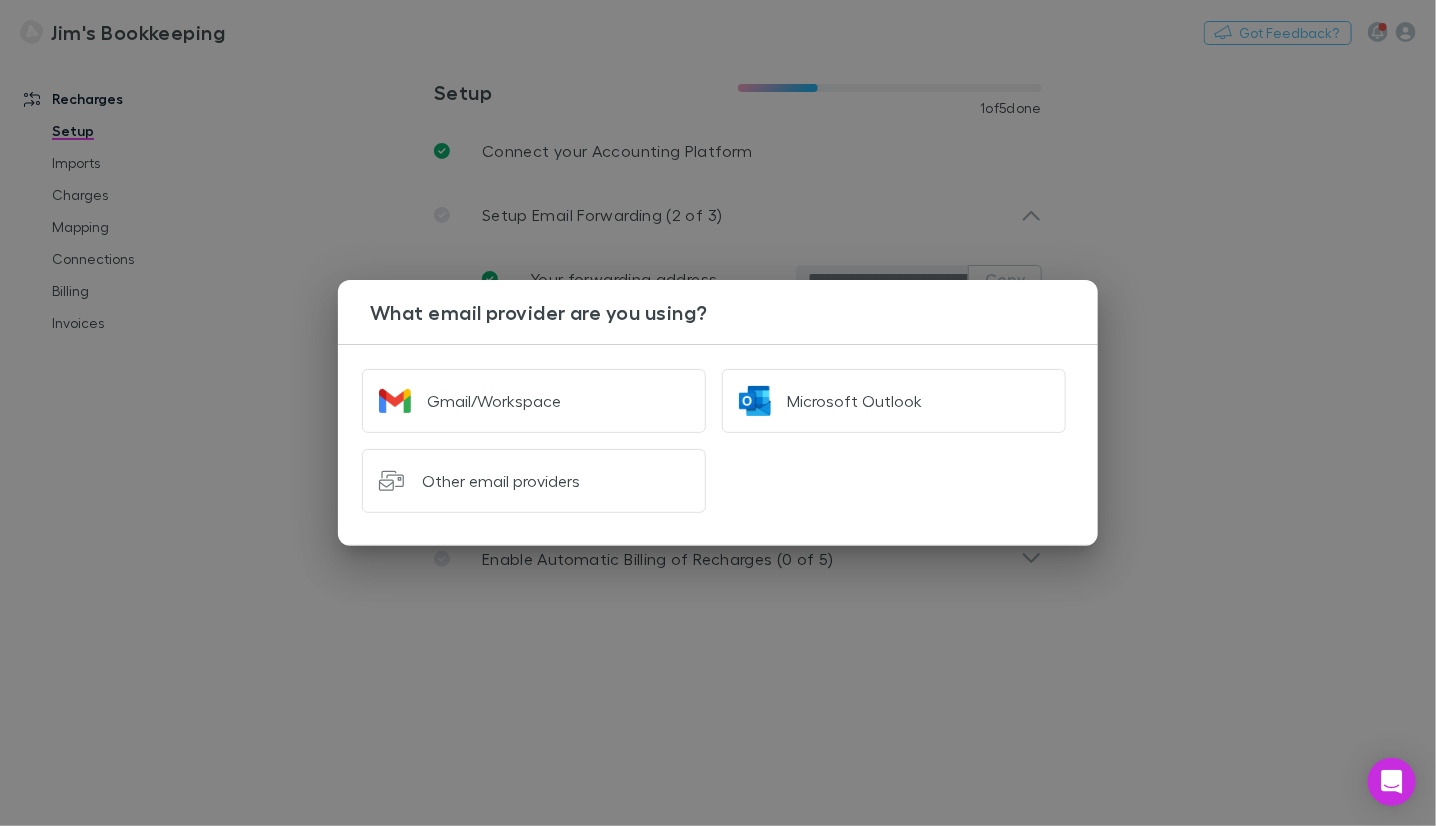 click on "What email provider are you using? Gmail/Workspace Microsoft Outlook Other email providers" at bounding box center [718, 413] 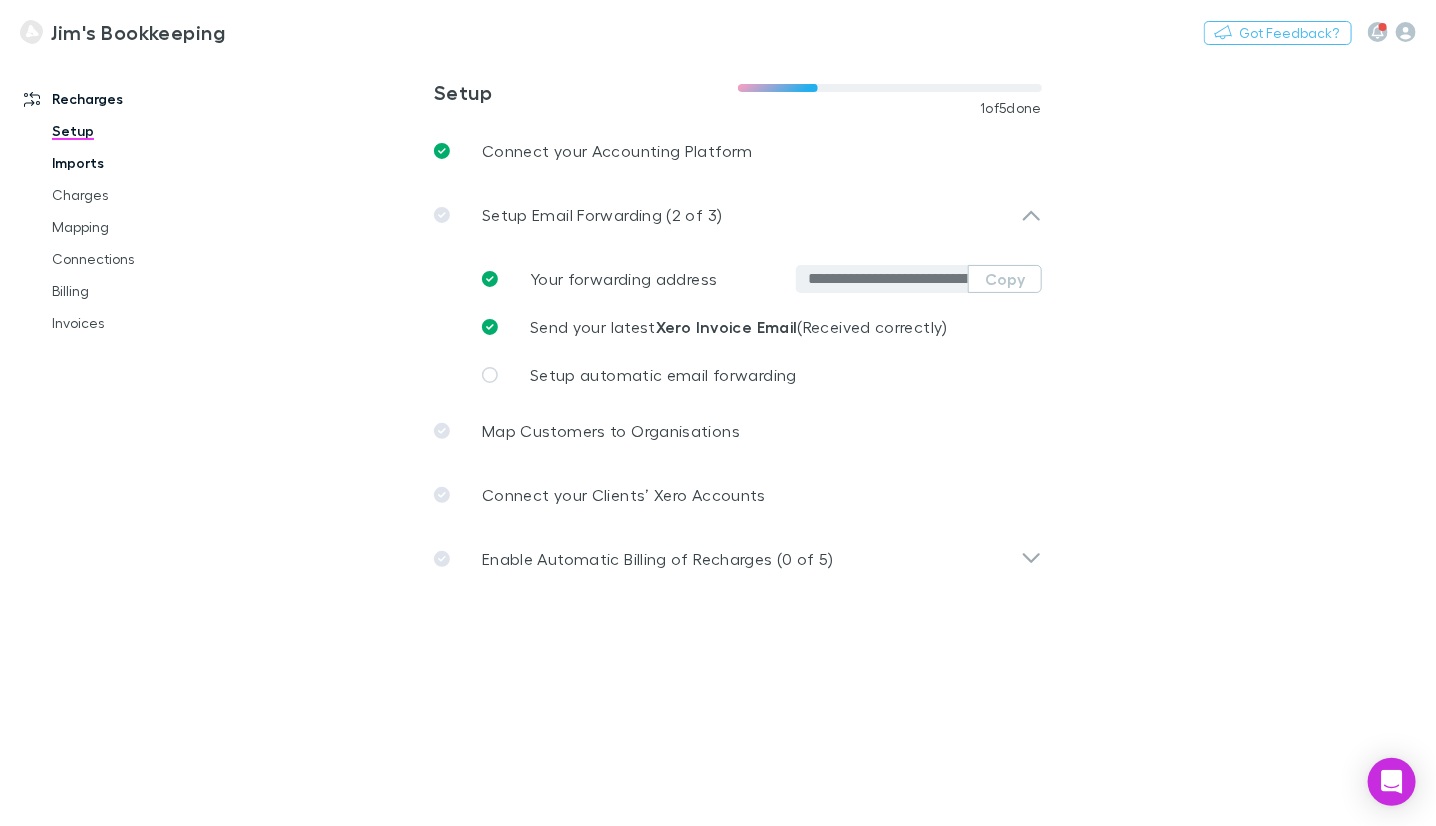 click on "Imports" at bounding box center (145, 163) 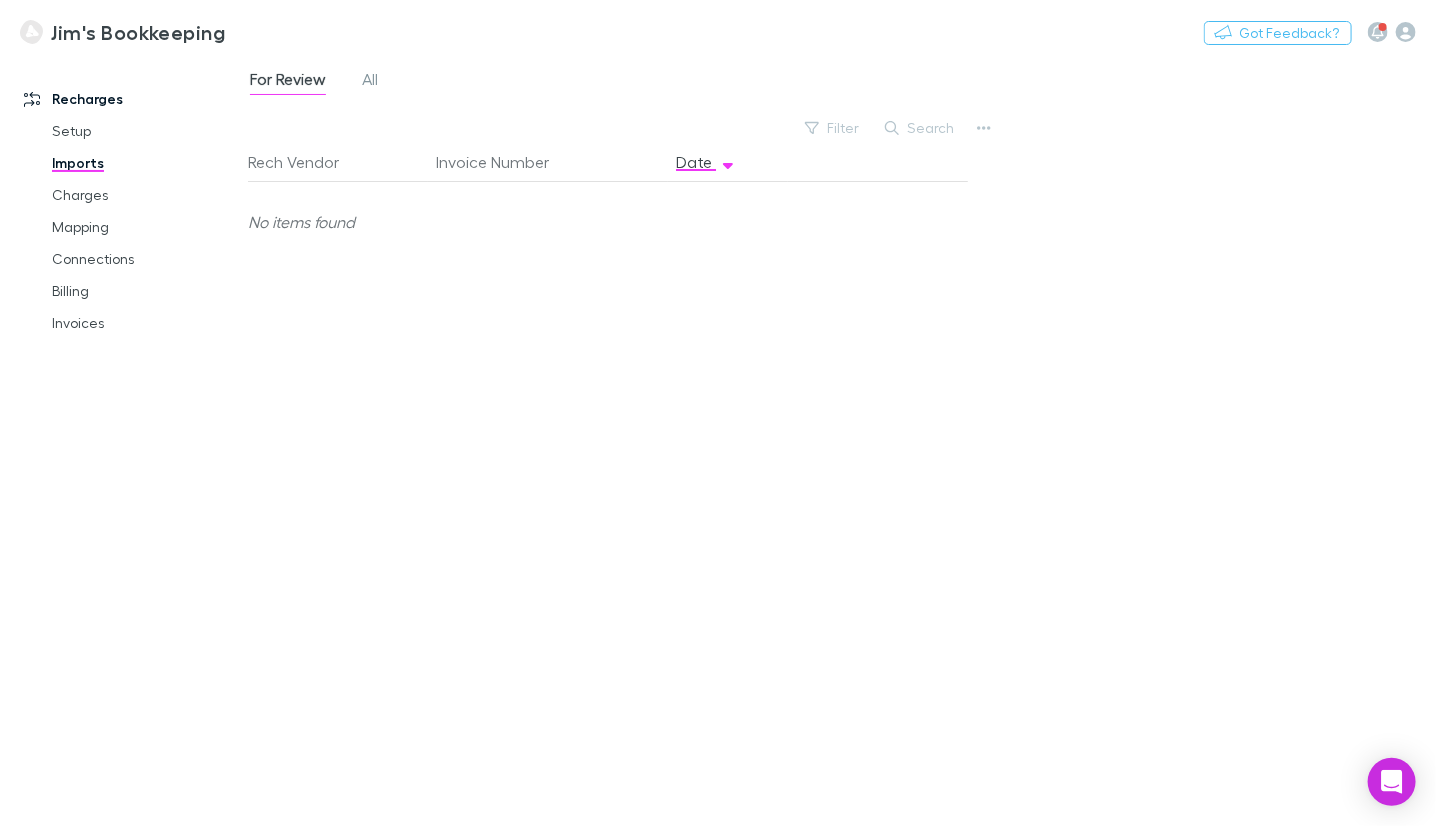 click on "For Review All" at bounding box center [322, 82] 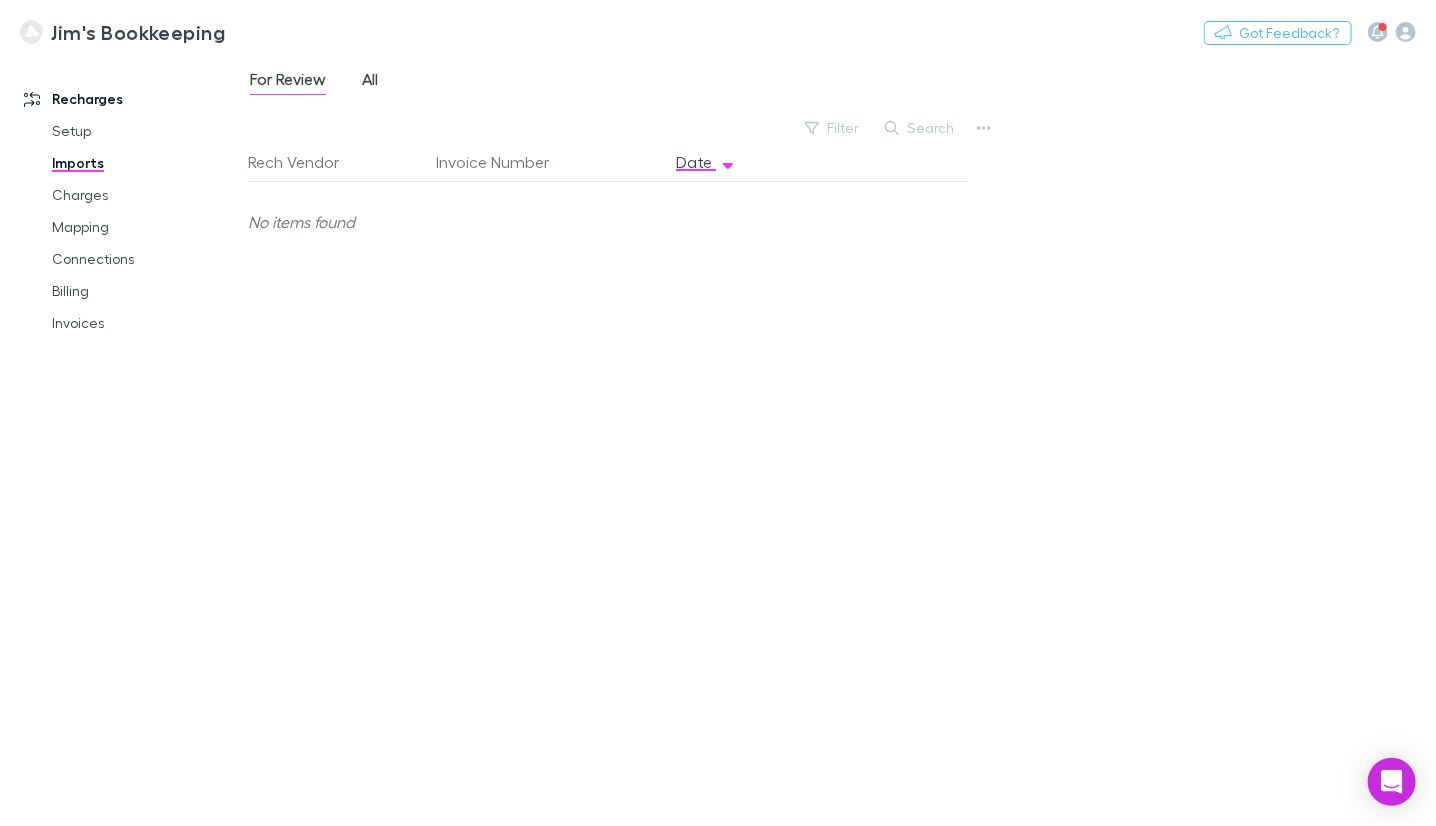 click on "All" at bounding box center [370, 82] 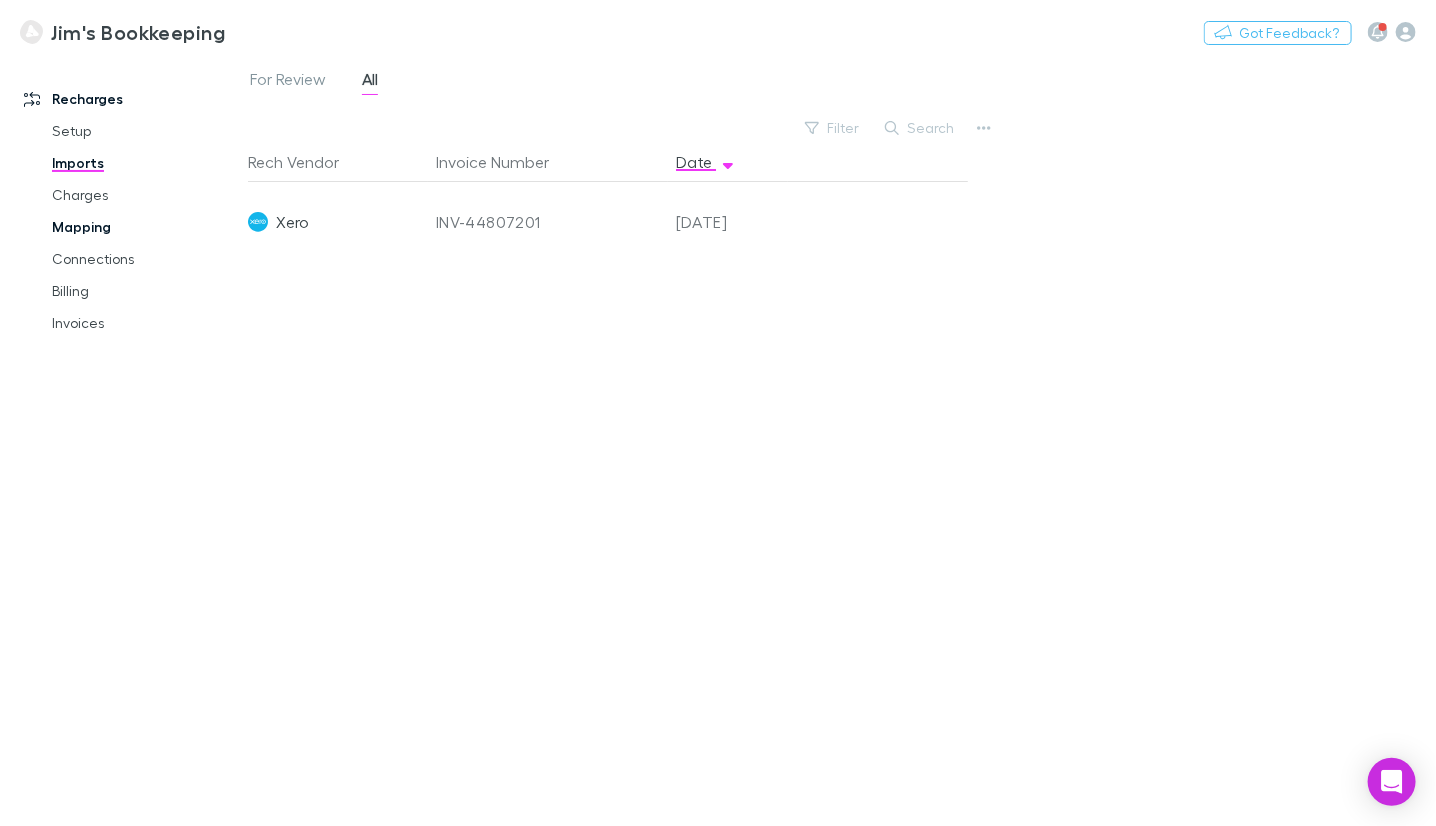 click on "Mapping" at bounding box center [145, 227] 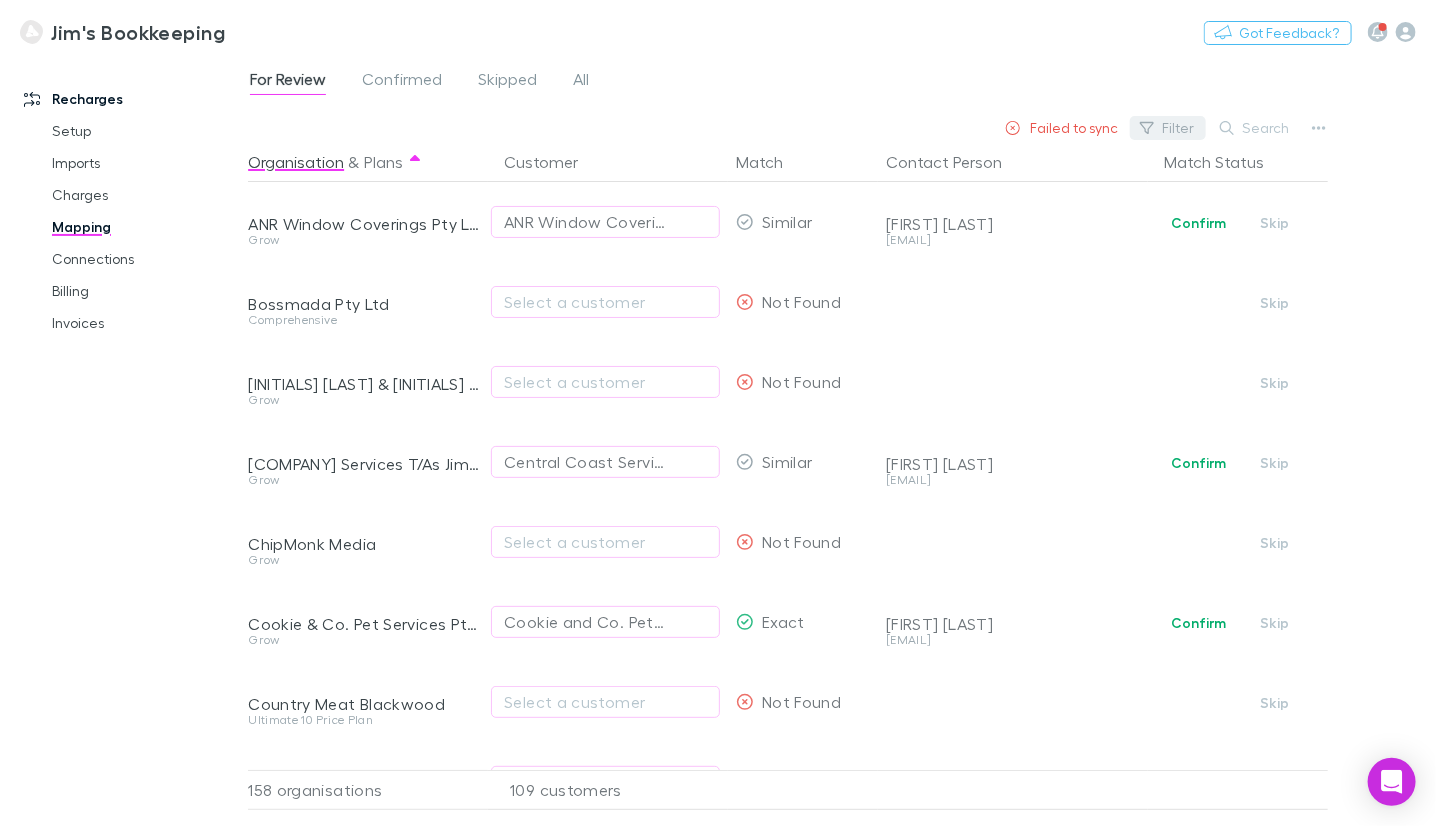click on "Filter" at bounding box center (1168, 128) 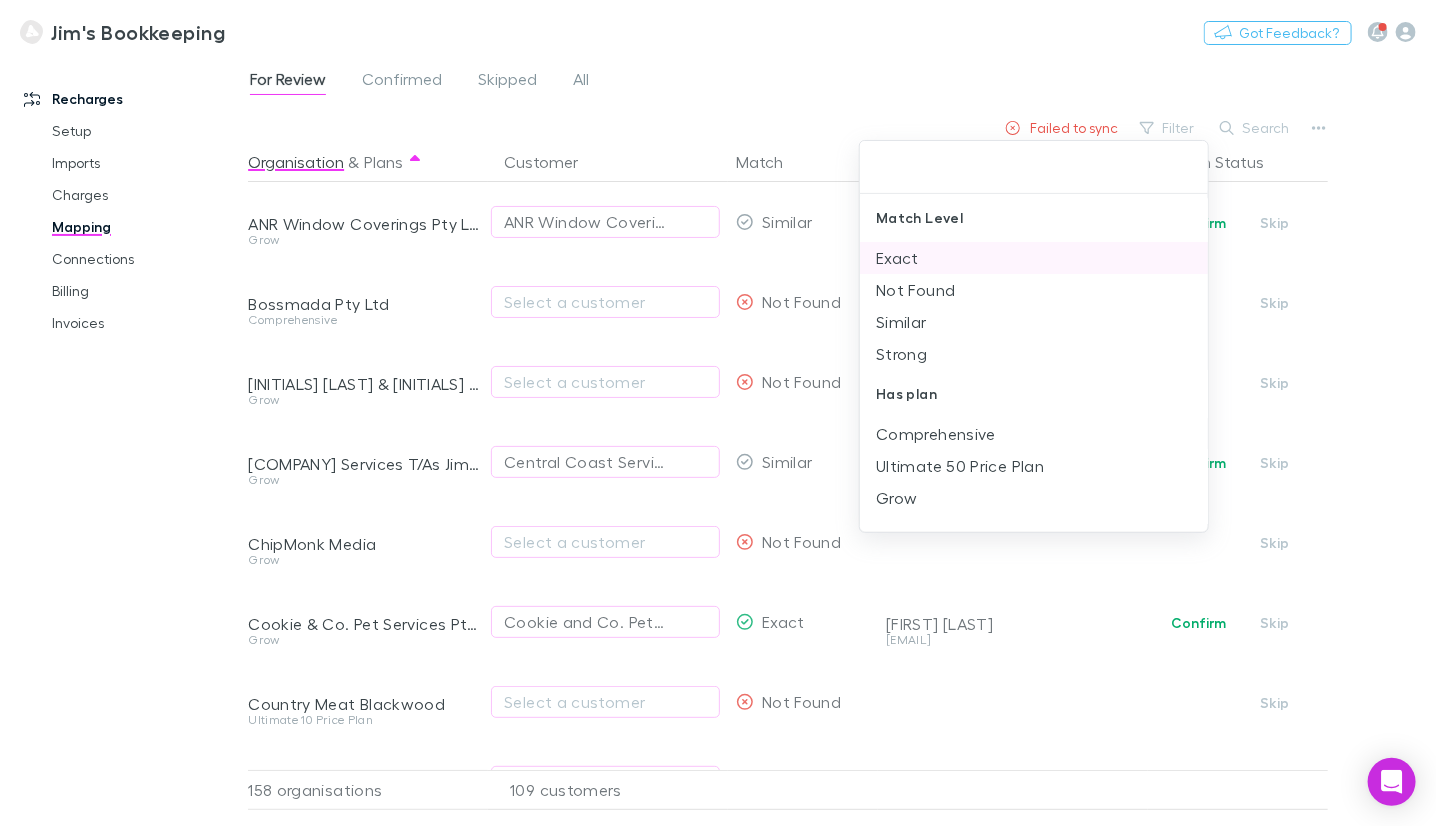 click on "Exact" at bounding box center [1034, 258] 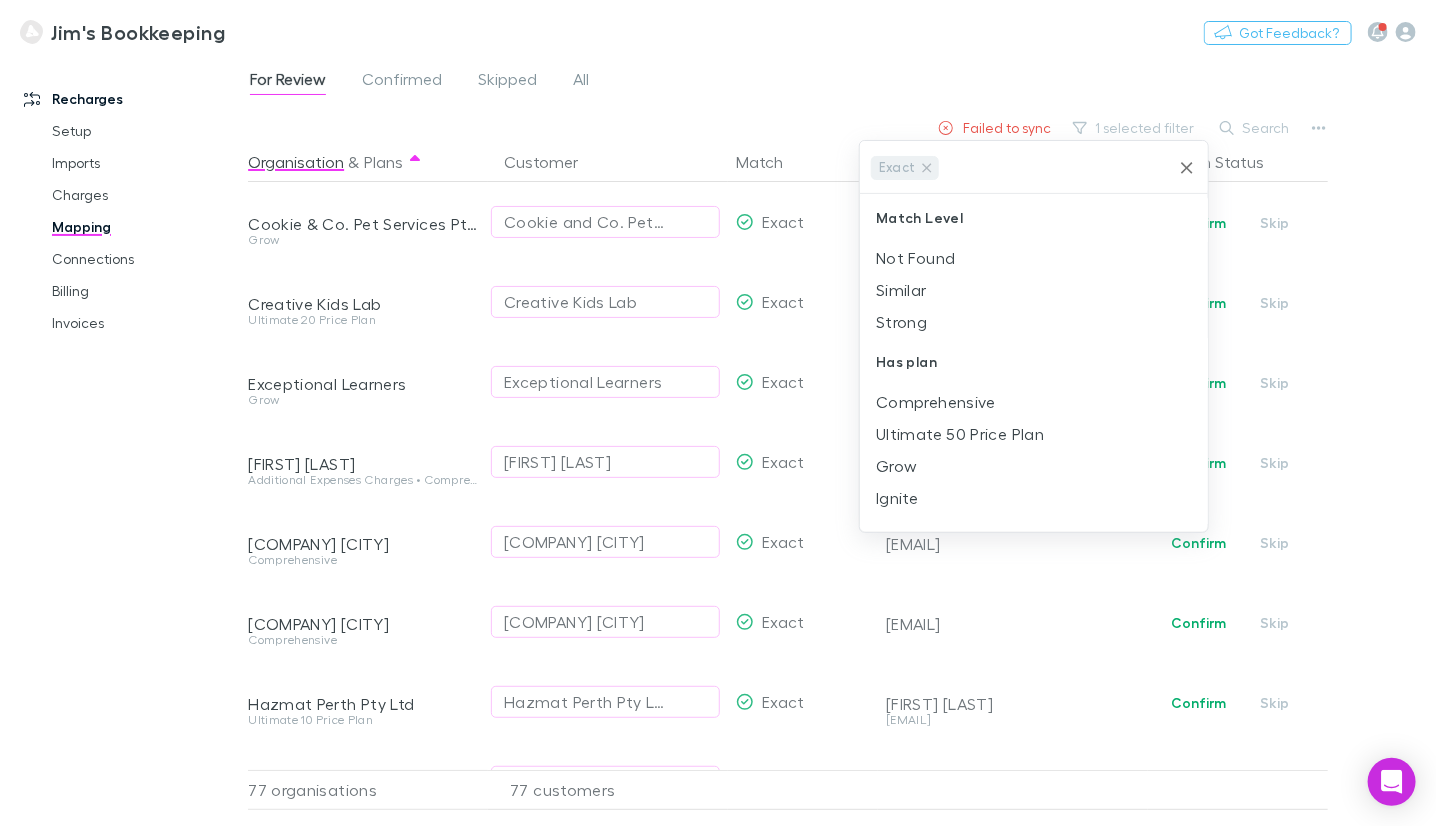 click at bounding box center (718, 413) 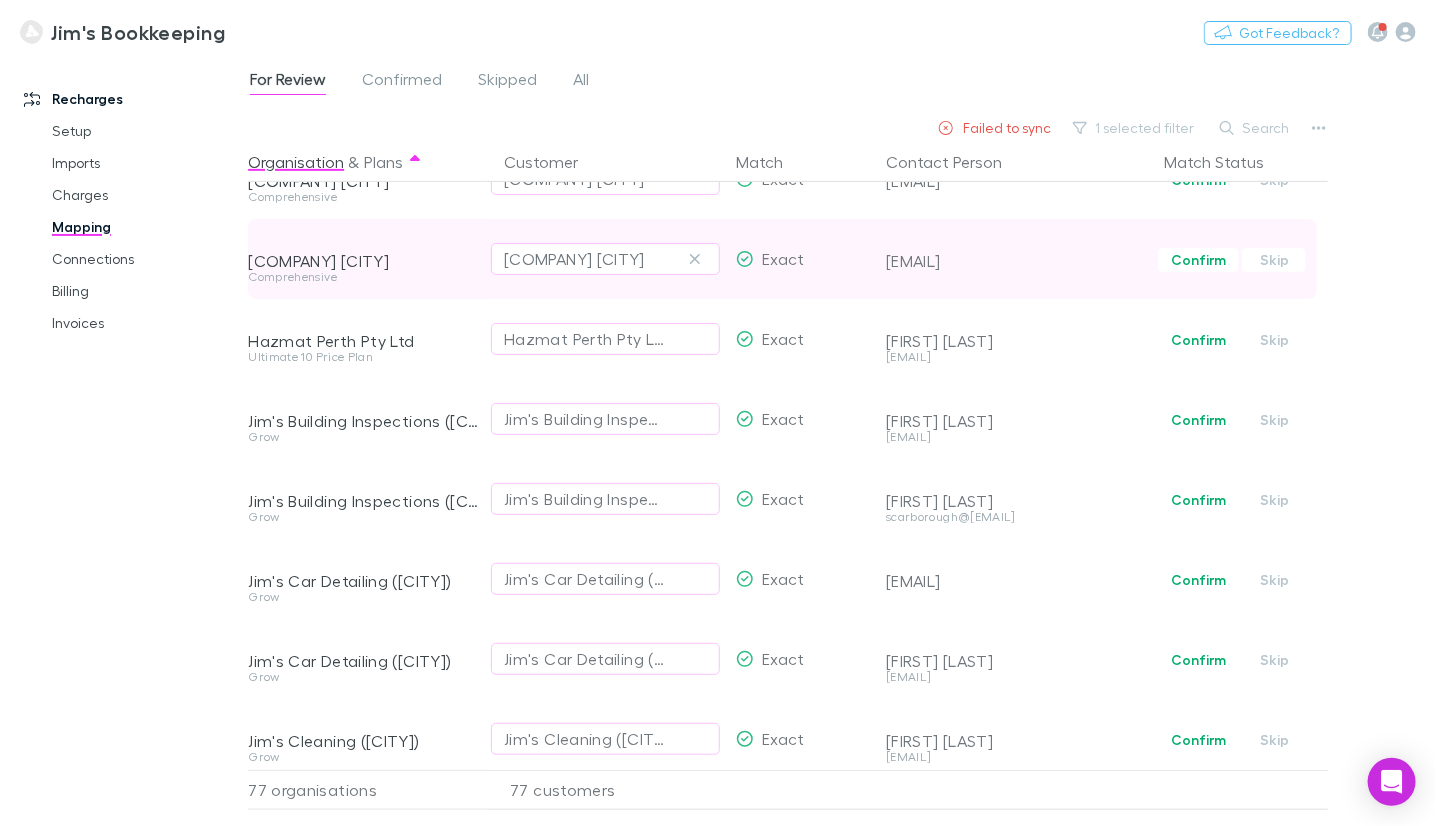 scroll, scrollTop: 0, scrollLeft: 0, axis: both 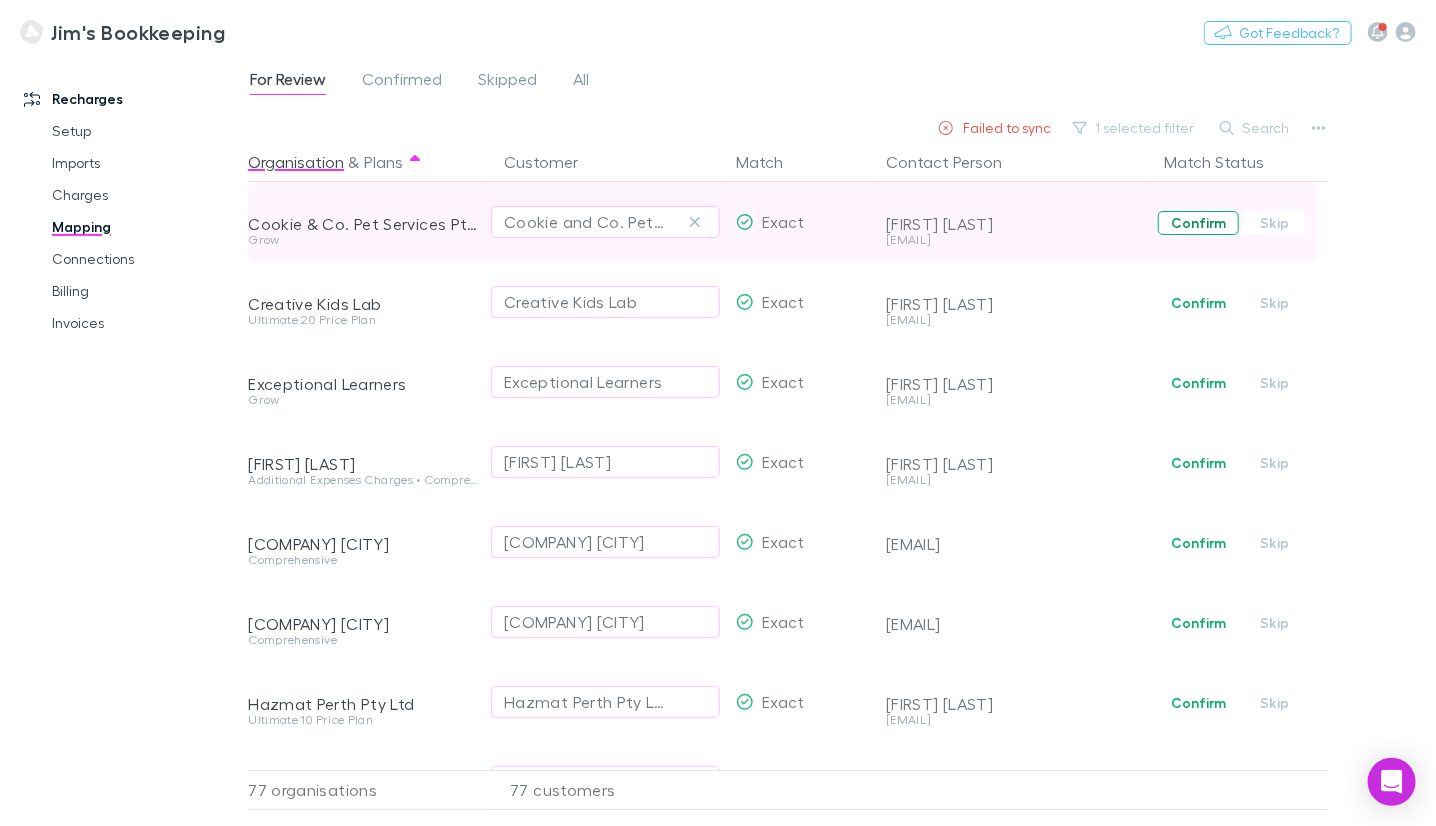 click on "Confirm" at bounding box center (1198, 223) 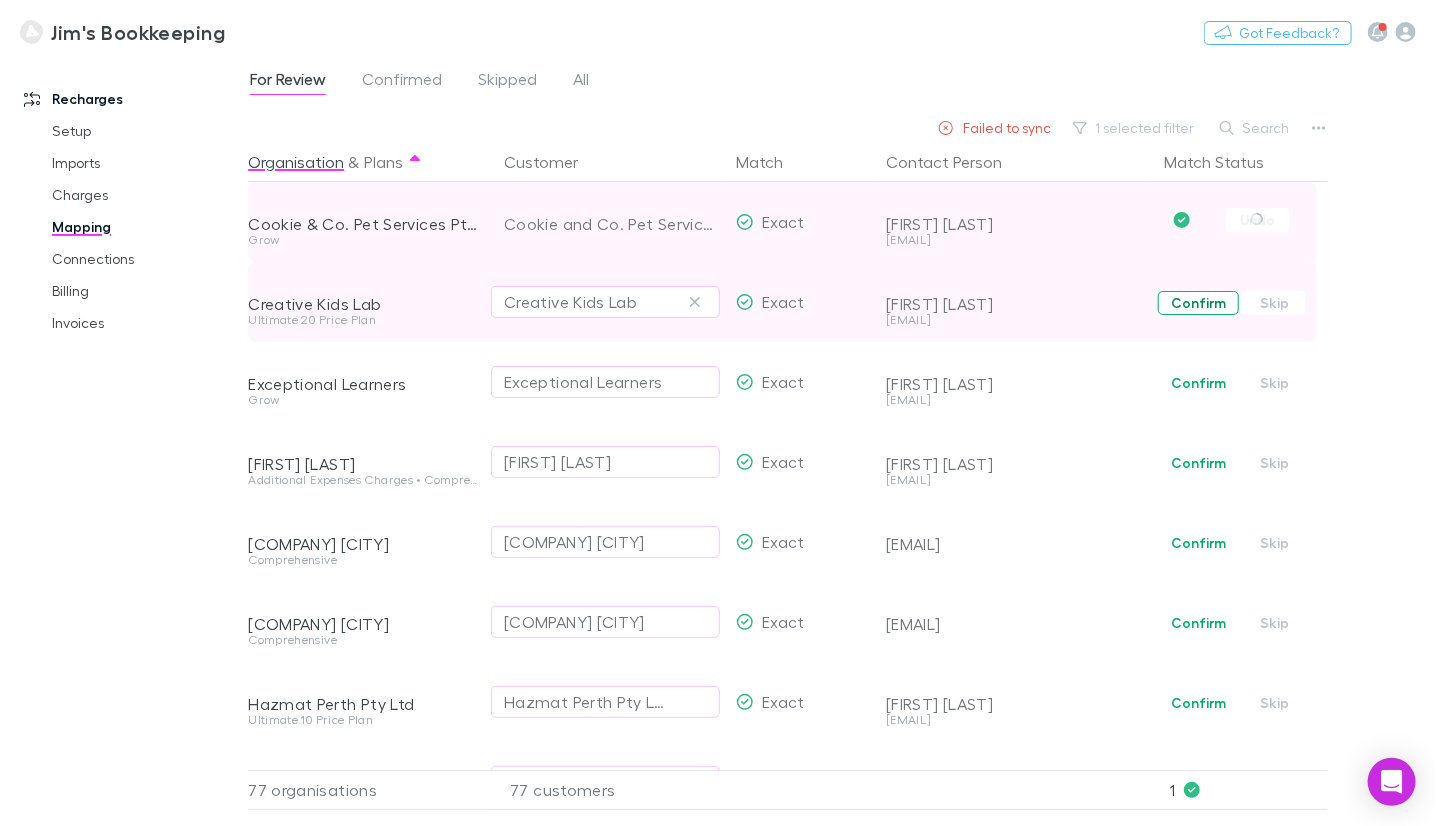 click on "Confirm" at bounding box center [1198, 303] 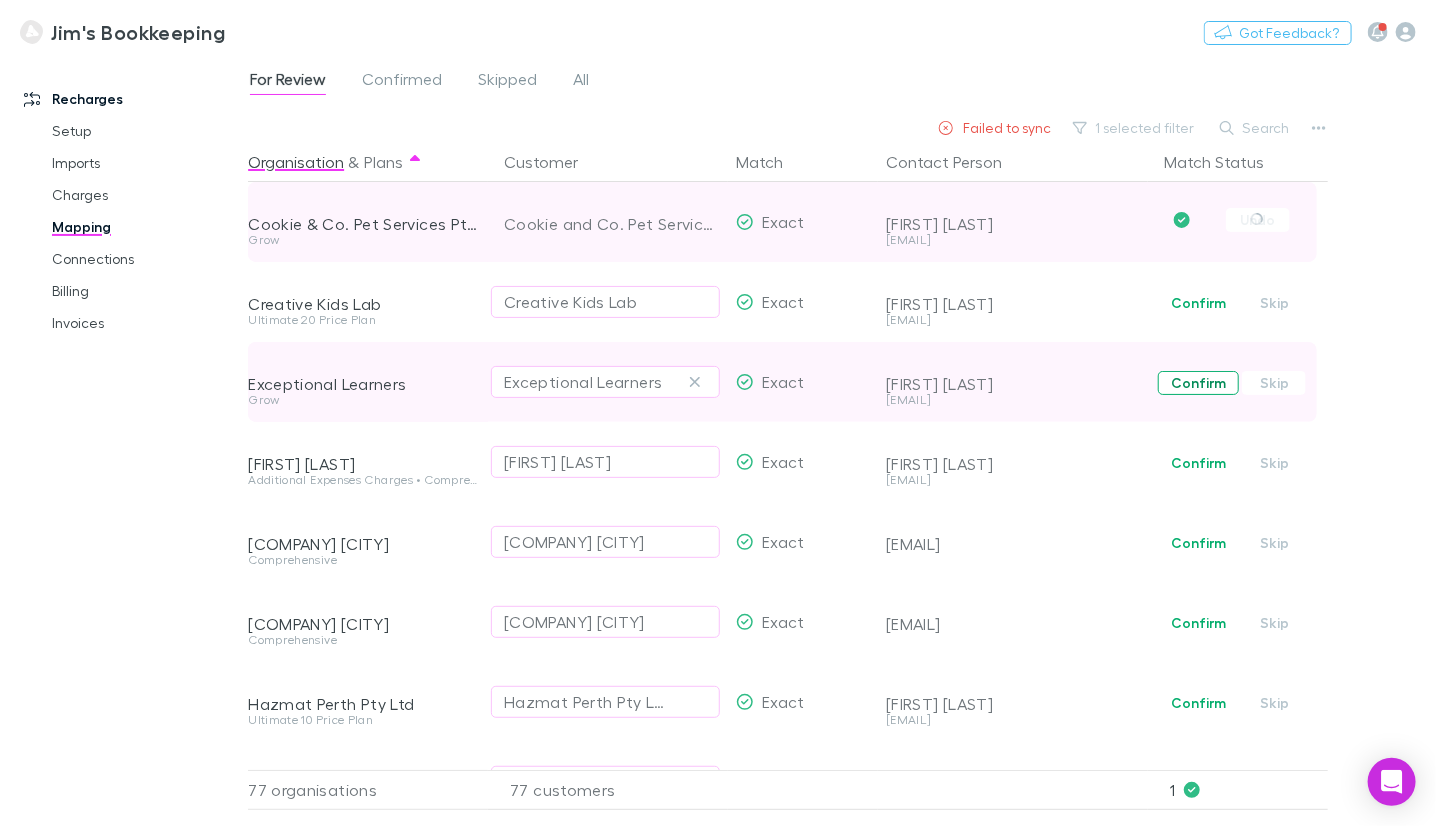click on "Confirm" at bounding box center [1198, 383] 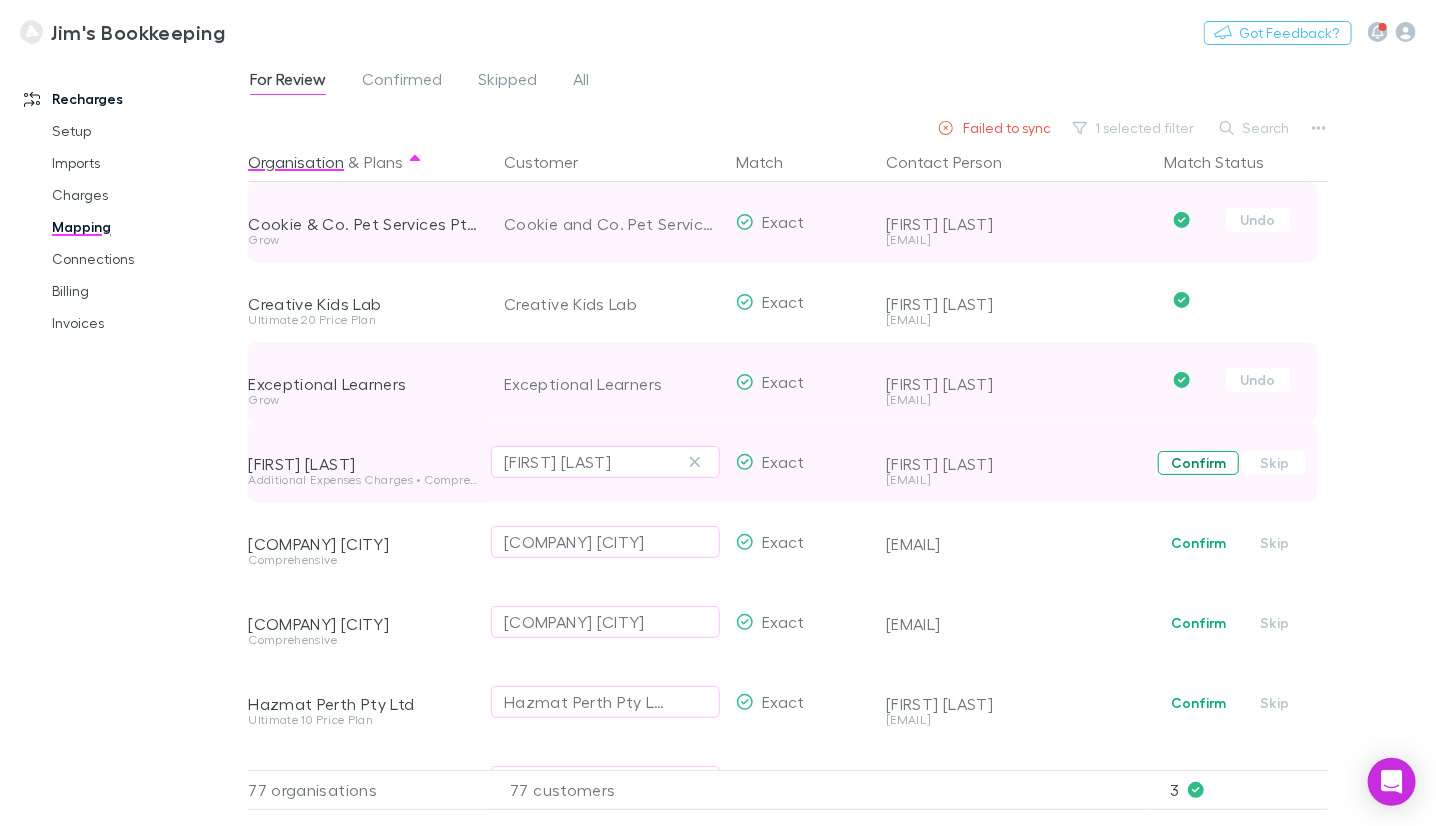 click on "Confirm" at bounding box center [1198, 463] 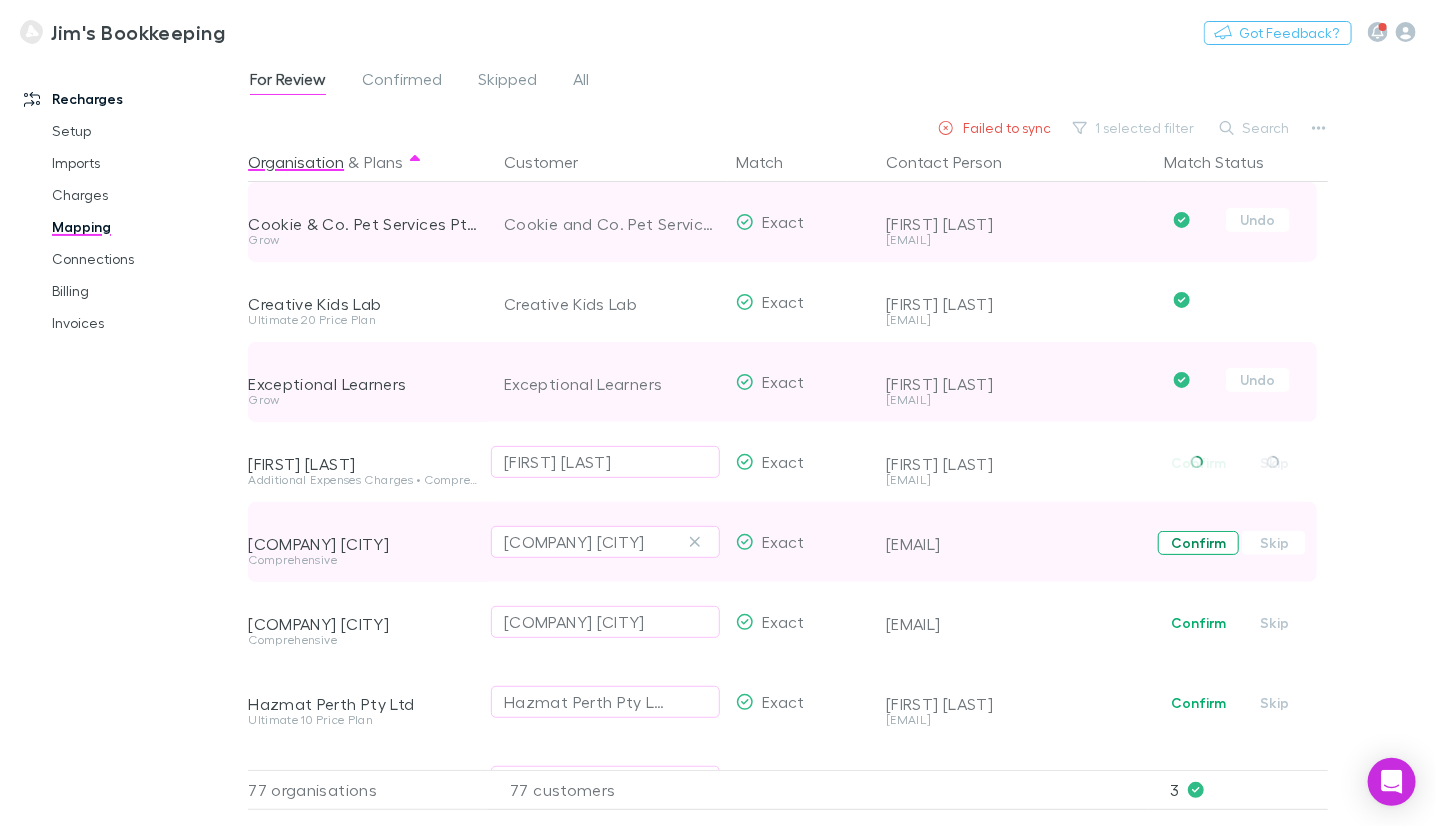 click on "Confirm" at bounding box center (1198, 543) 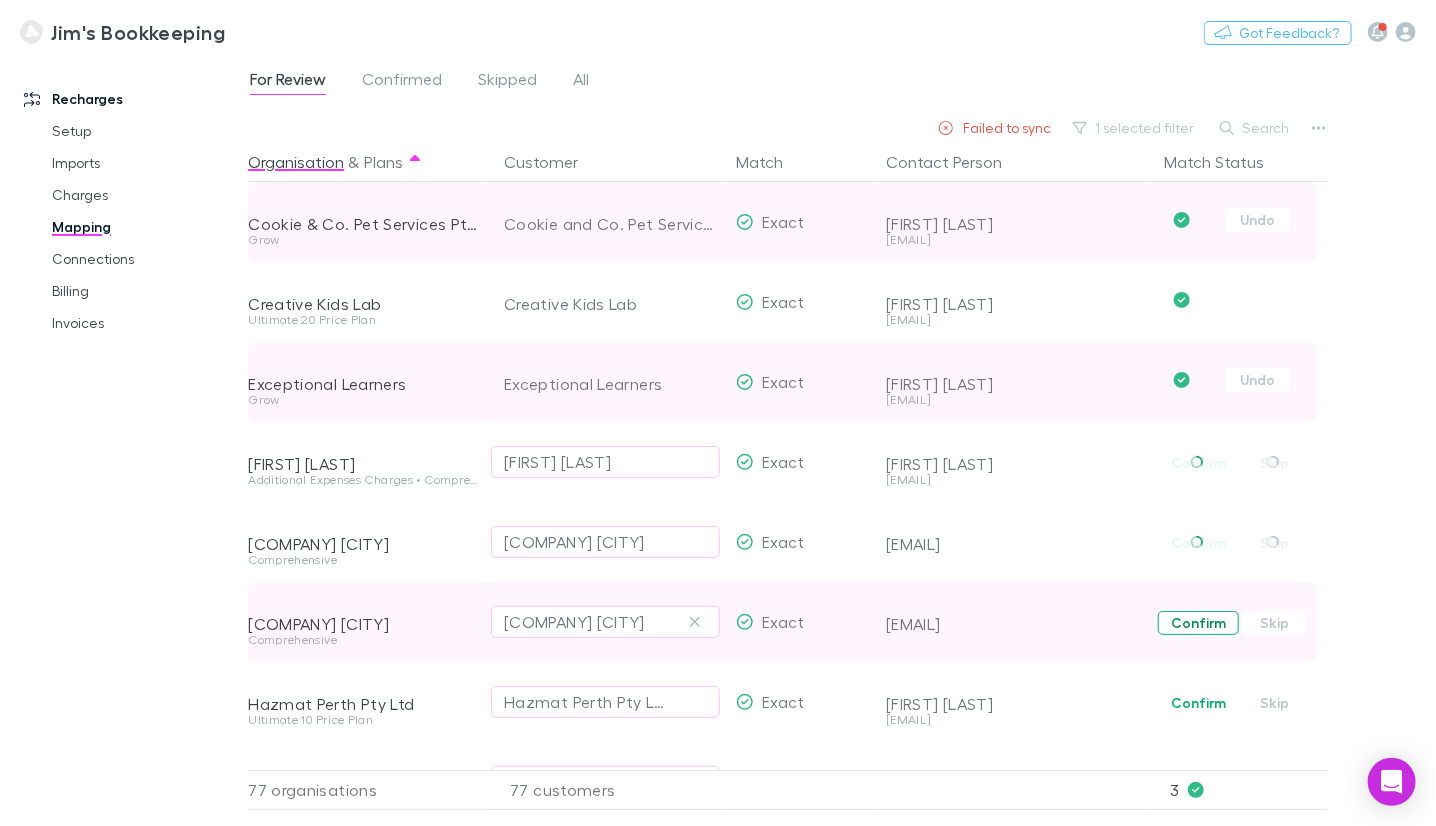 click on "Confirm" at bounding box center [1198, 623] 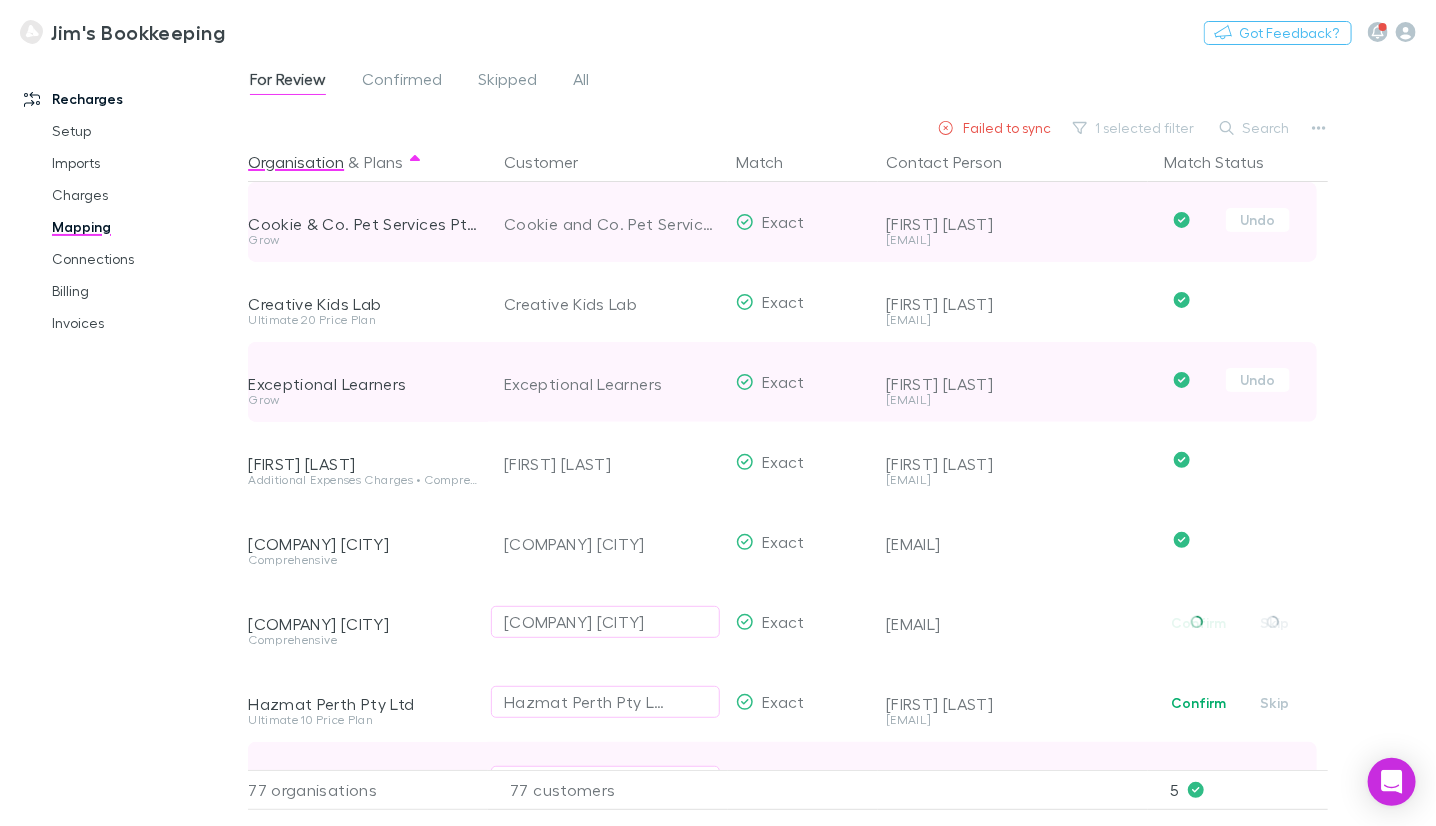 scroll, scrollTop: 199, scrollLeft: 0, axis: vertical 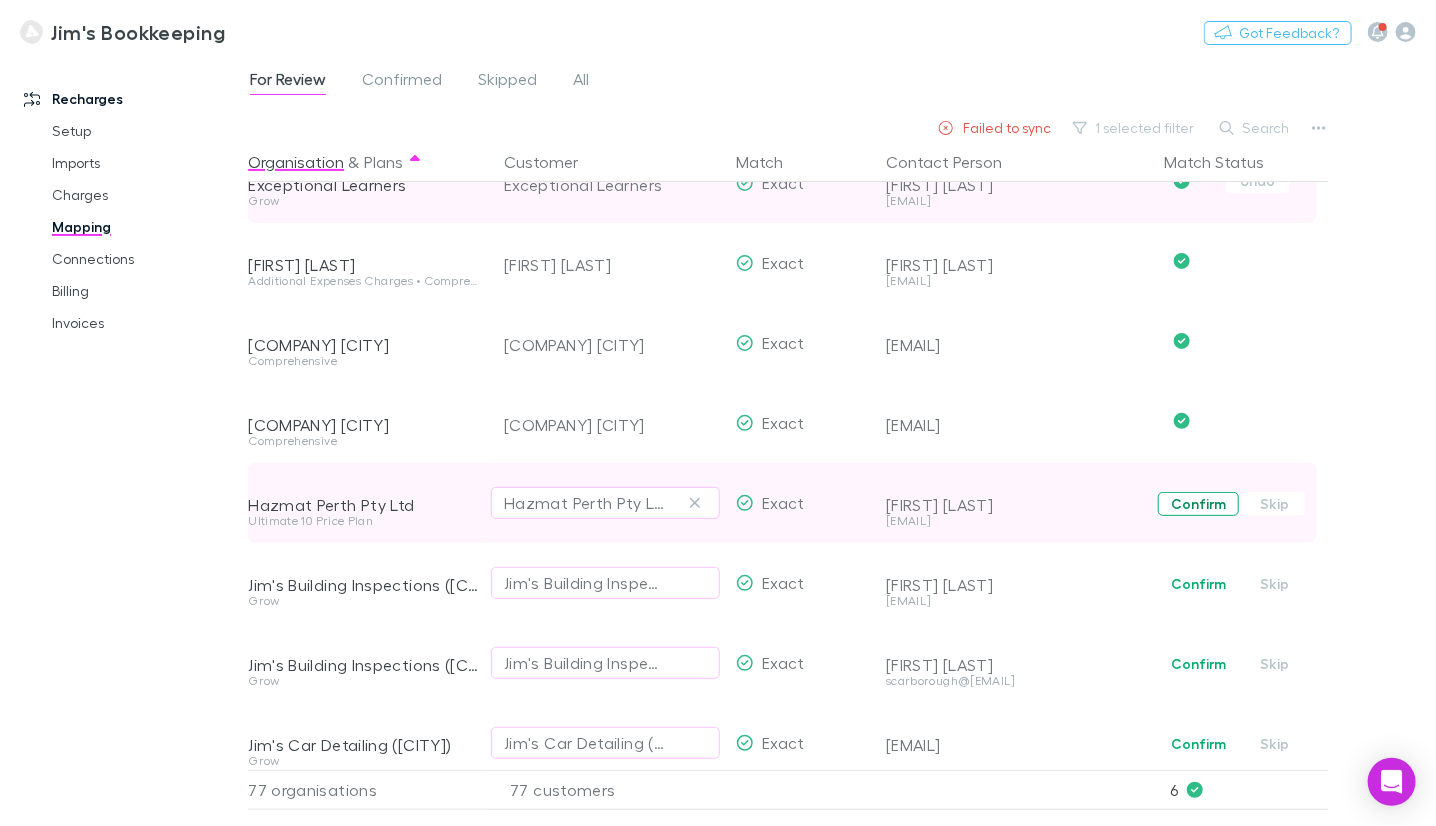 click on "Confirm" at bounding box center (1198, 504) 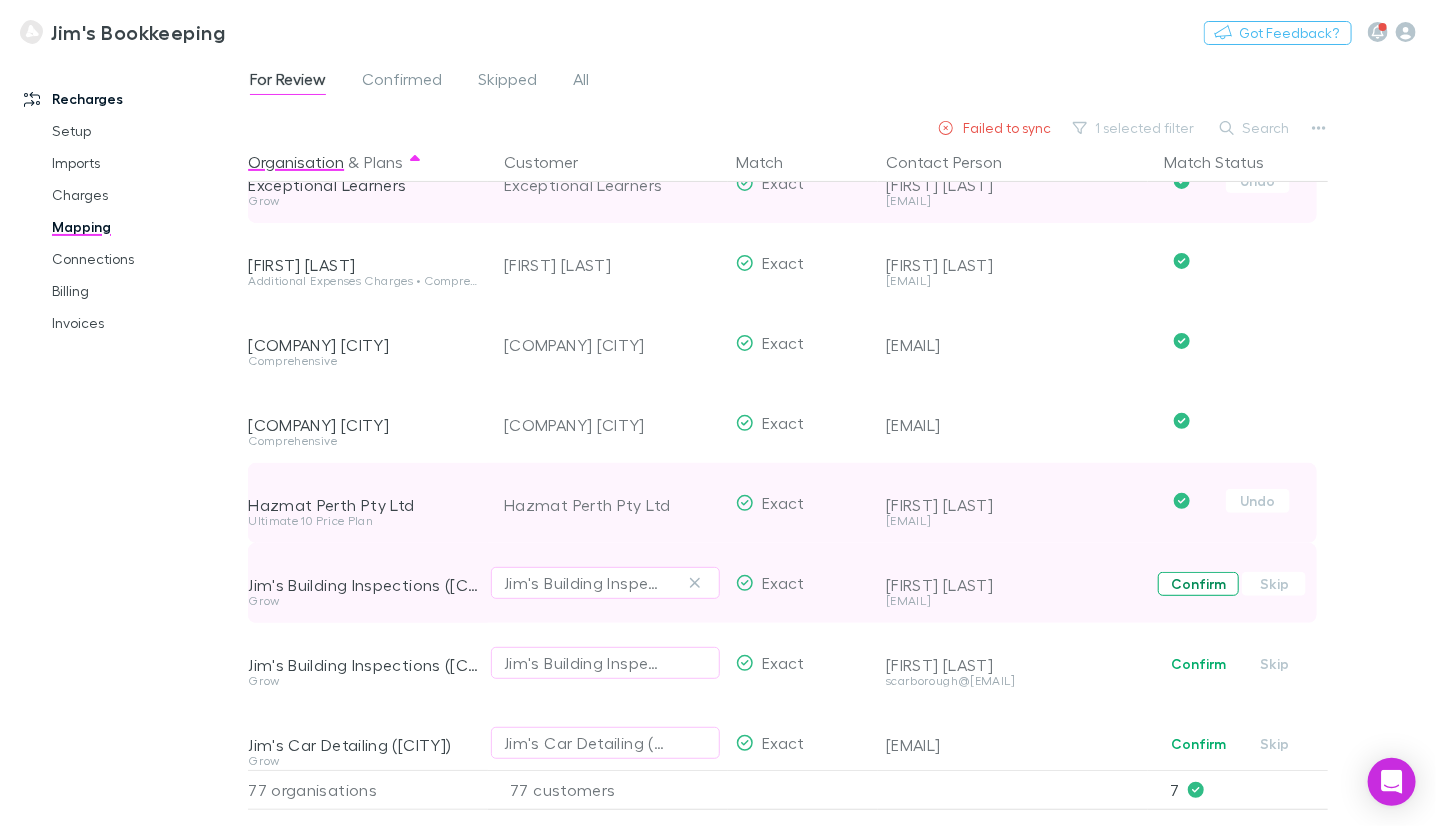 click on "Confirm" at bounding box center (1198, 584) 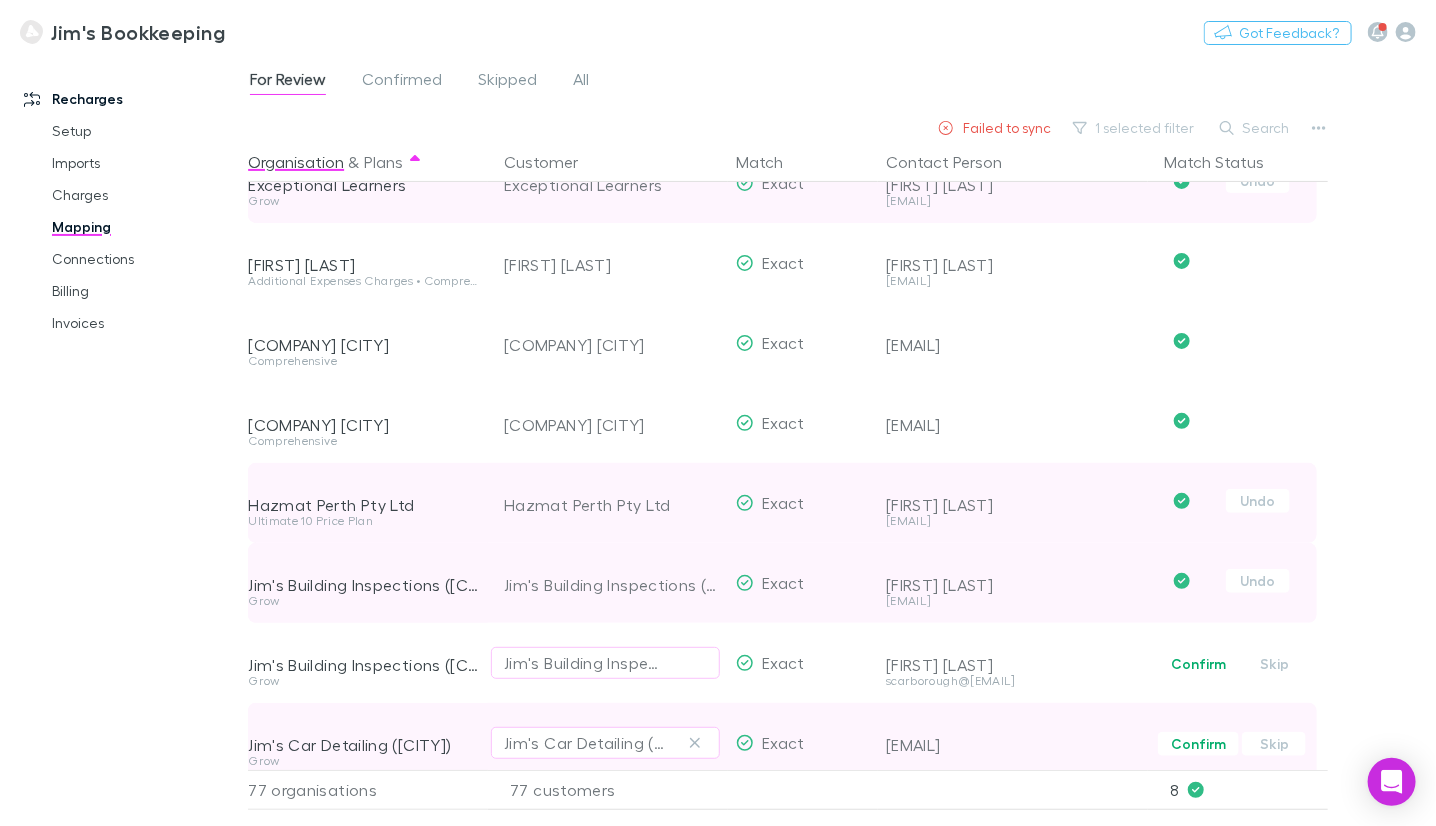 scroll, scrollTop: 399, scrollLeft: 0, axis: vertical 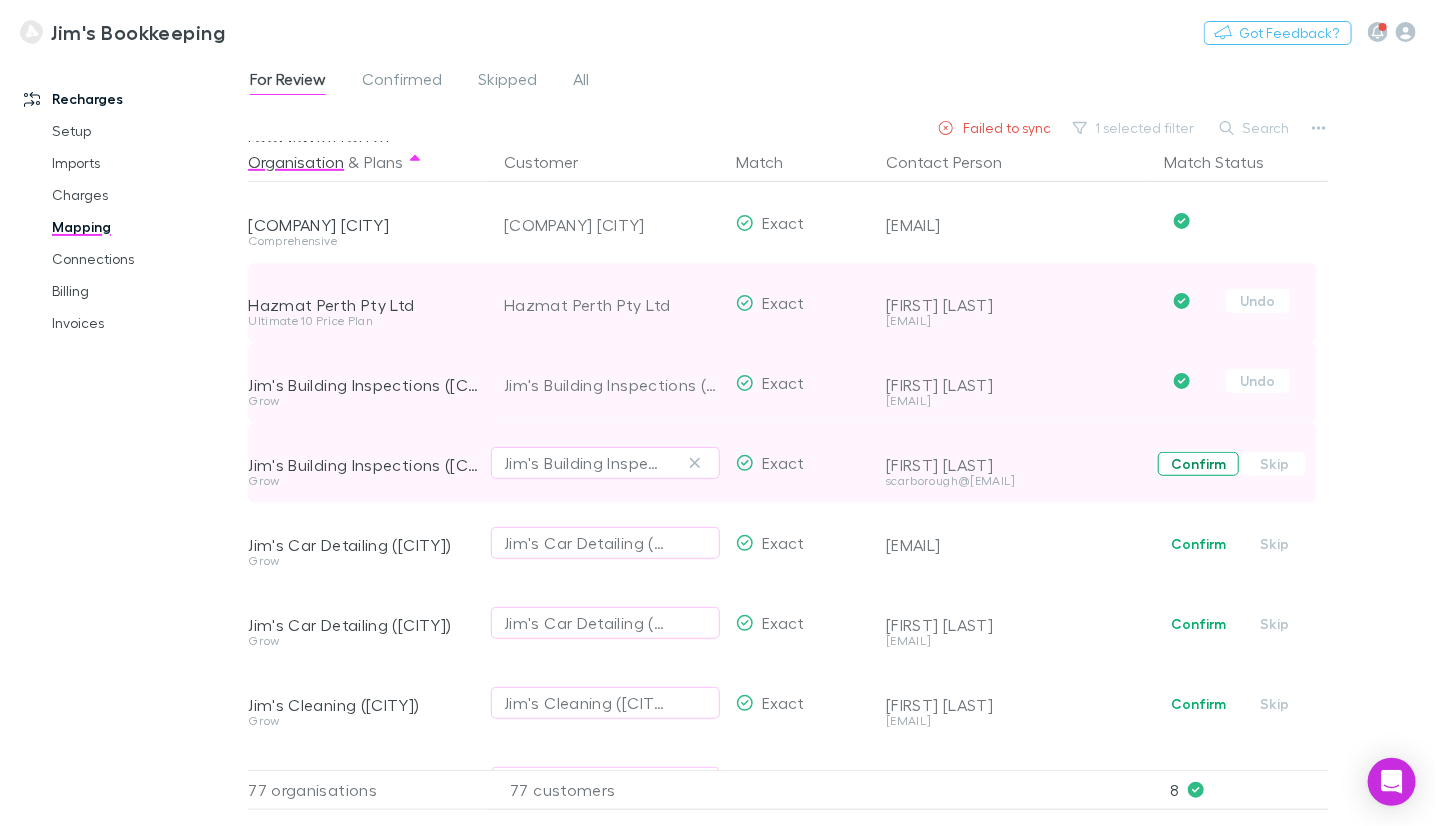click on "Confirm" at bounding box center (1198, 464) 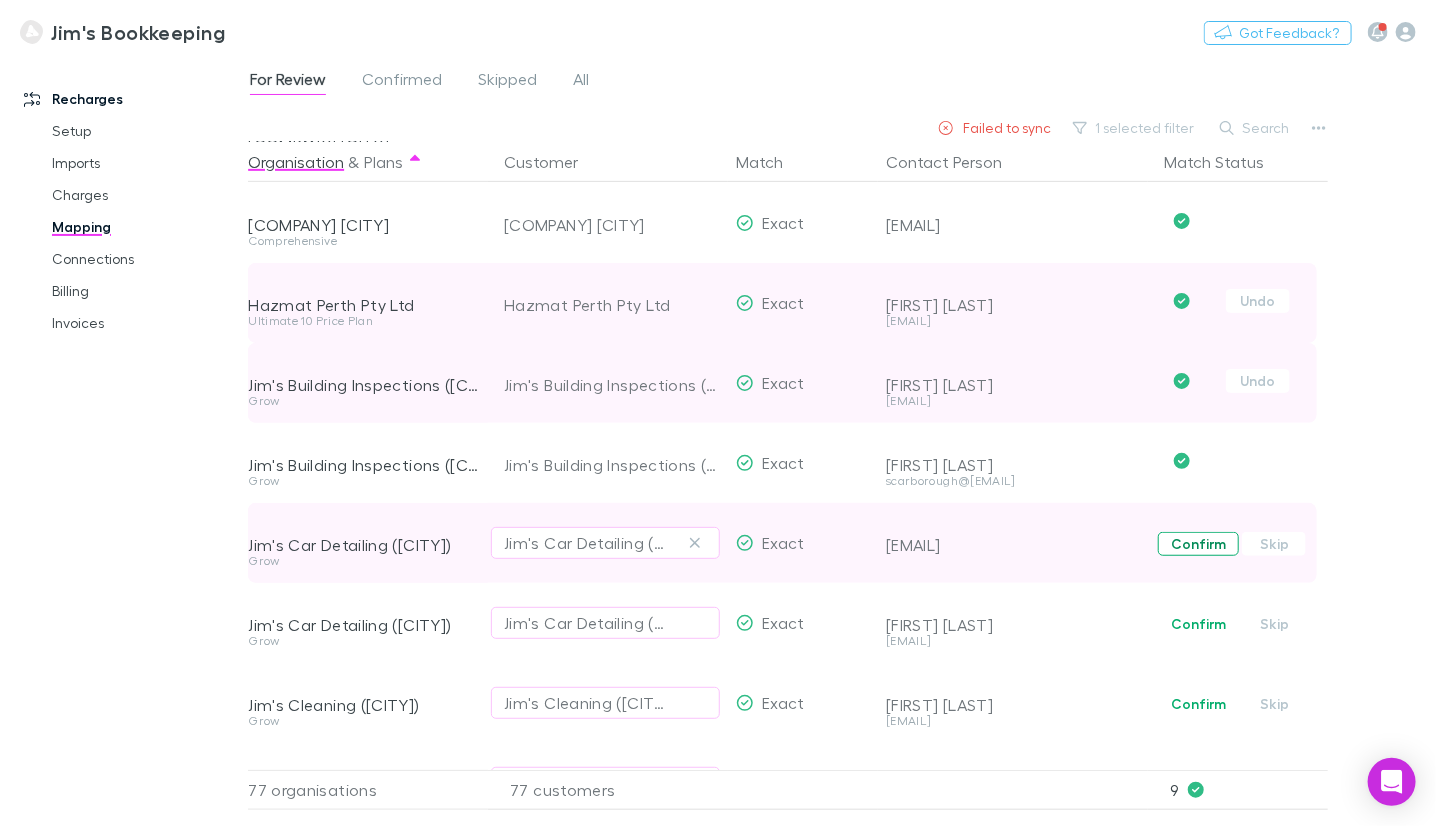 click on "Confirm" at bounding box center (1198, 544) 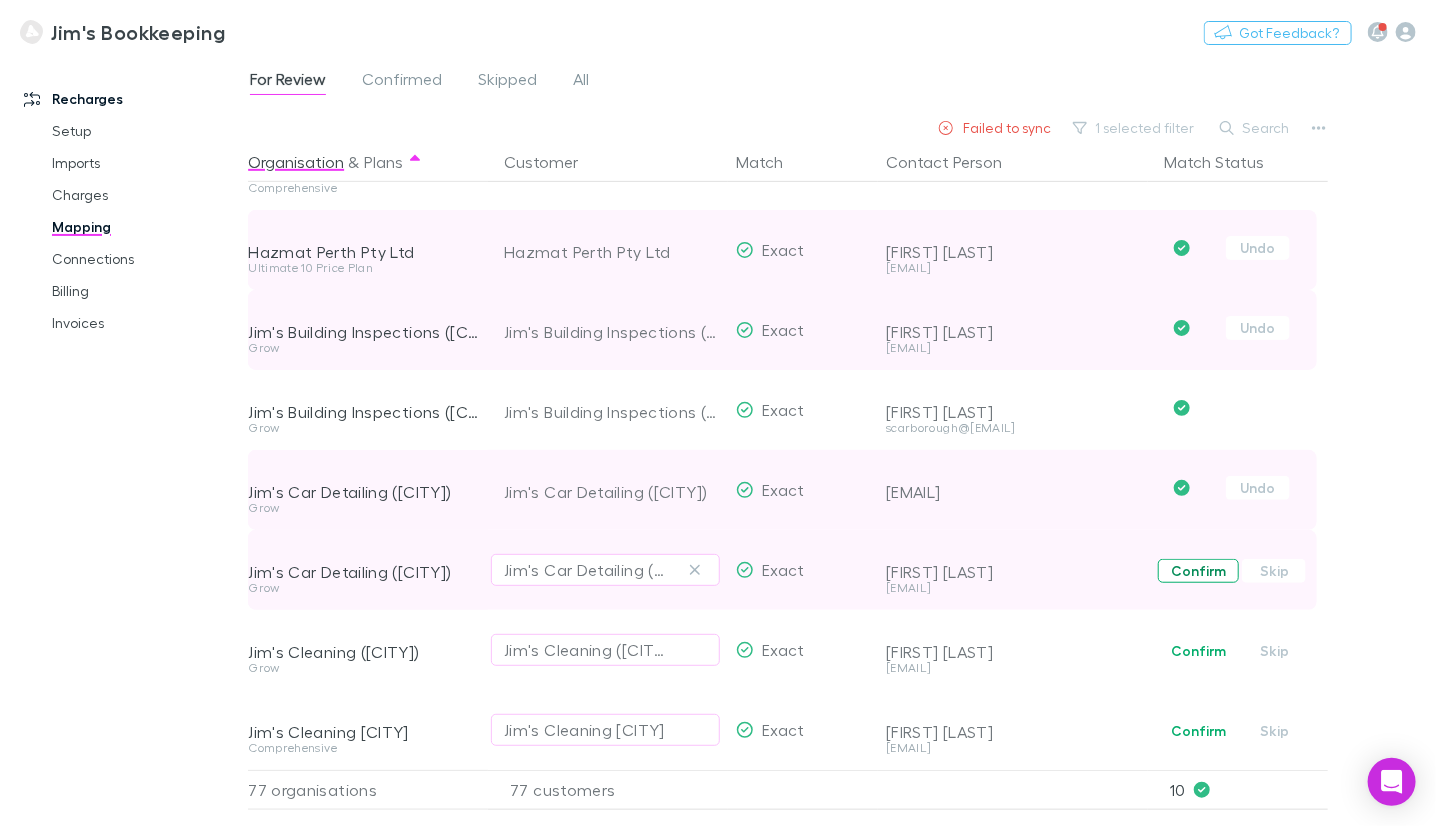 scroll, scrollTop: 499, scrollLeft: 0, axis: vertical 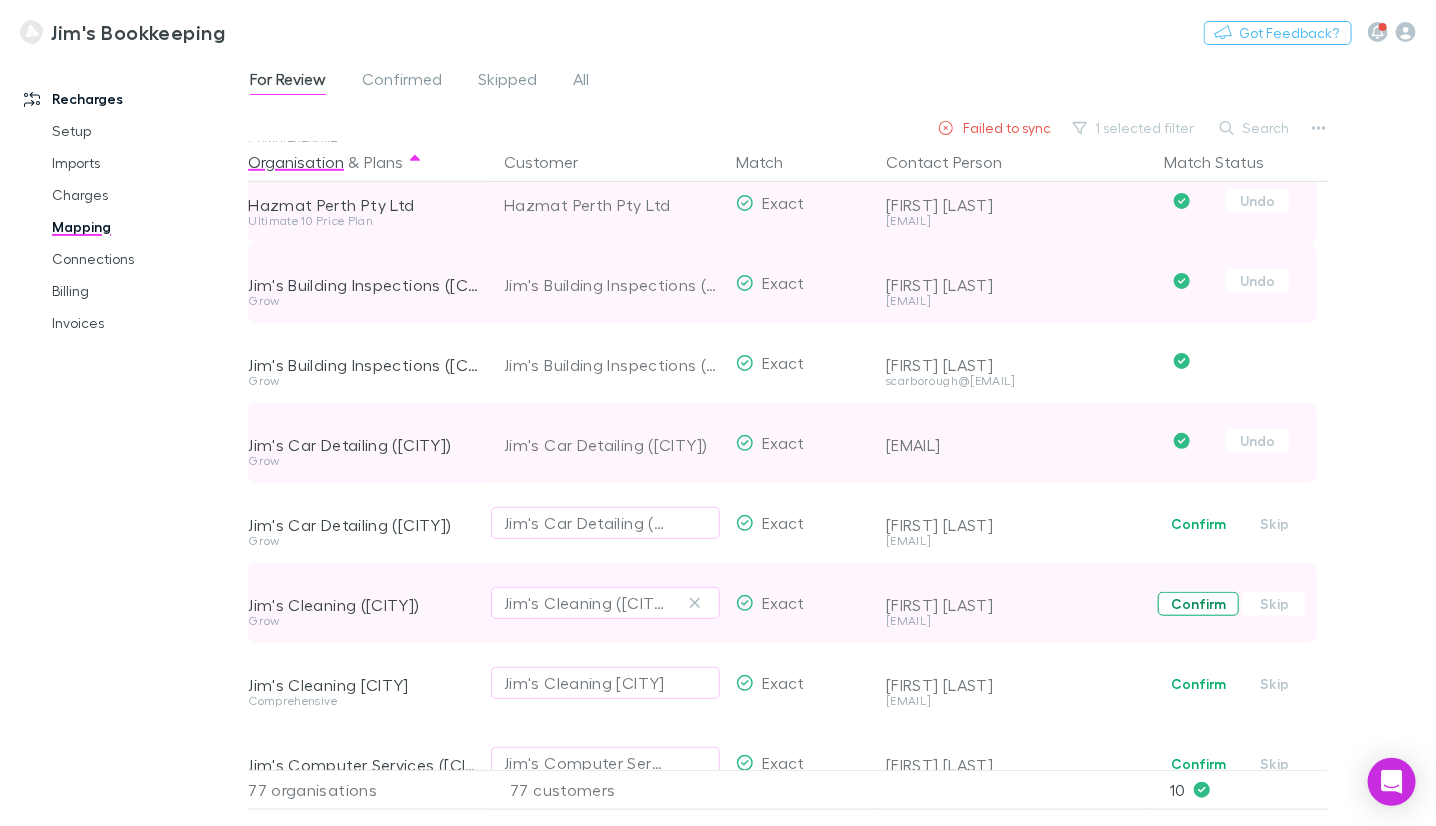 click on "Confirm" at bounding box center (1198, 604) 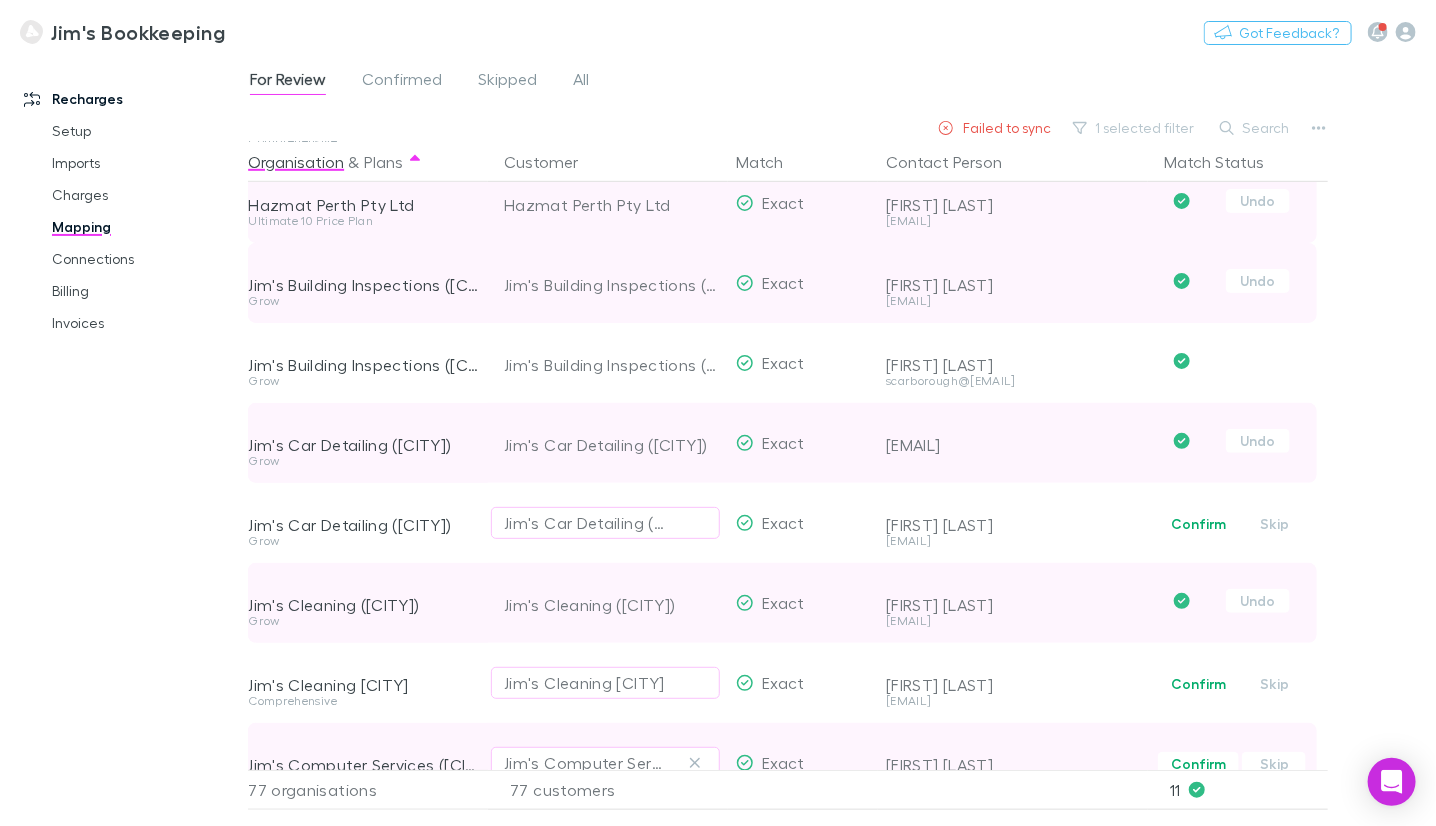 scroll, scrollTop: 699, scrollLeft: 0, axis: vertical 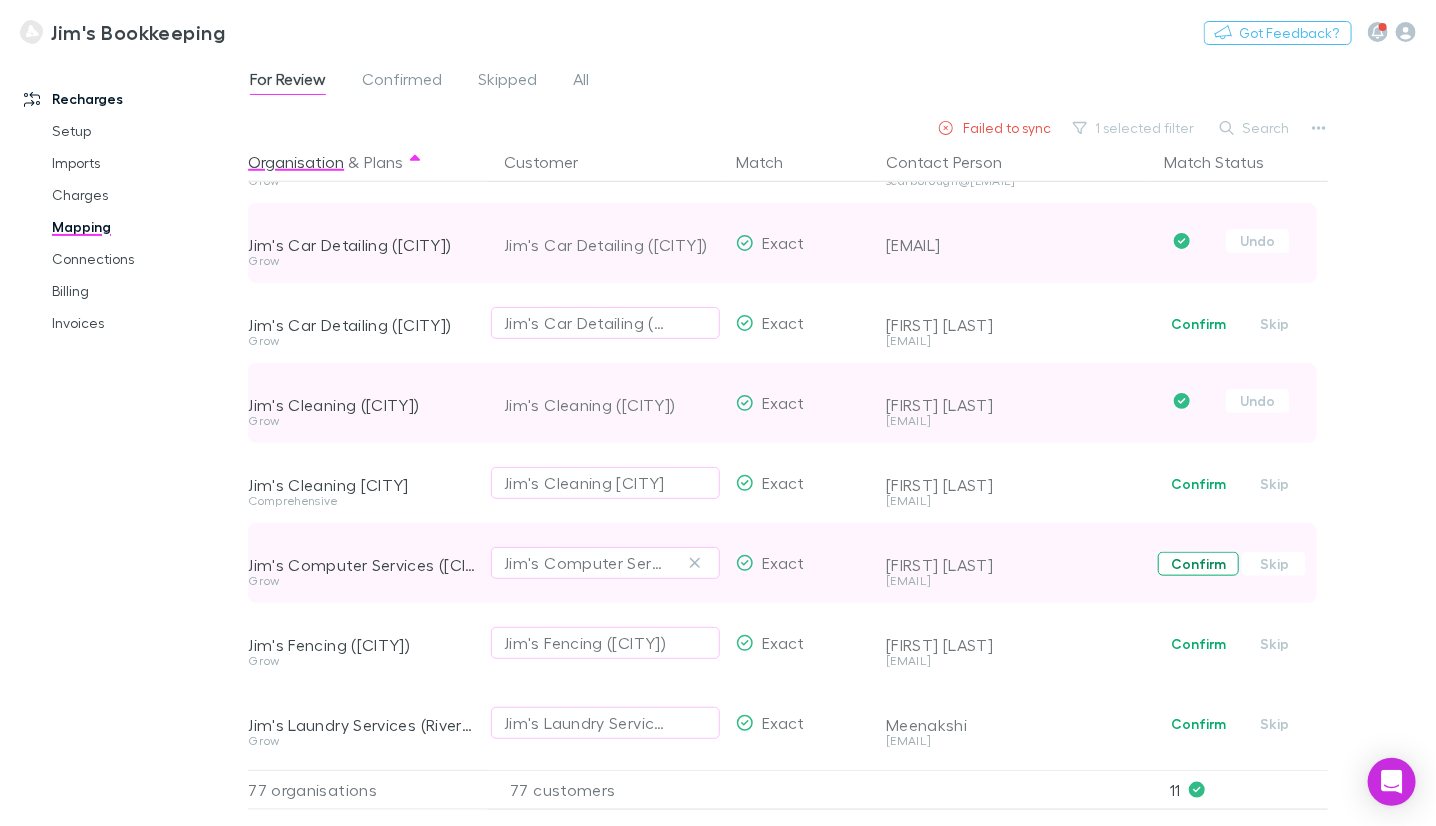 click on "Confirm" at bounding box center (1198, 564) 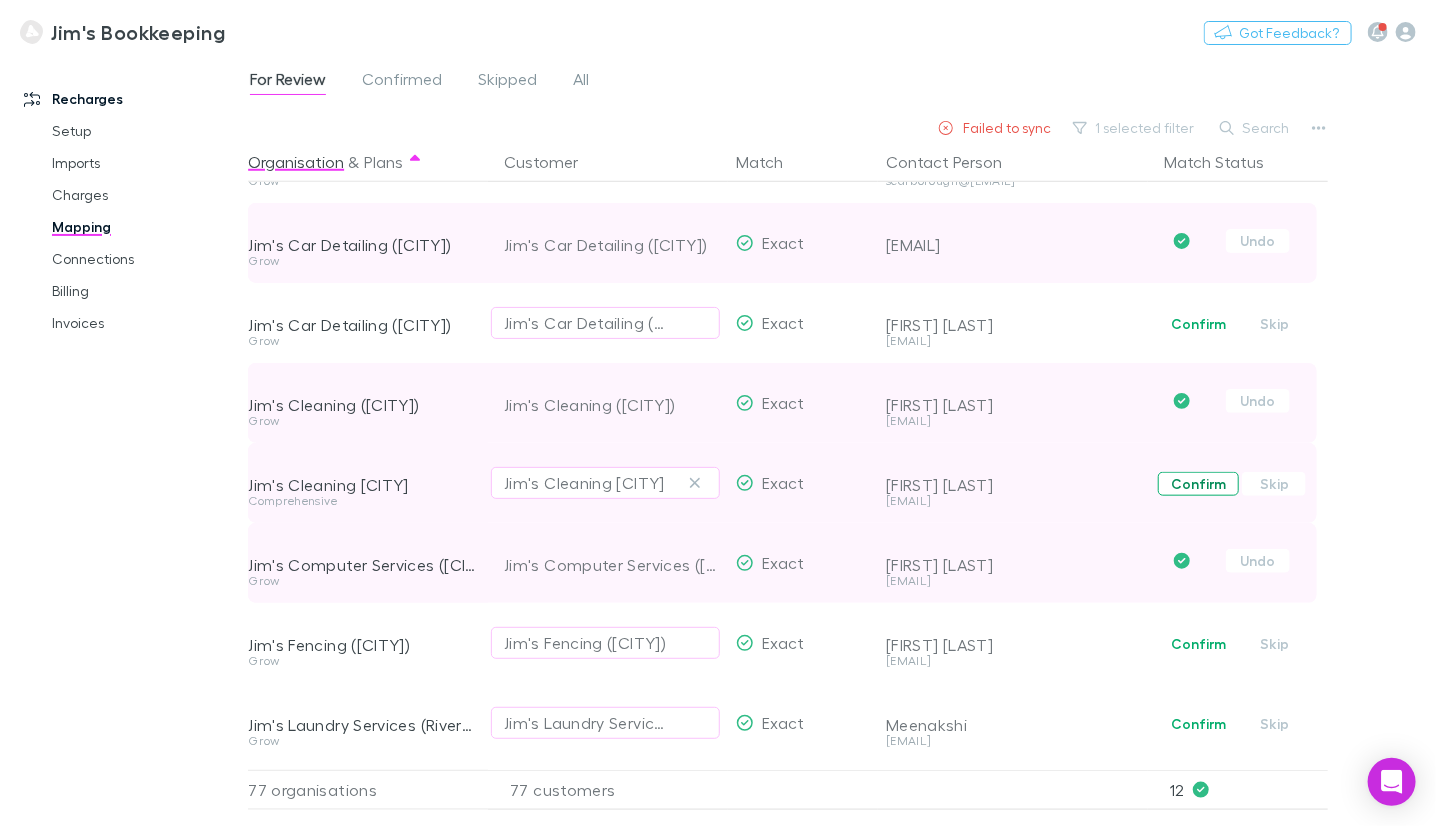 click on "Confirm" at bounding box center (1198, 484) 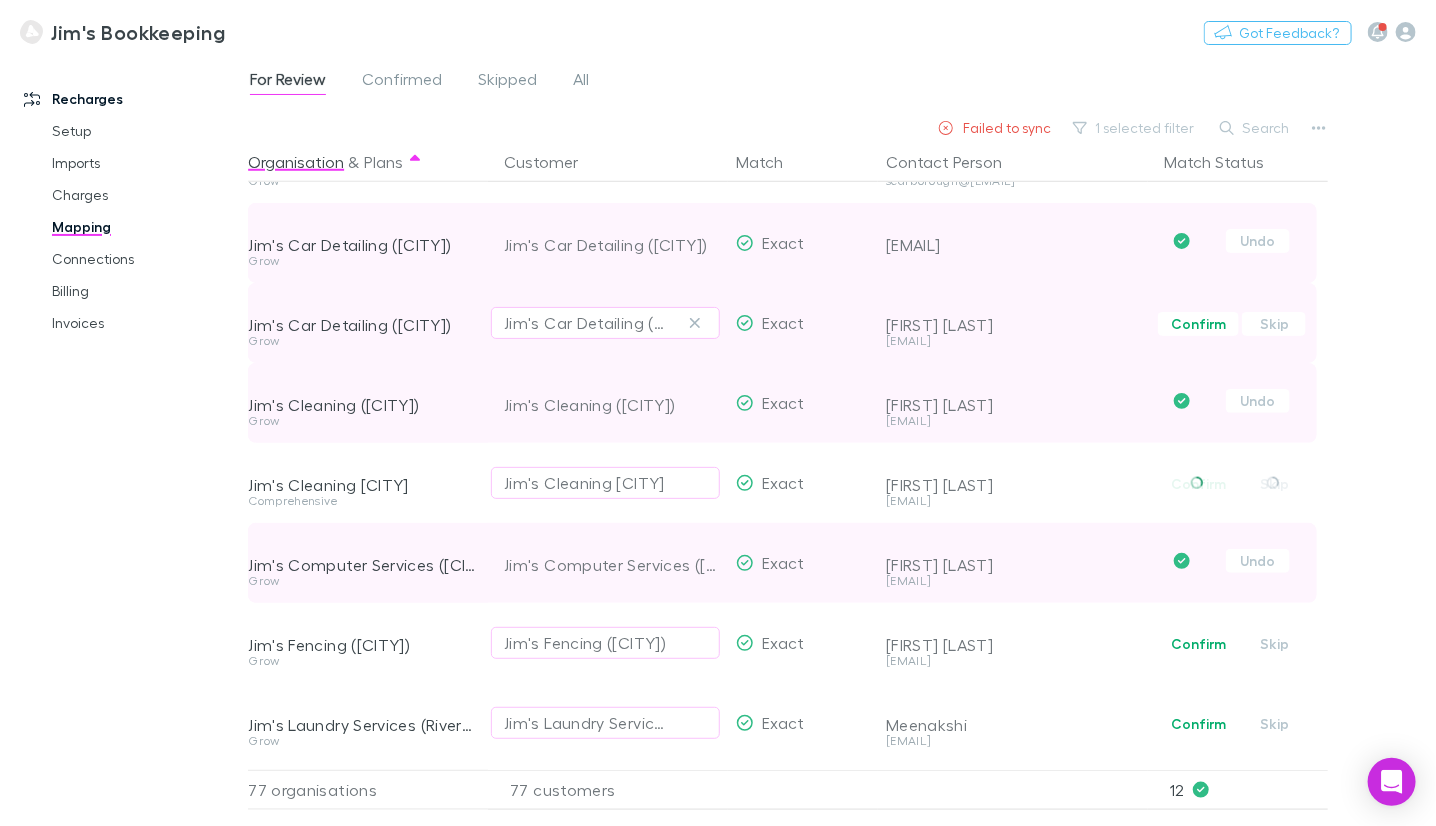 click on "Confirm" at bounding box center [1198, 324] 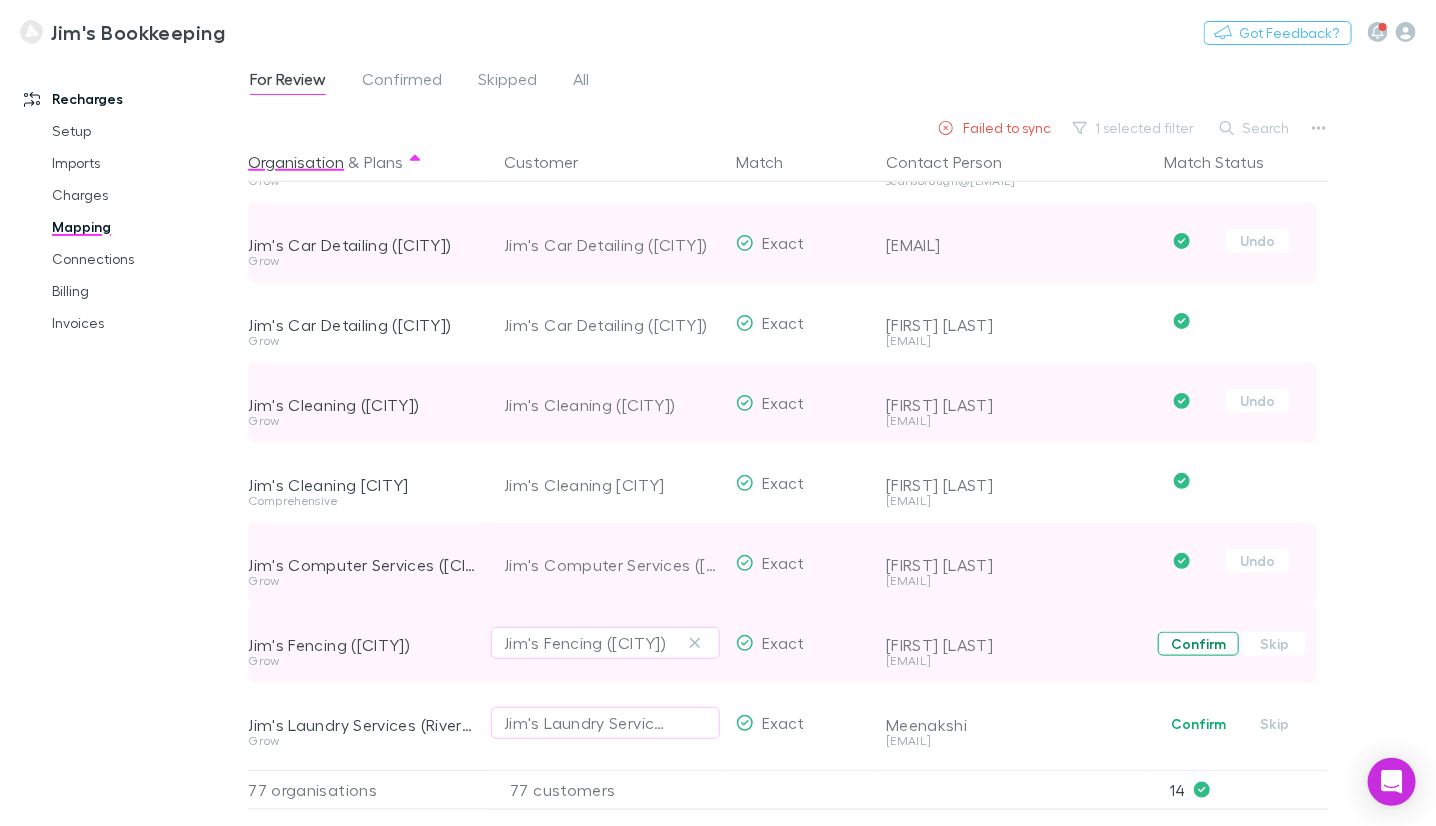 click on "Confirm" at bounding box center (1198, 644) 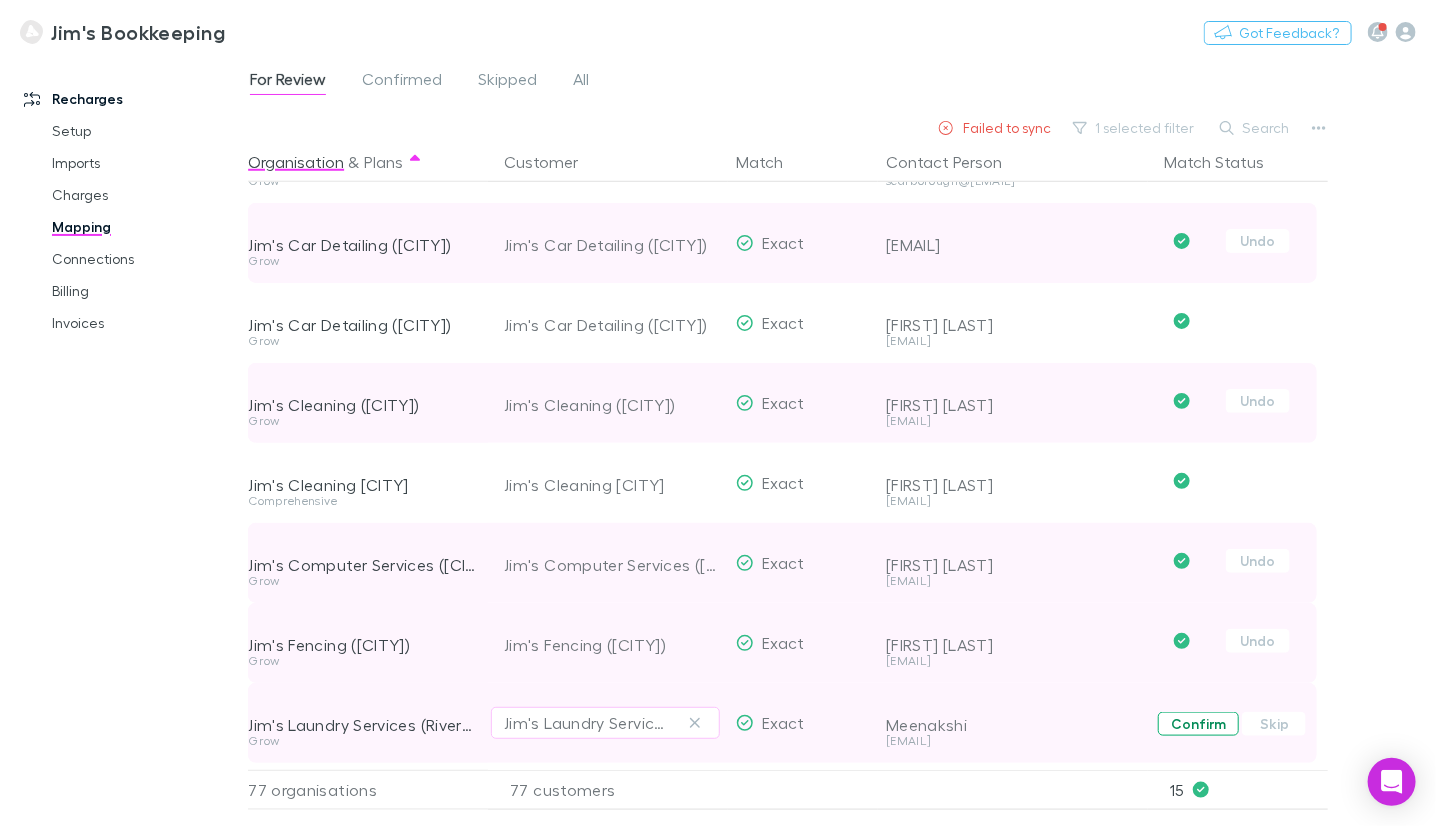 scroll, scrollTop: 899, scrollLeft: 0, axis: vertical 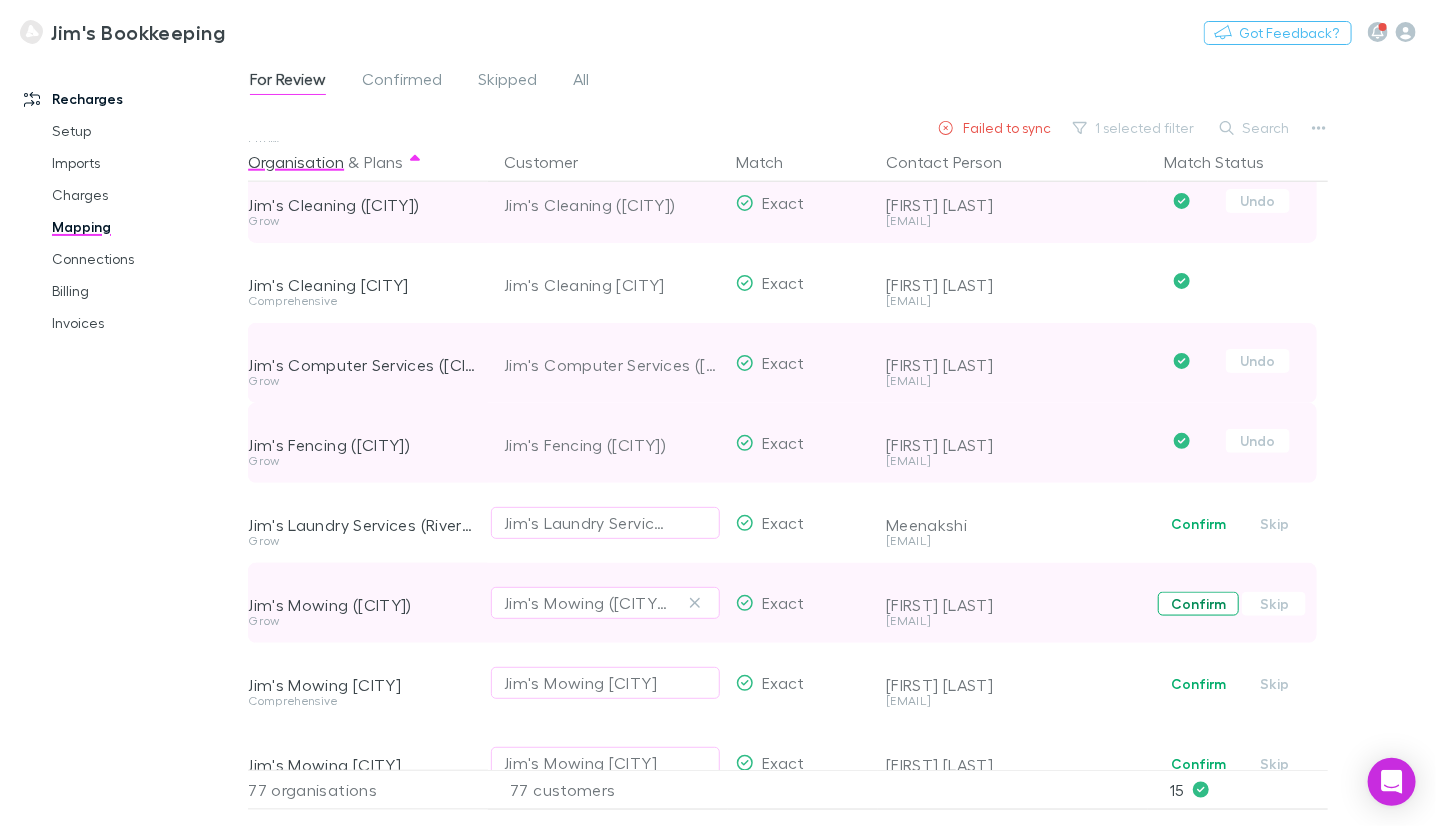 click on "Confirm" at bounding box center [1198, 604] 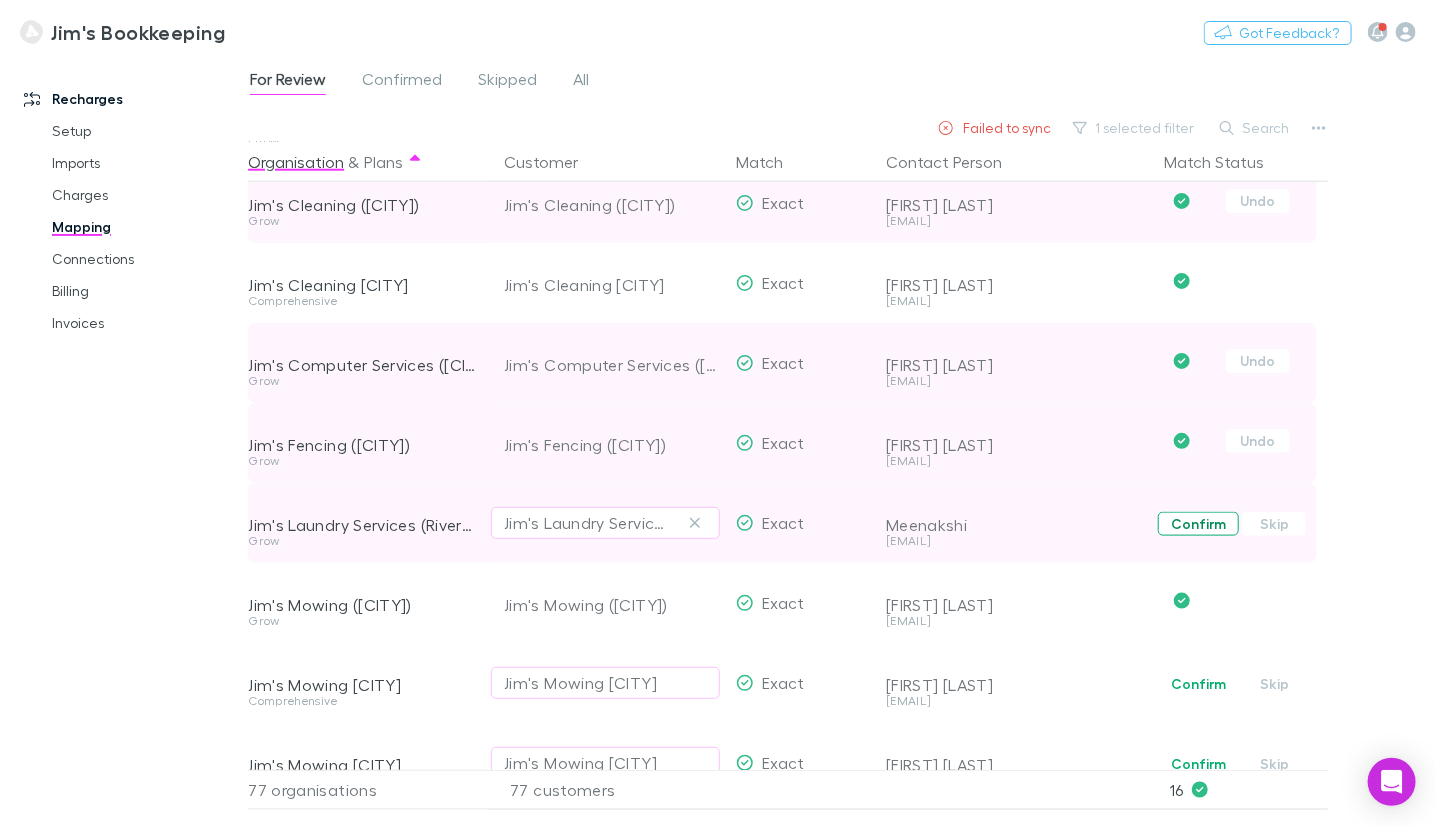 click on "Confirm" at bounding box center [1198, 524] 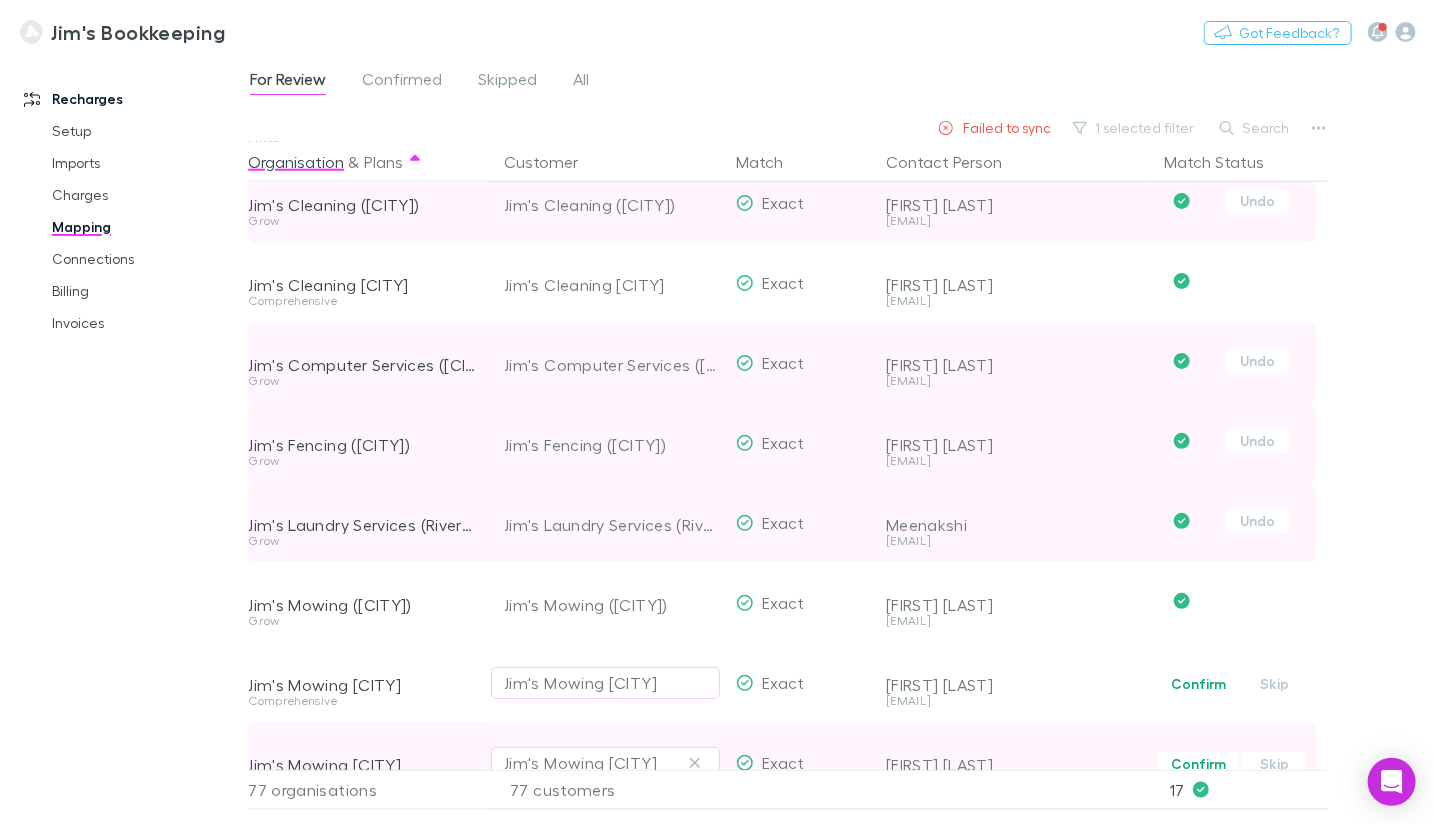 scroll, scrollTop: 1100, scrollLeft: 0, axis: vertical 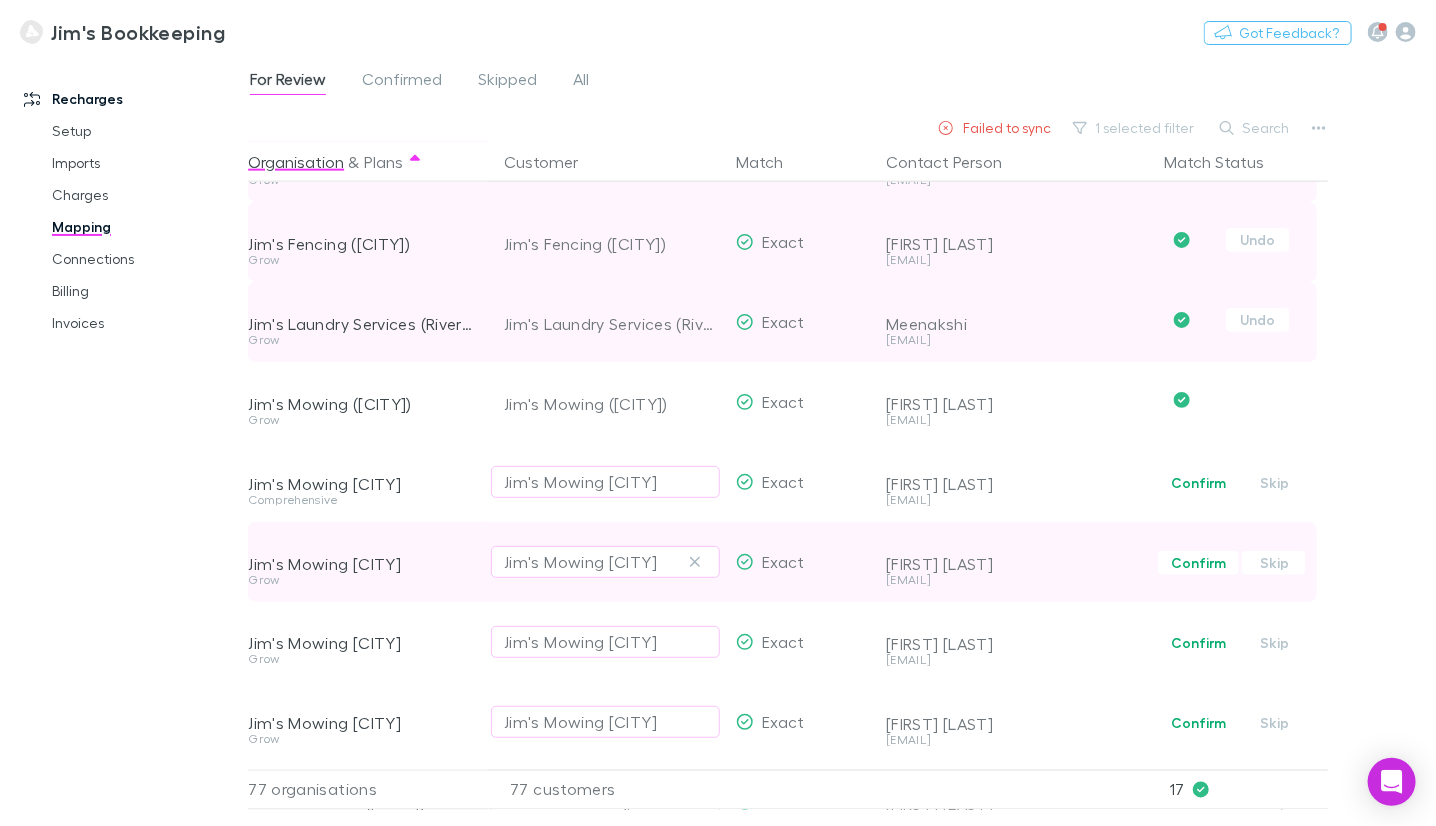 click on "Confirm Skip" at bounding box center (1242, 562) 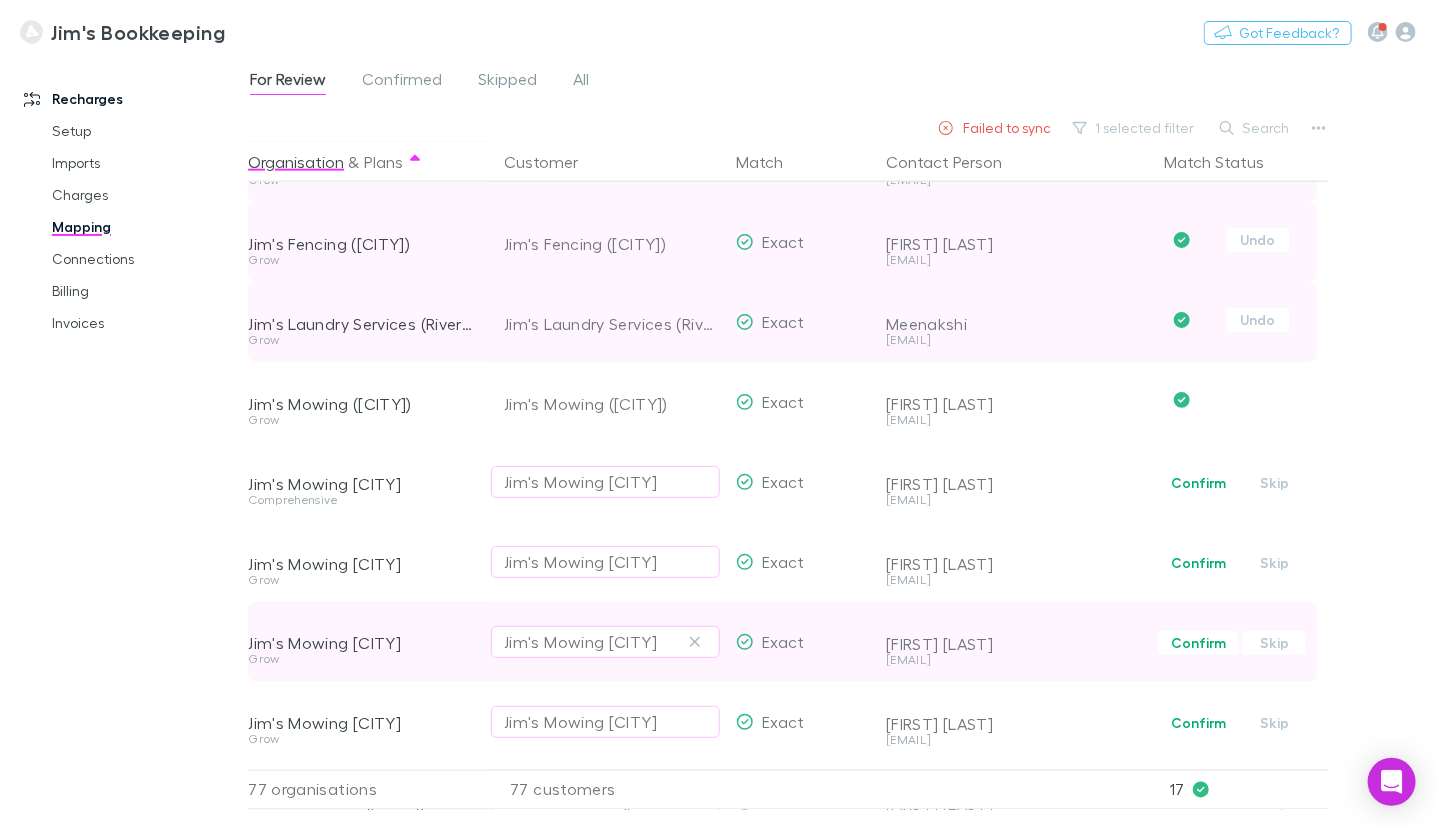drag, startPoint x: 1192, startPoint y: 484, endPoint x: 1187, endPoint y: 604, distance: 120.10412 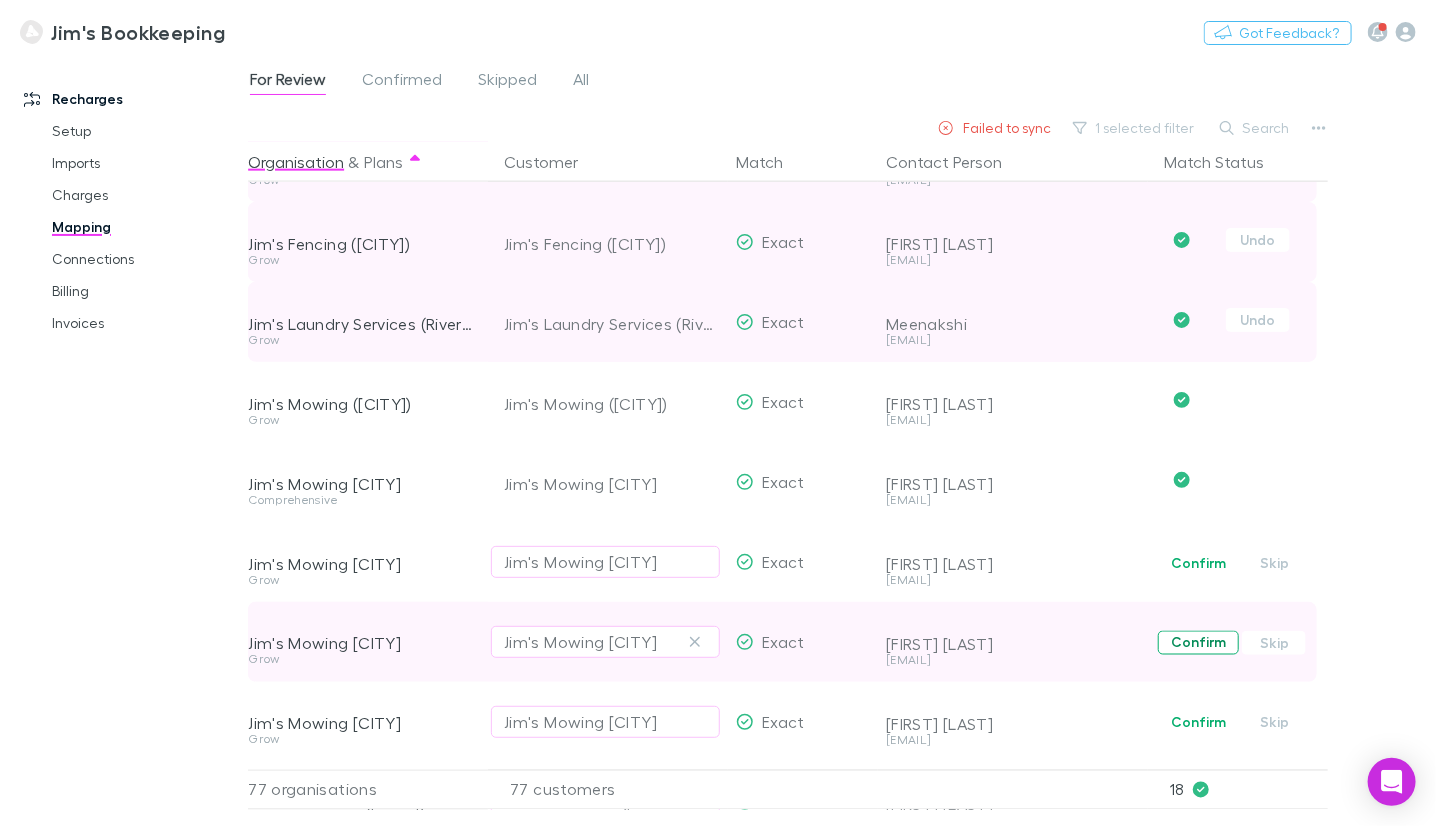 click on "Confirm" at bounding box center (1198, 563) 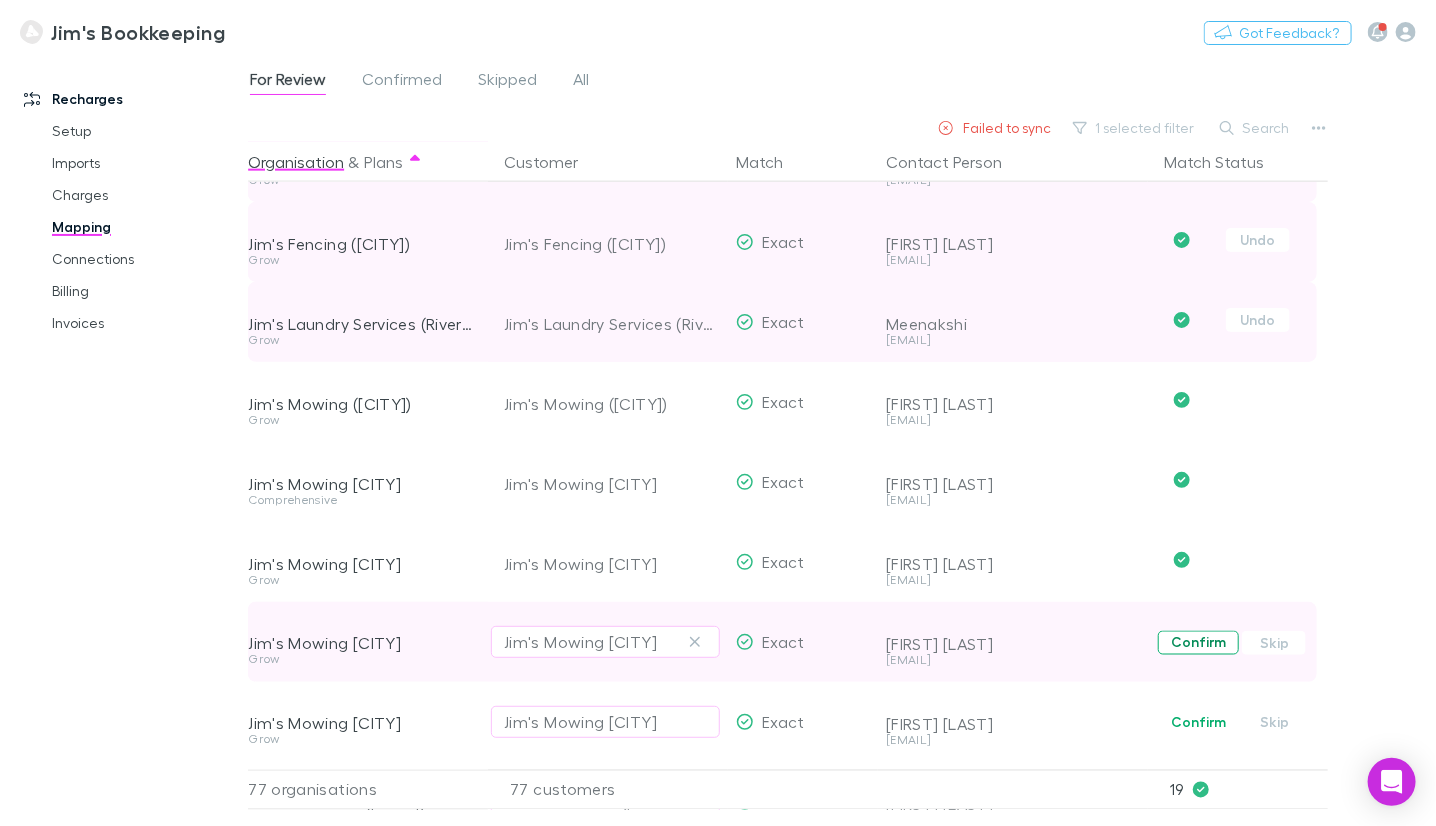 click on "Confirm" at bounding box center (1198, 643) 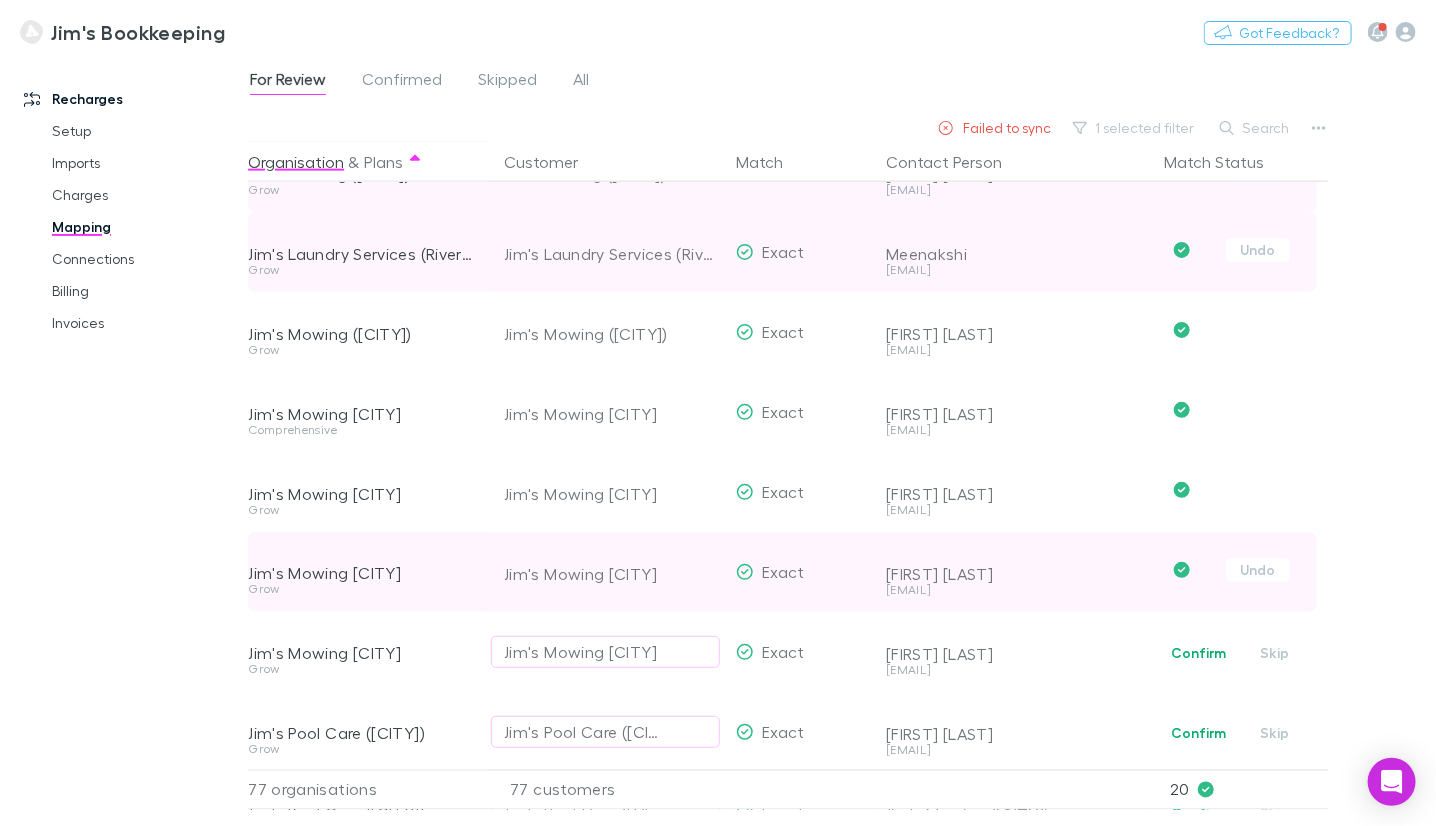 scroll, scrollTop: 1200, scrollLeft: 0, axis: vertical 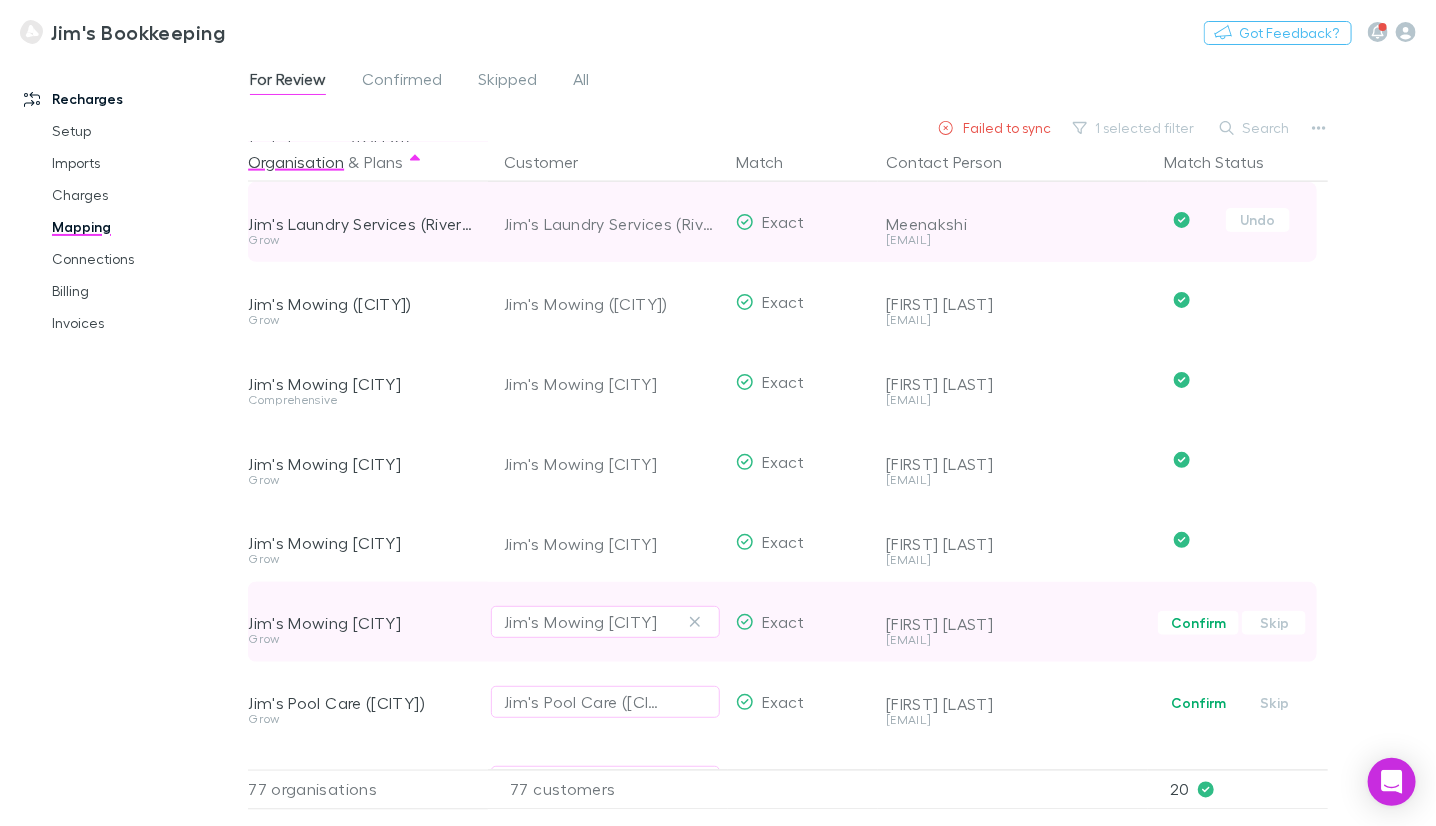click on "Confirm Skip" at bounding box center (1242, 622) 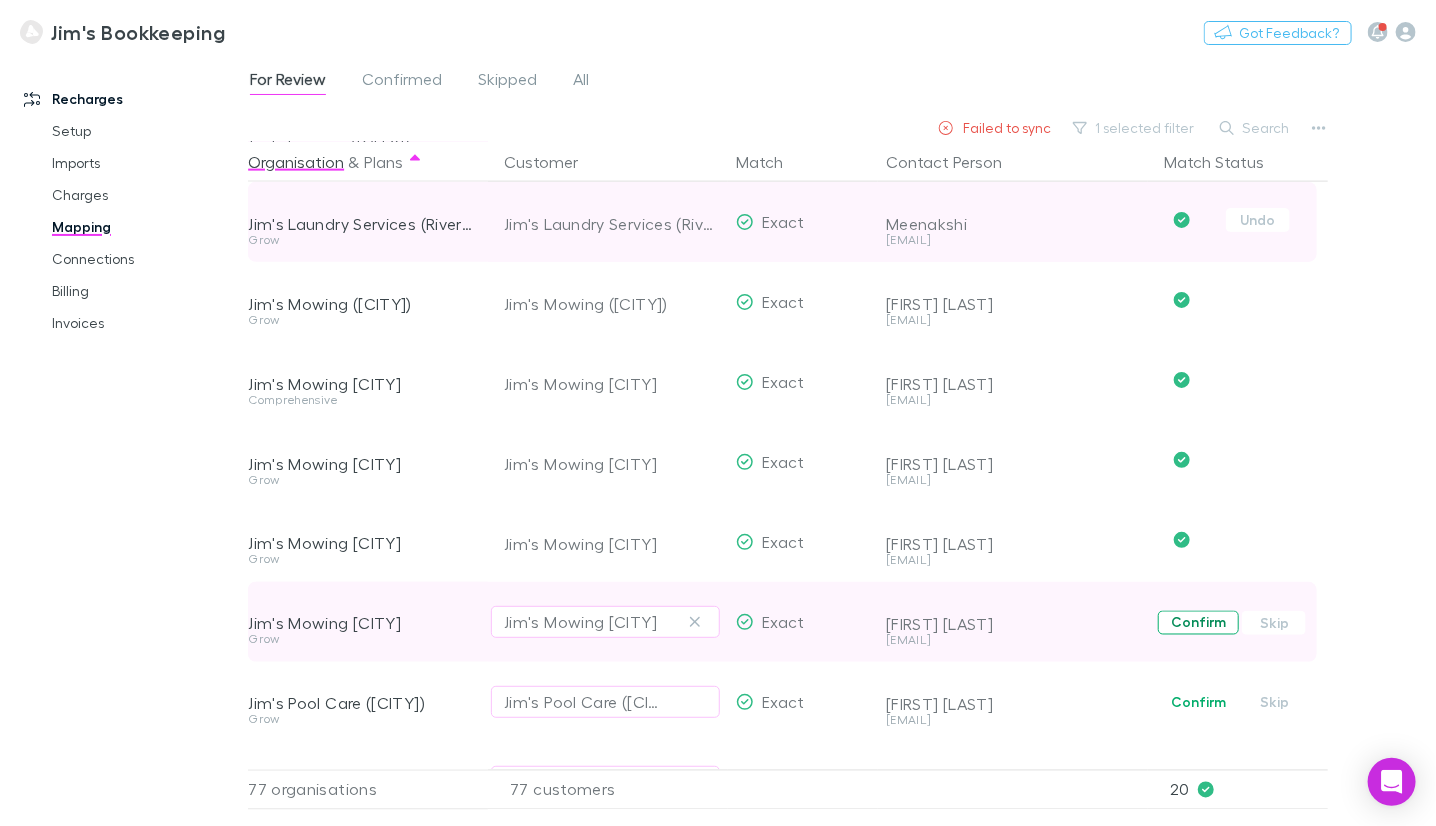 click on "Confirm" at bounding box center (1198, 623) 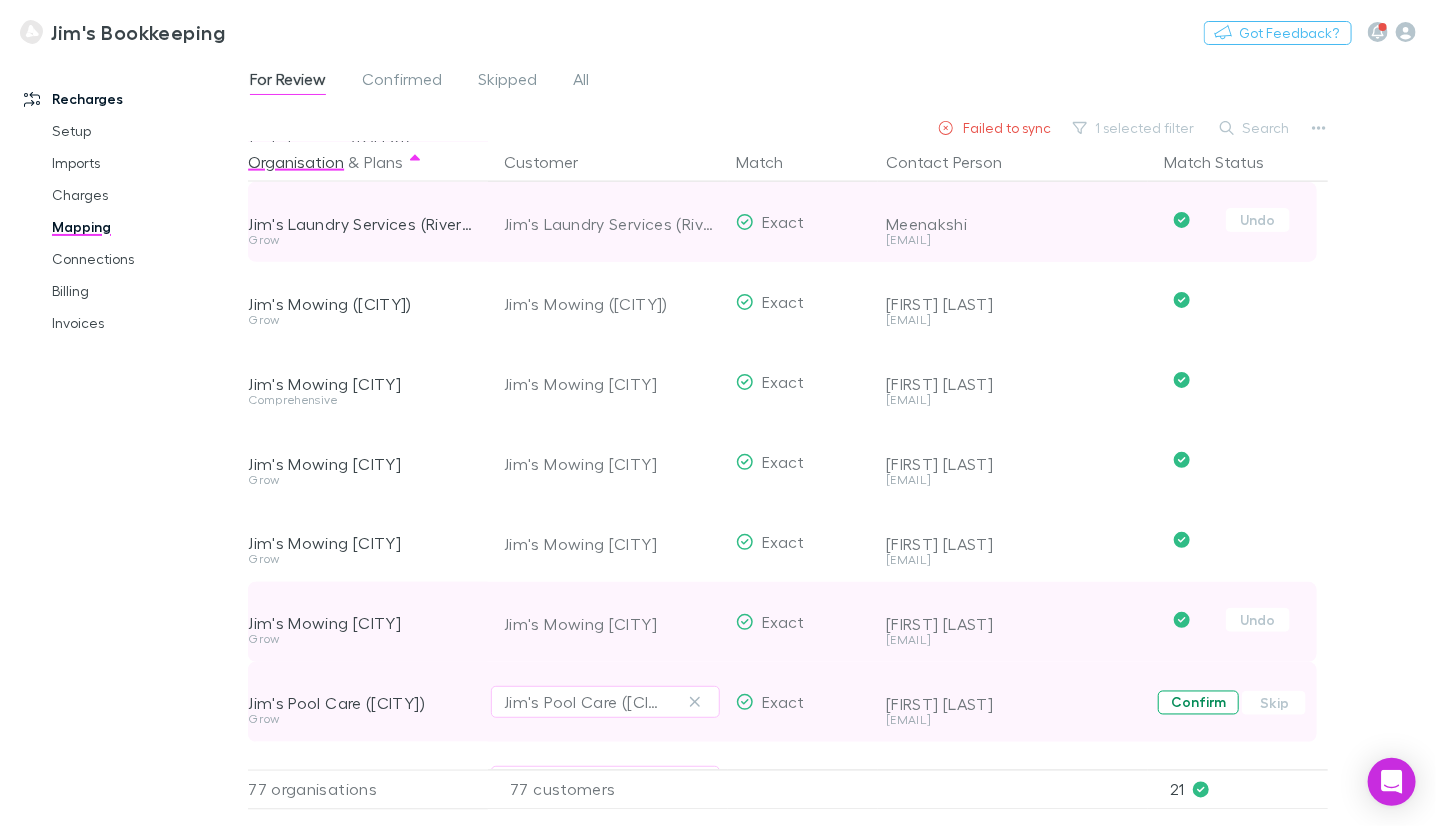 click on "Confirm" at bounding box center [1198, 703] 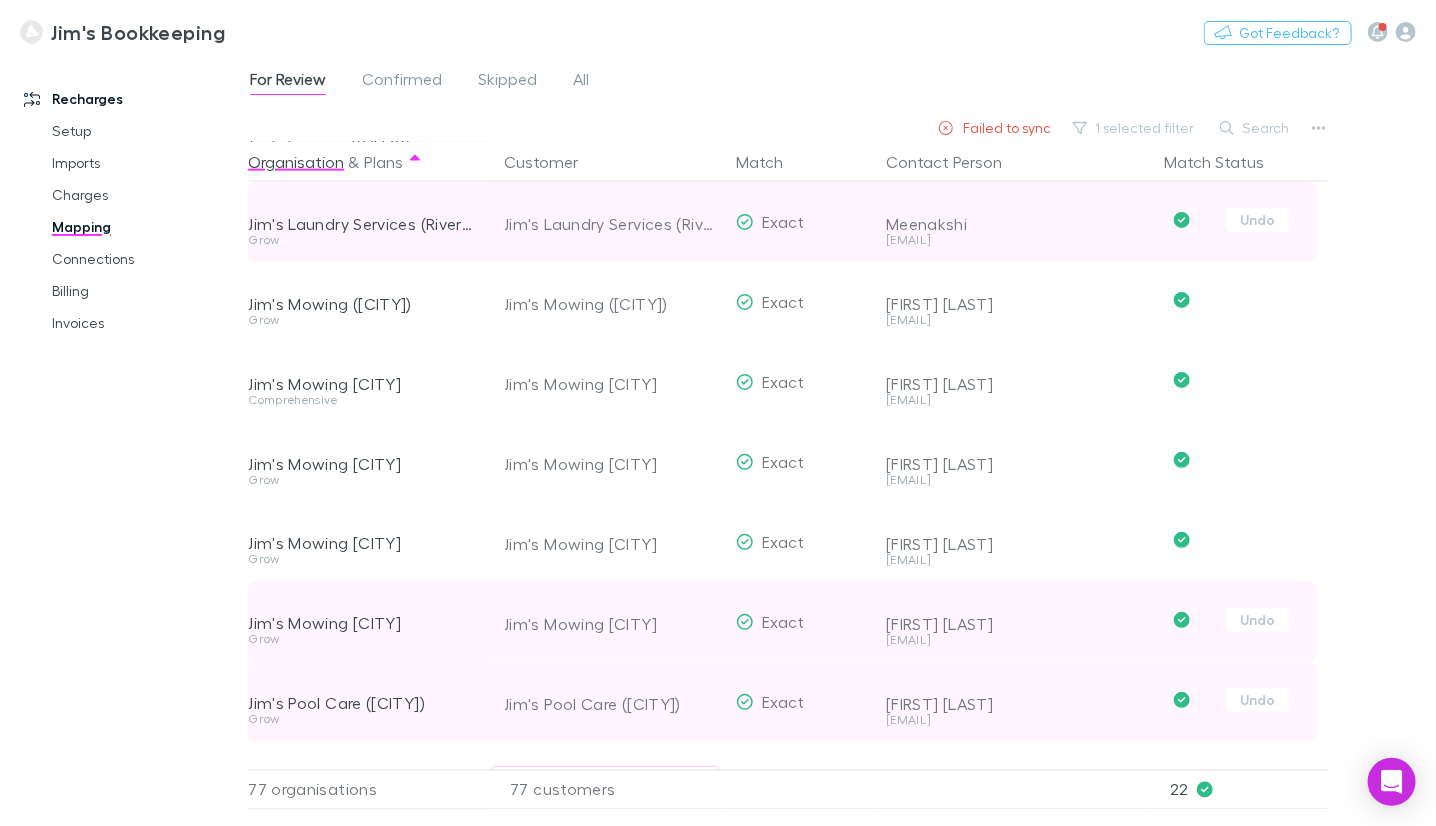 scroll, scrollTop: 1499, scrollLeft: 0, axis: vertical 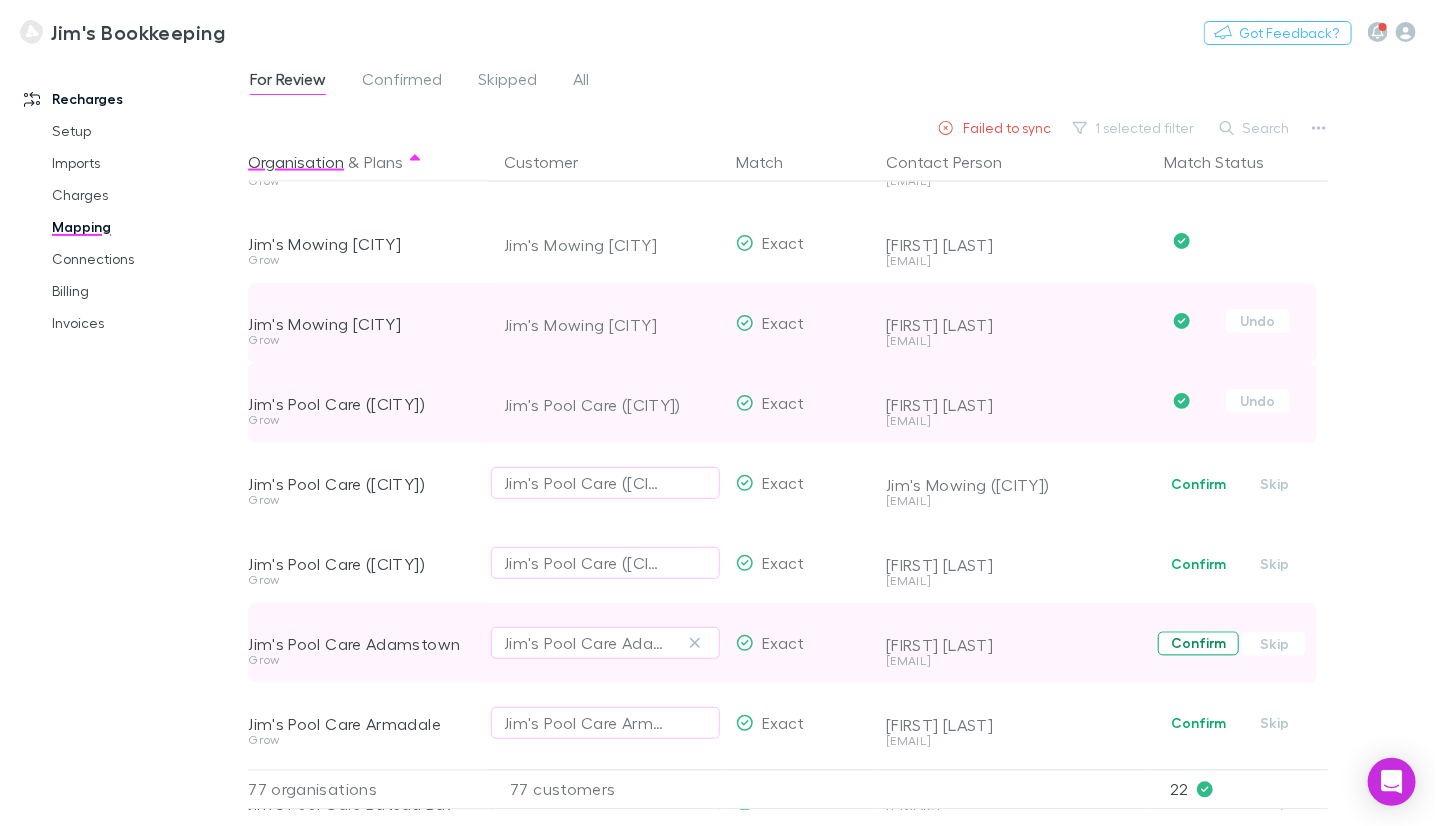 click on "Confirm" at bounding box center [1198, 644] 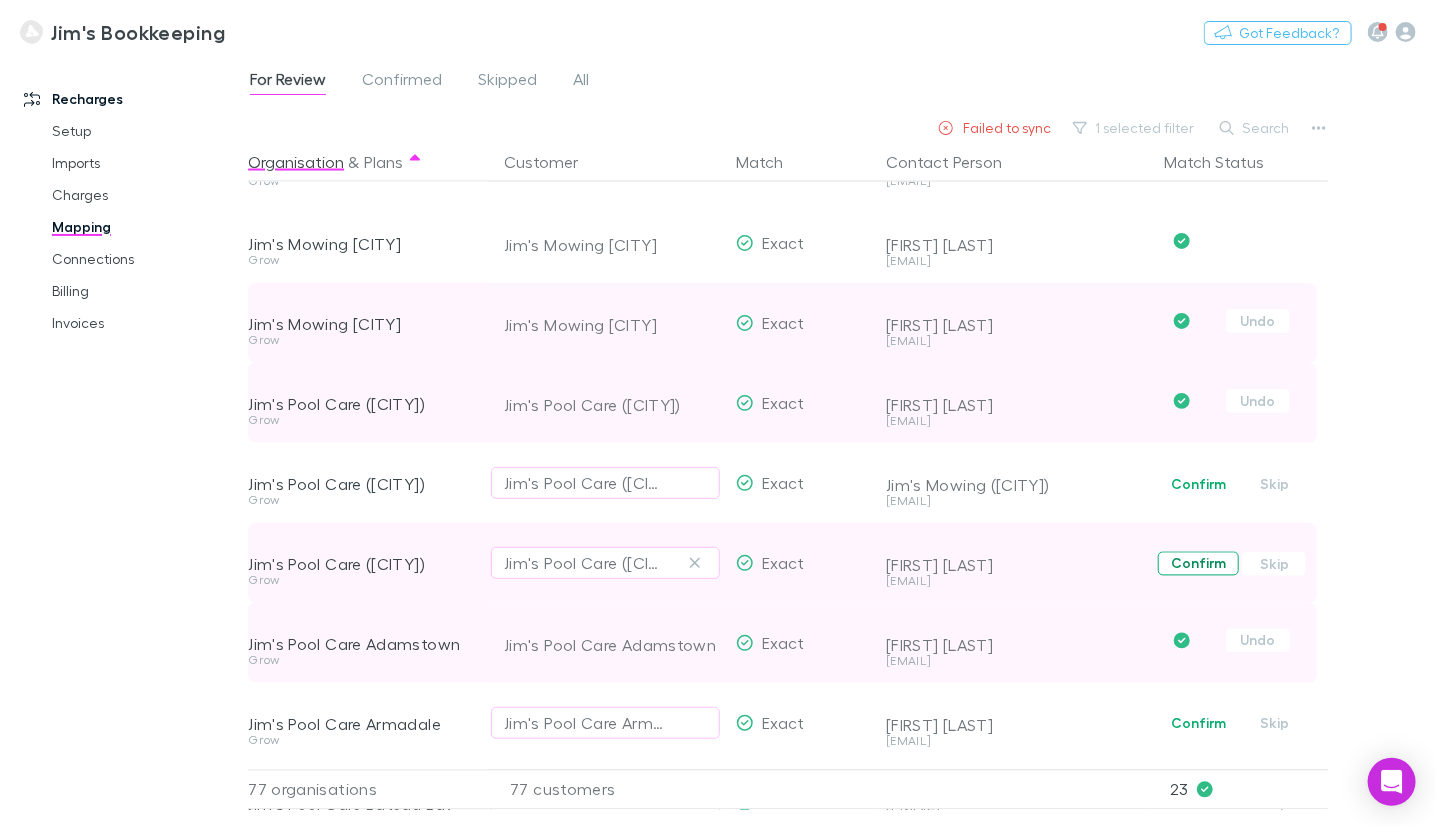 click on "Confirm" at bounding box center (1198, 564) 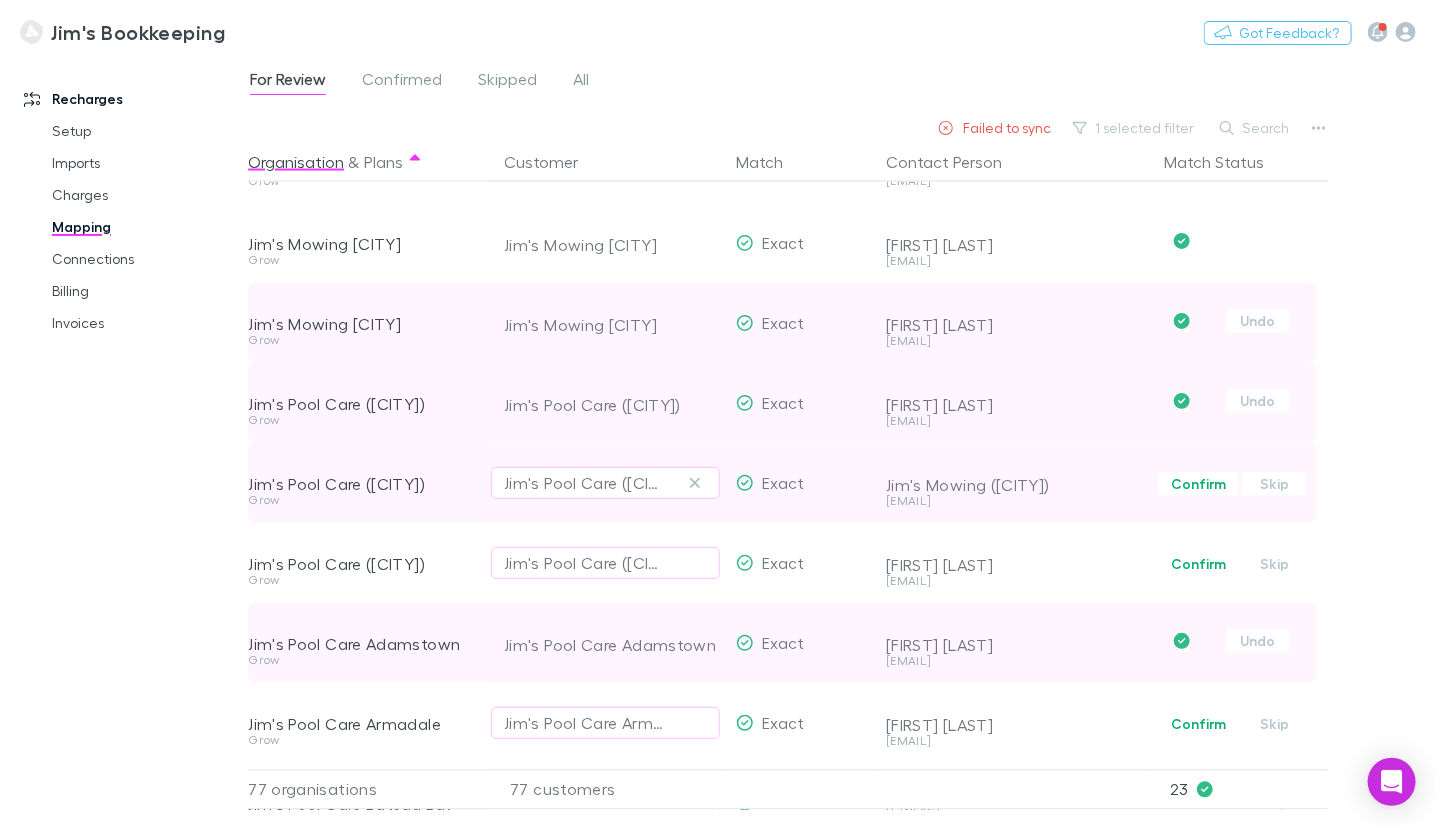 click on "Confirm" at bounding box center [1198, 484] 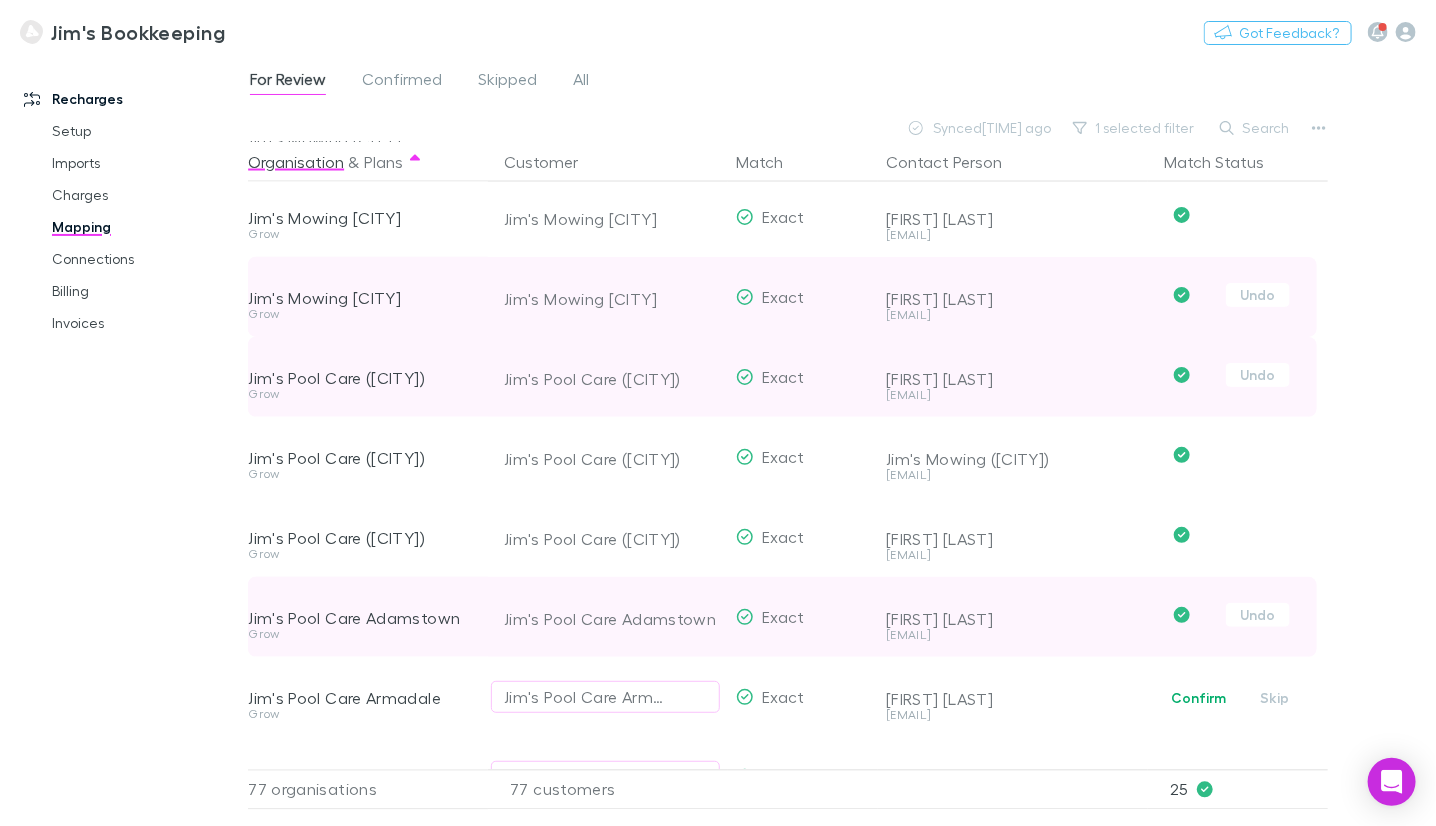 scroll, scrollTop: 1799, scrollLeft: 0, axis: vertical 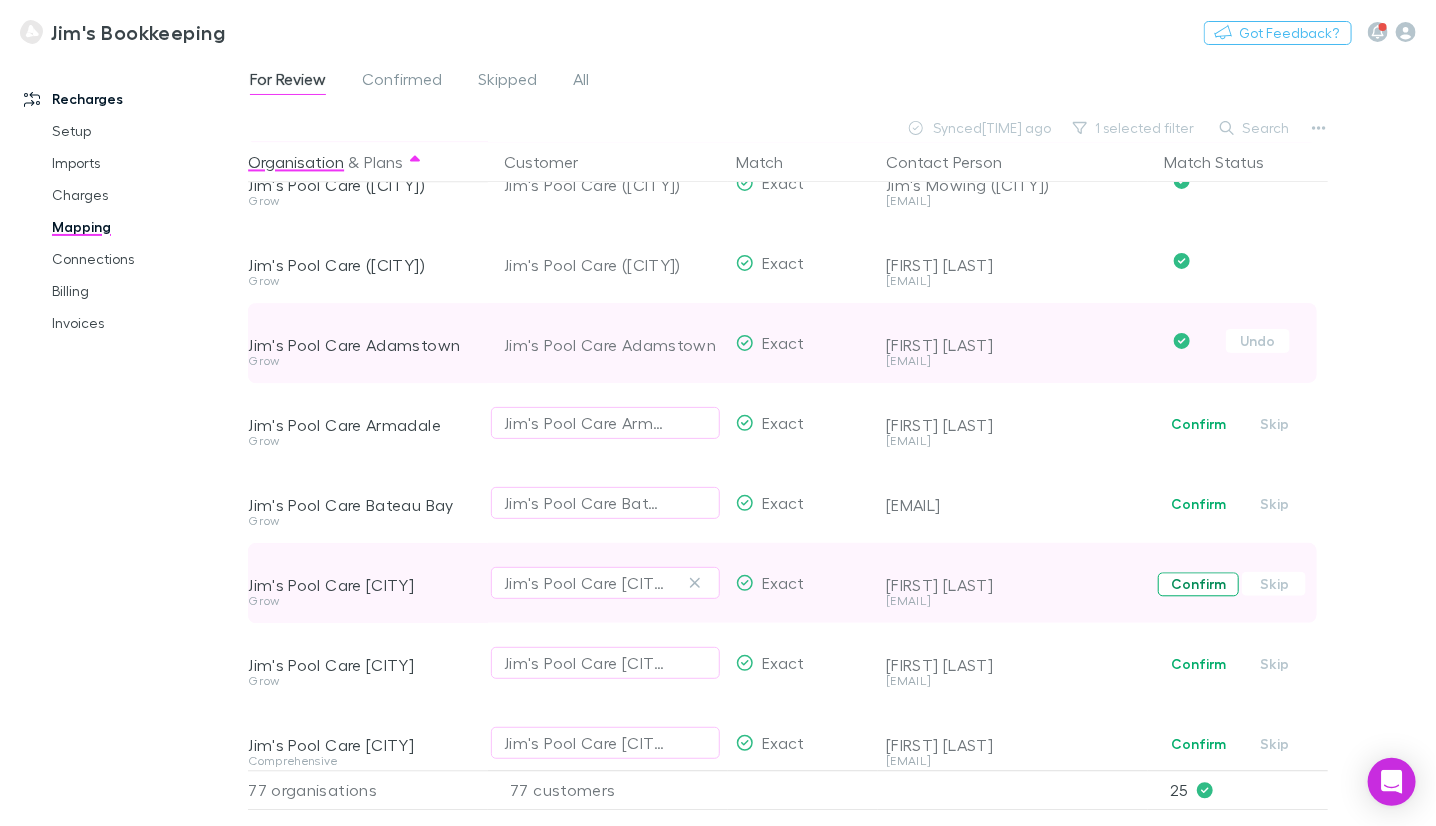 click on "Confirm" at bounding box center (1198, 584) 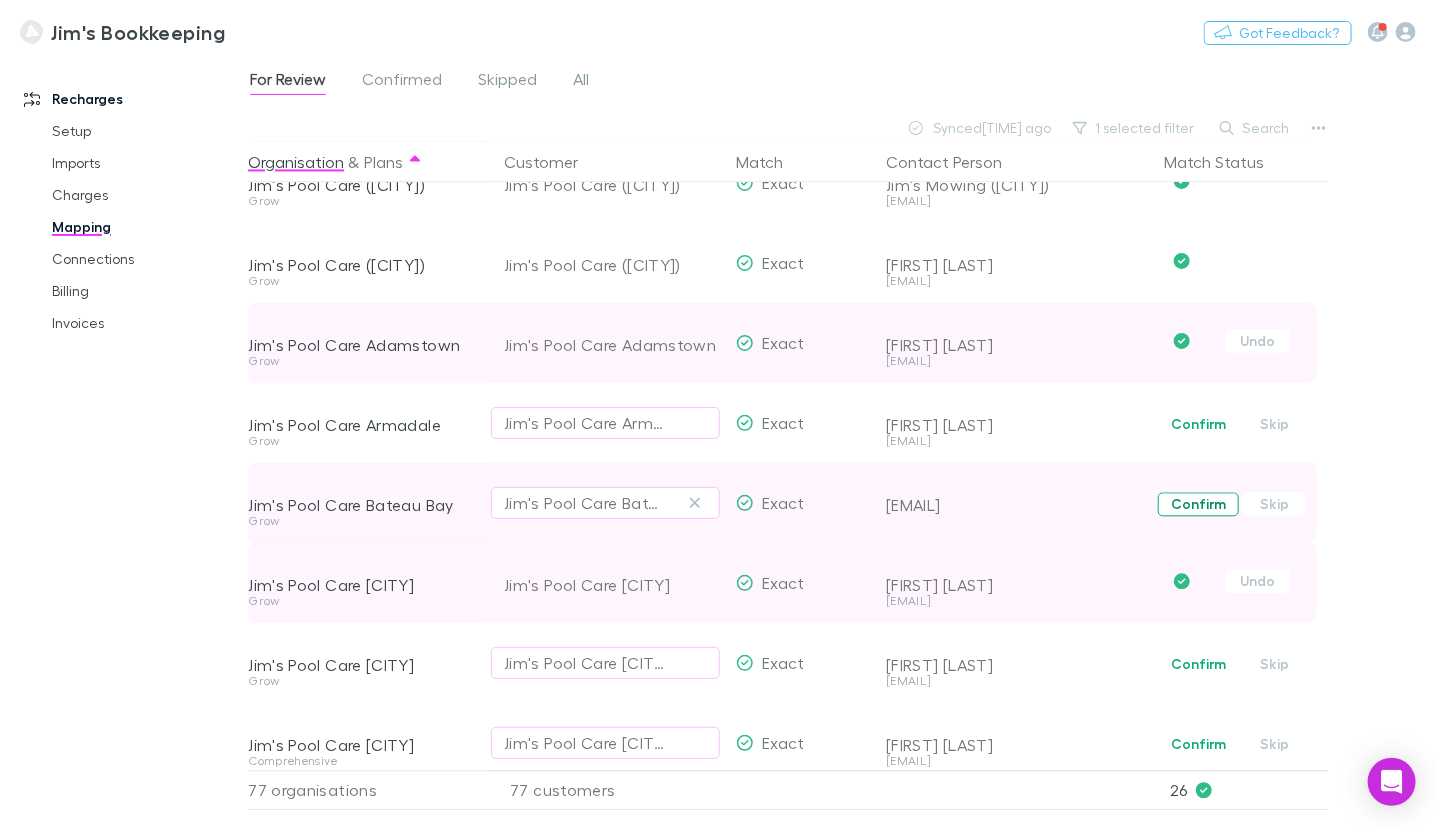 click on "Confirm" at bounding box center [1198, 504] 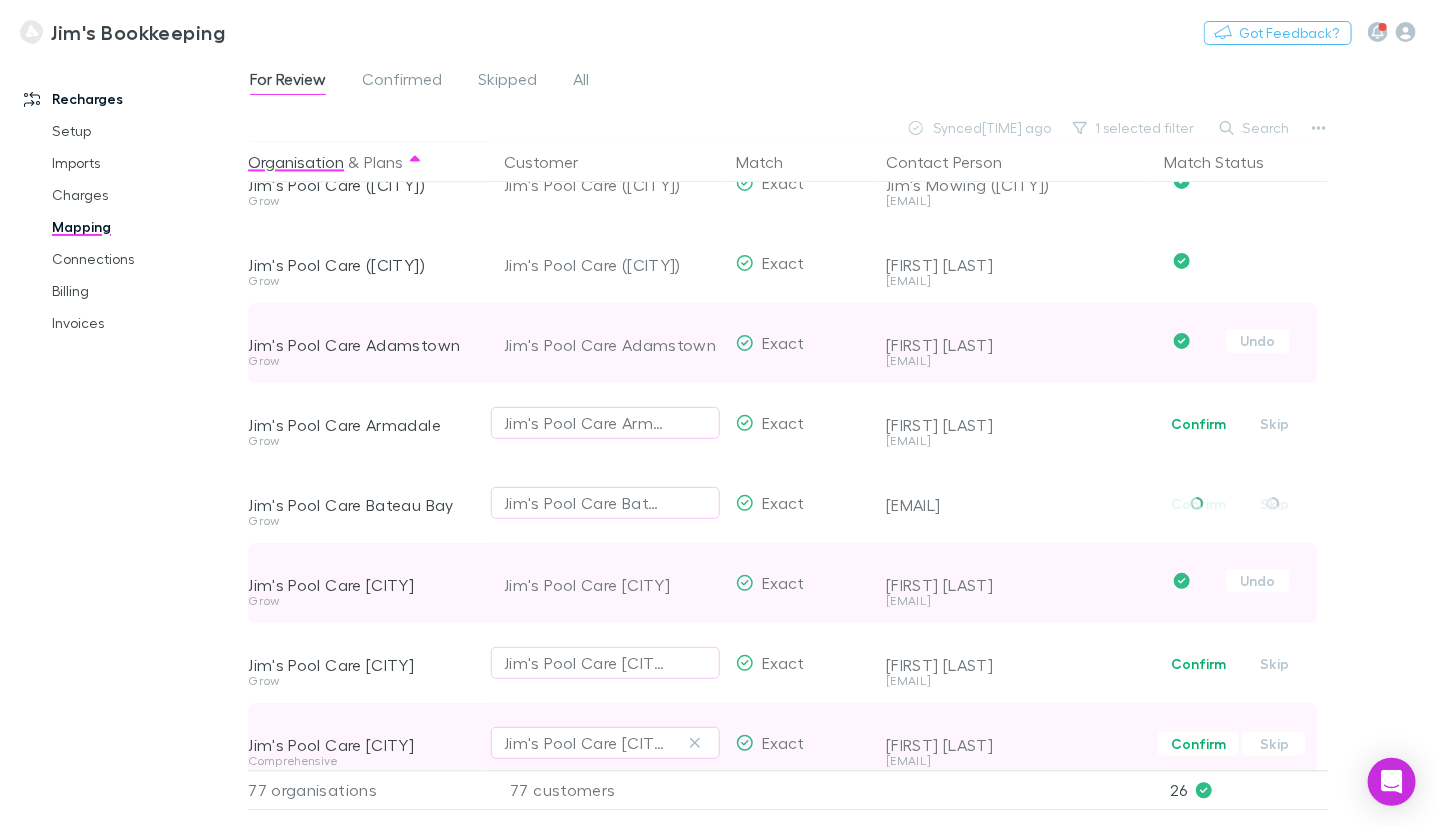 click on "Confirm" at bounding box center [1198, 424] 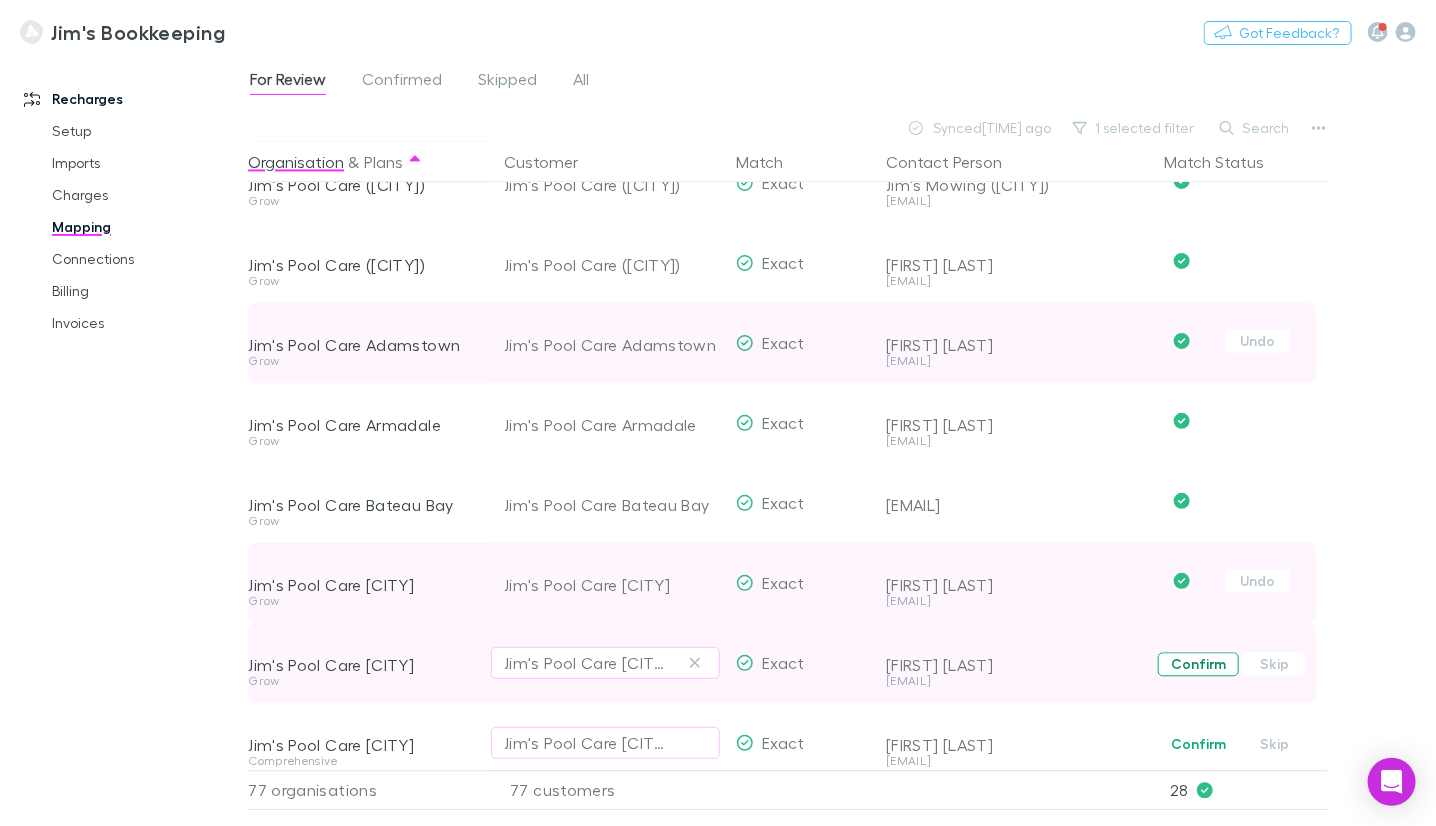 click on "Confirm" at bounding box center (1198, 664) 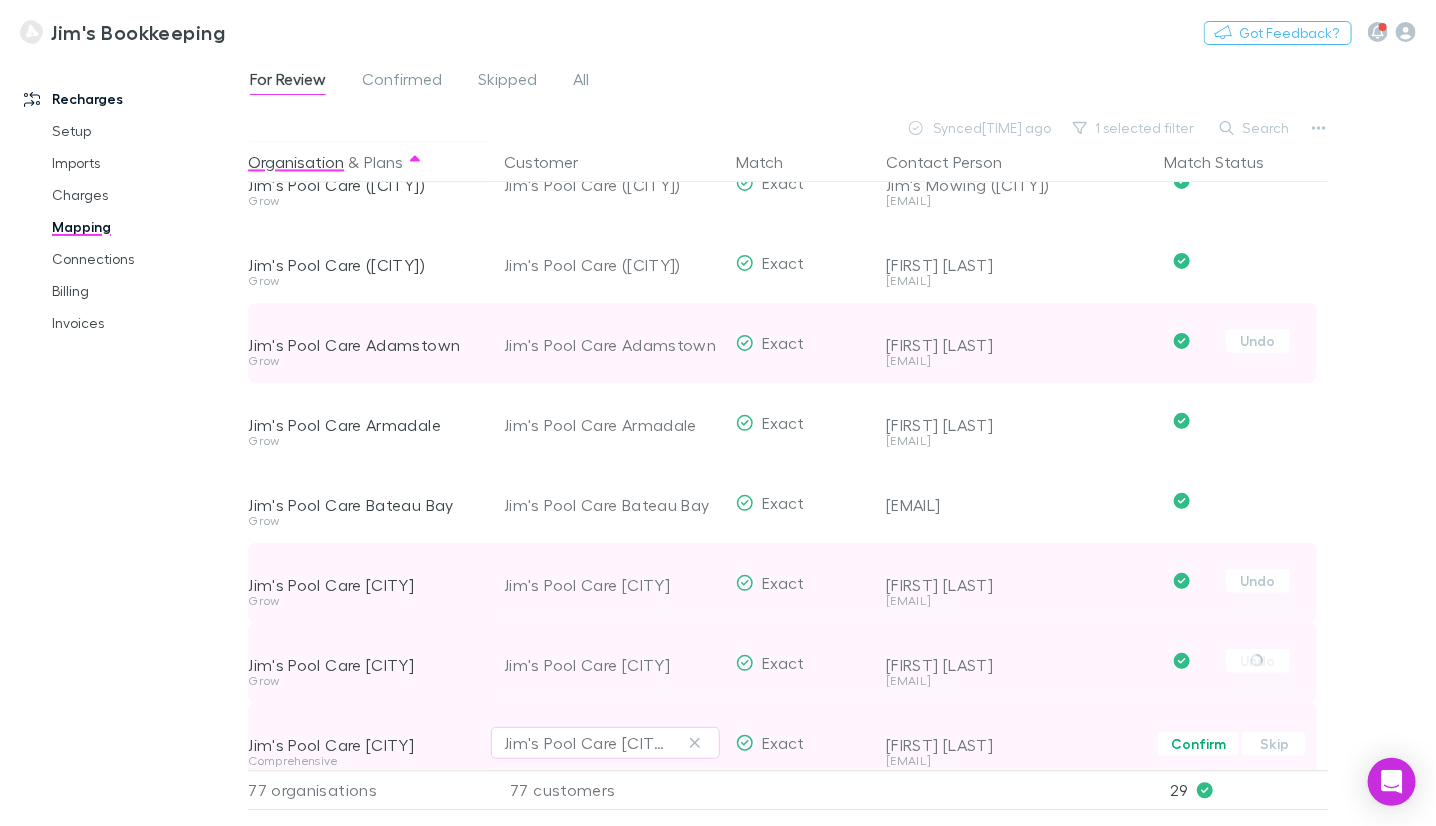 scroll, scrollTop: 1999, scrollLeft: 0, axis: vertical 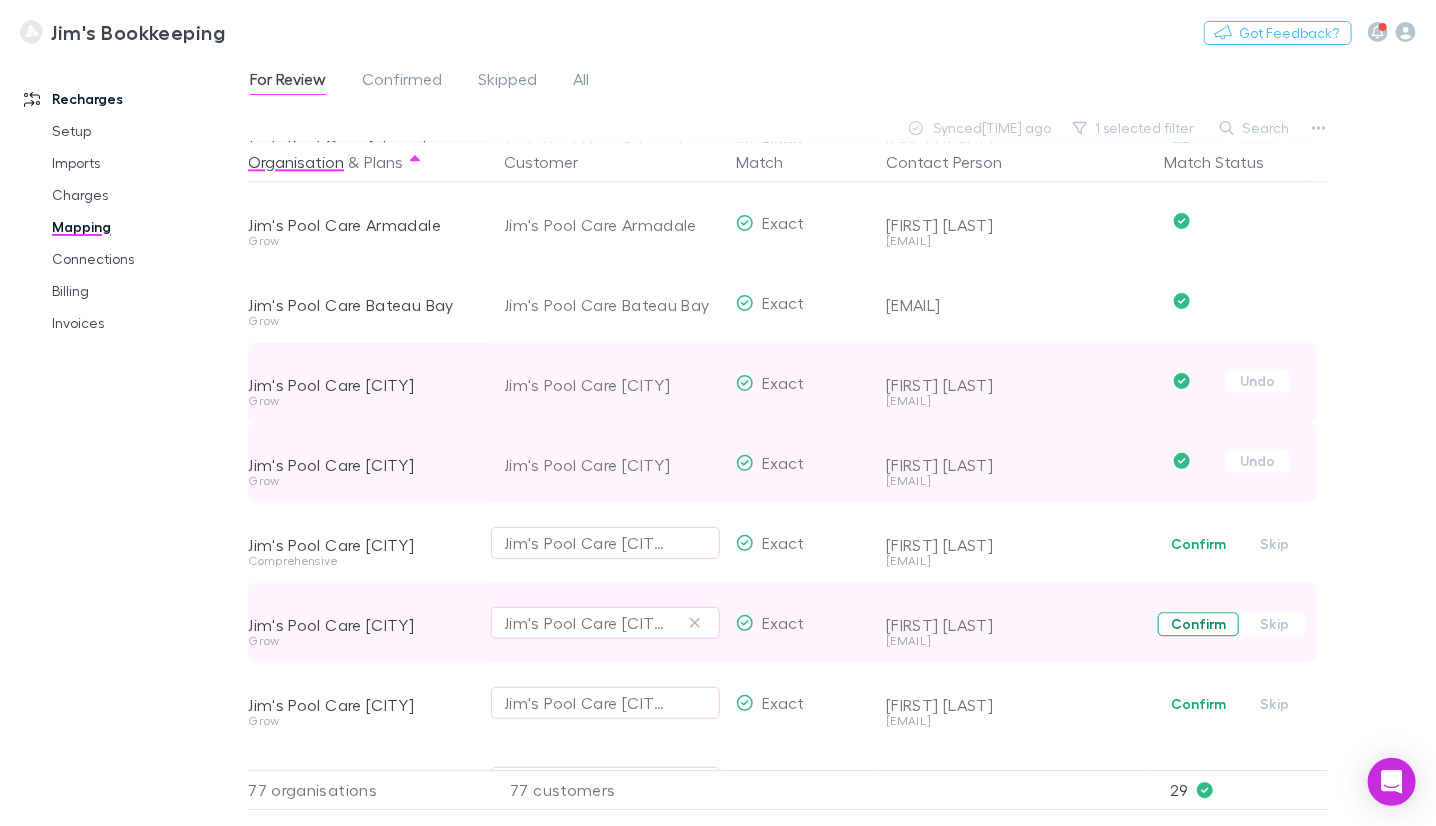 click on "Confirm" at bounding box center [1198, 624] 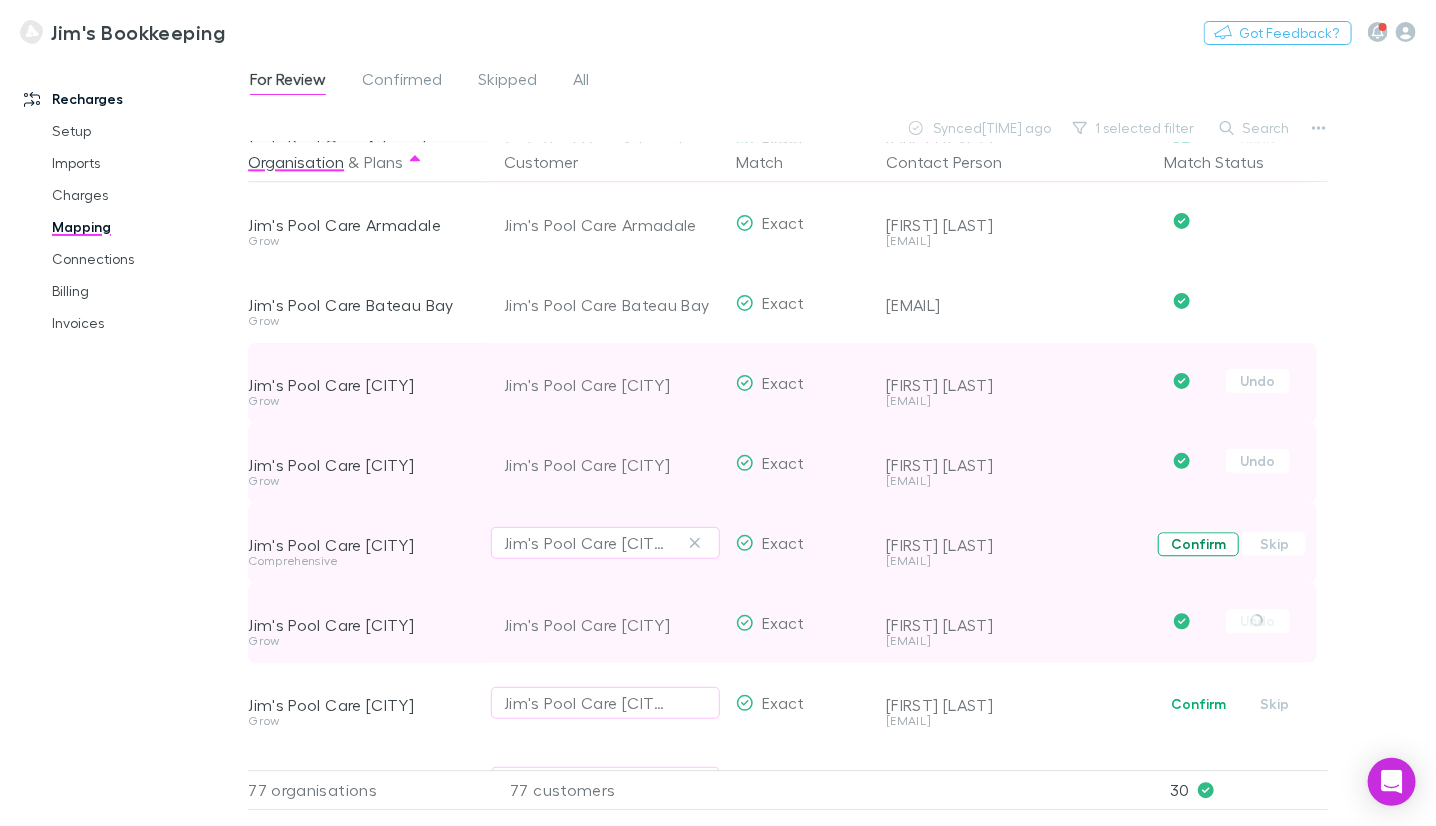 click on "Confirm" at bounding box center [1198, 544] 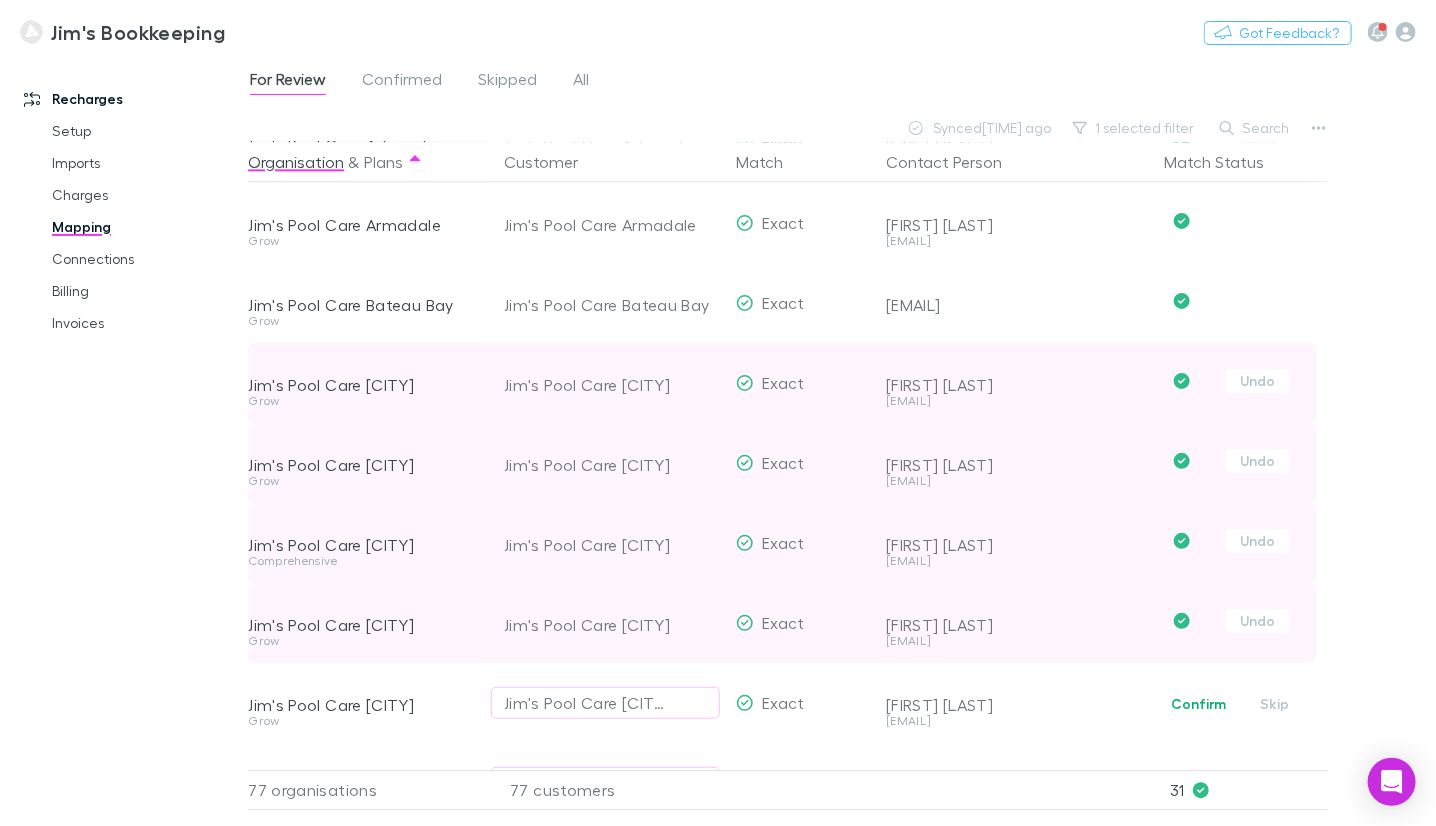 scroll, scrollTop: 2300, scrollLeft: 0, axis: vertical 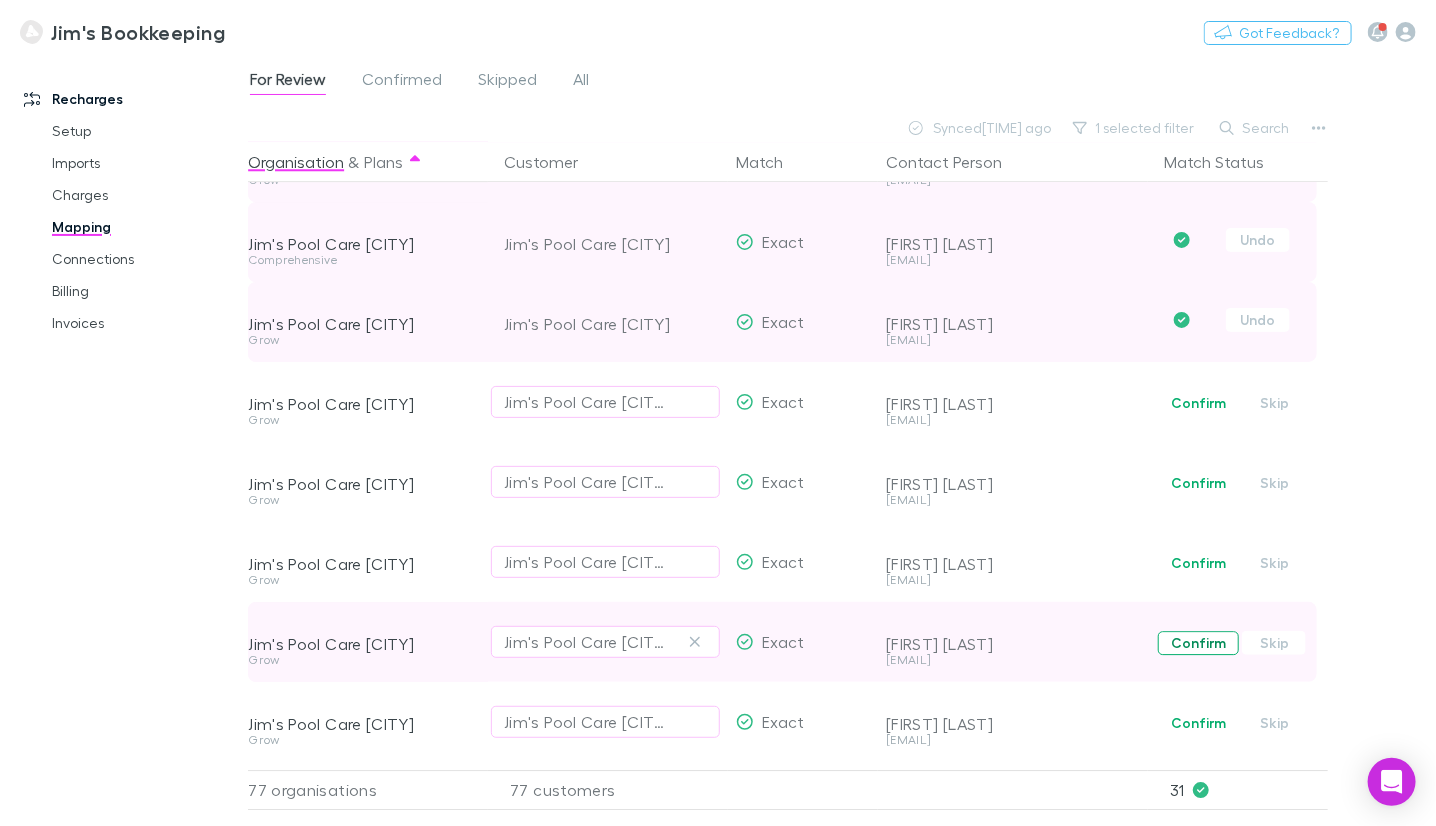 click on "Confirm" at bounding box center (1198, 643) 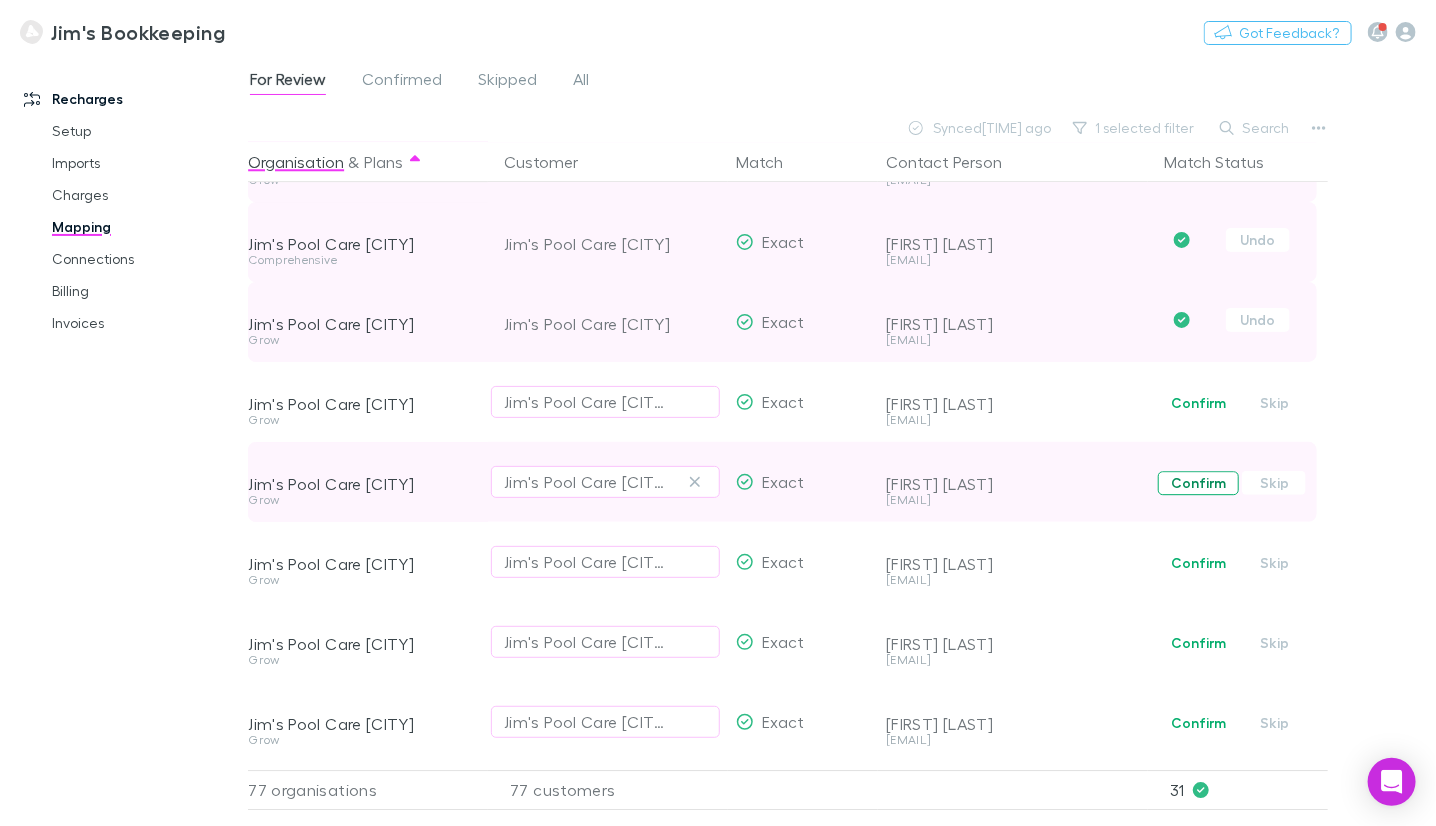 click on "Confirm" at bounding box center [1198, 563] 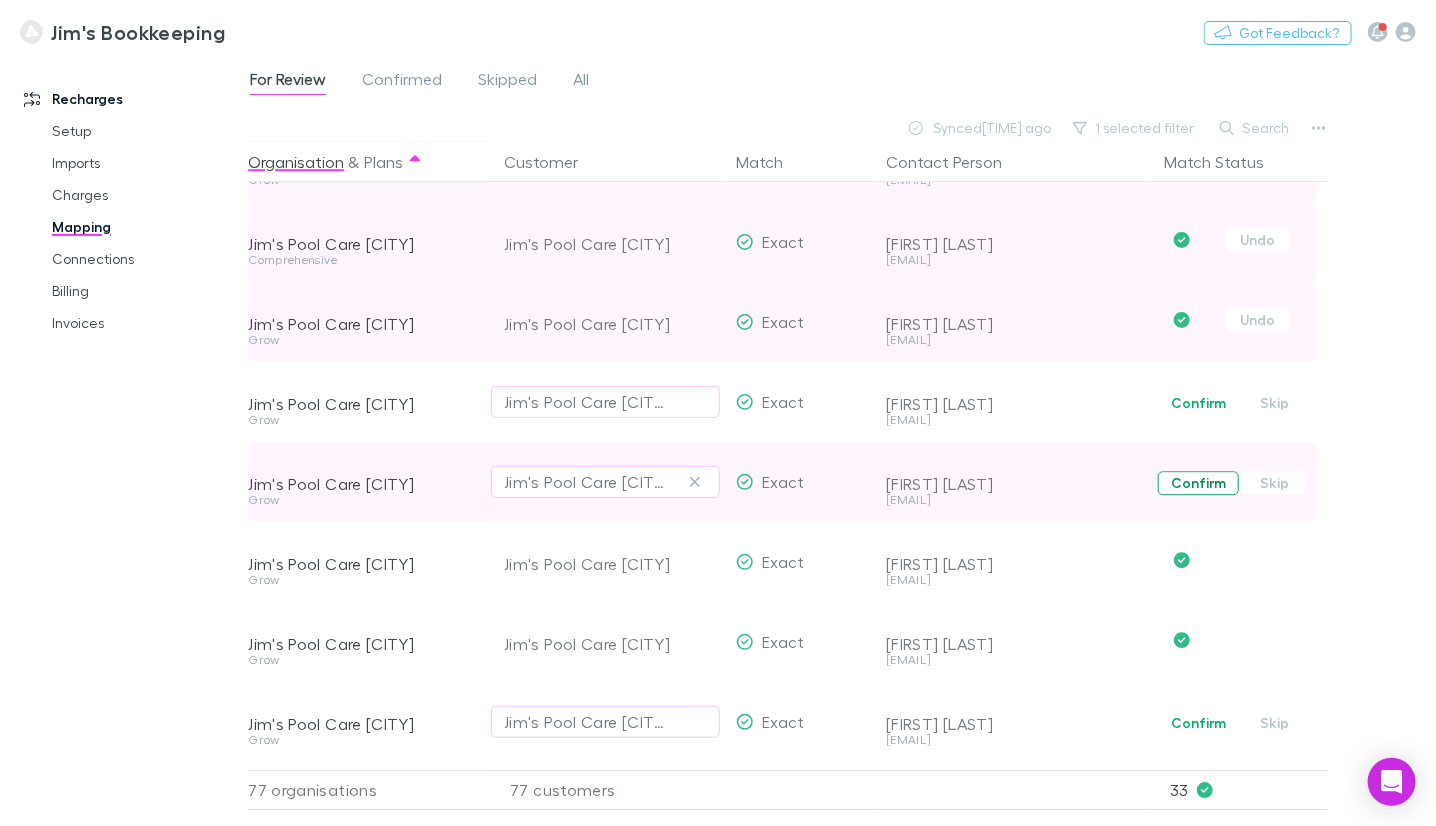 click on "Confirm" at bounding box center [1198, 483] 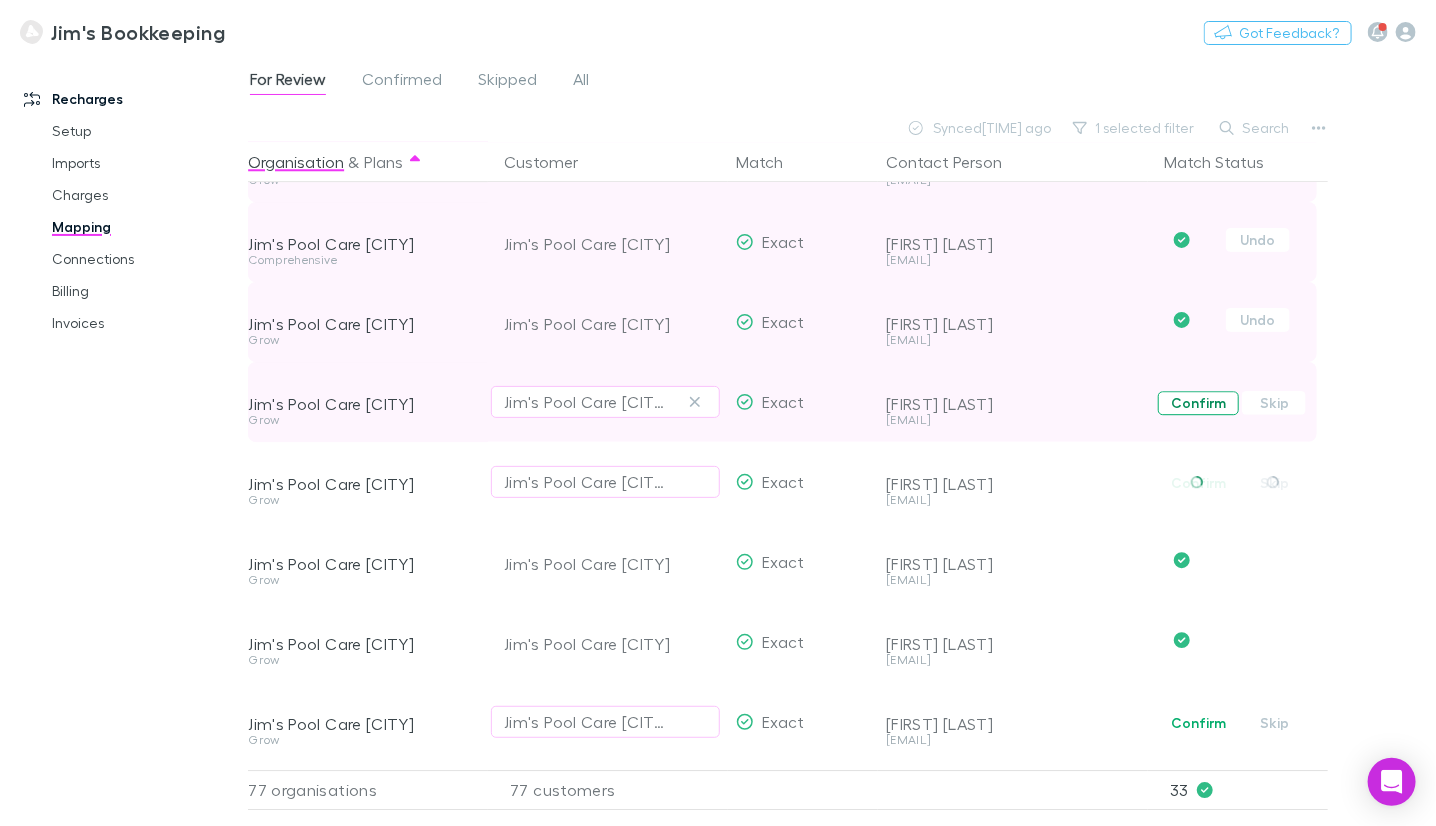 click on "Confirm" at bounding box center (1198, 403) 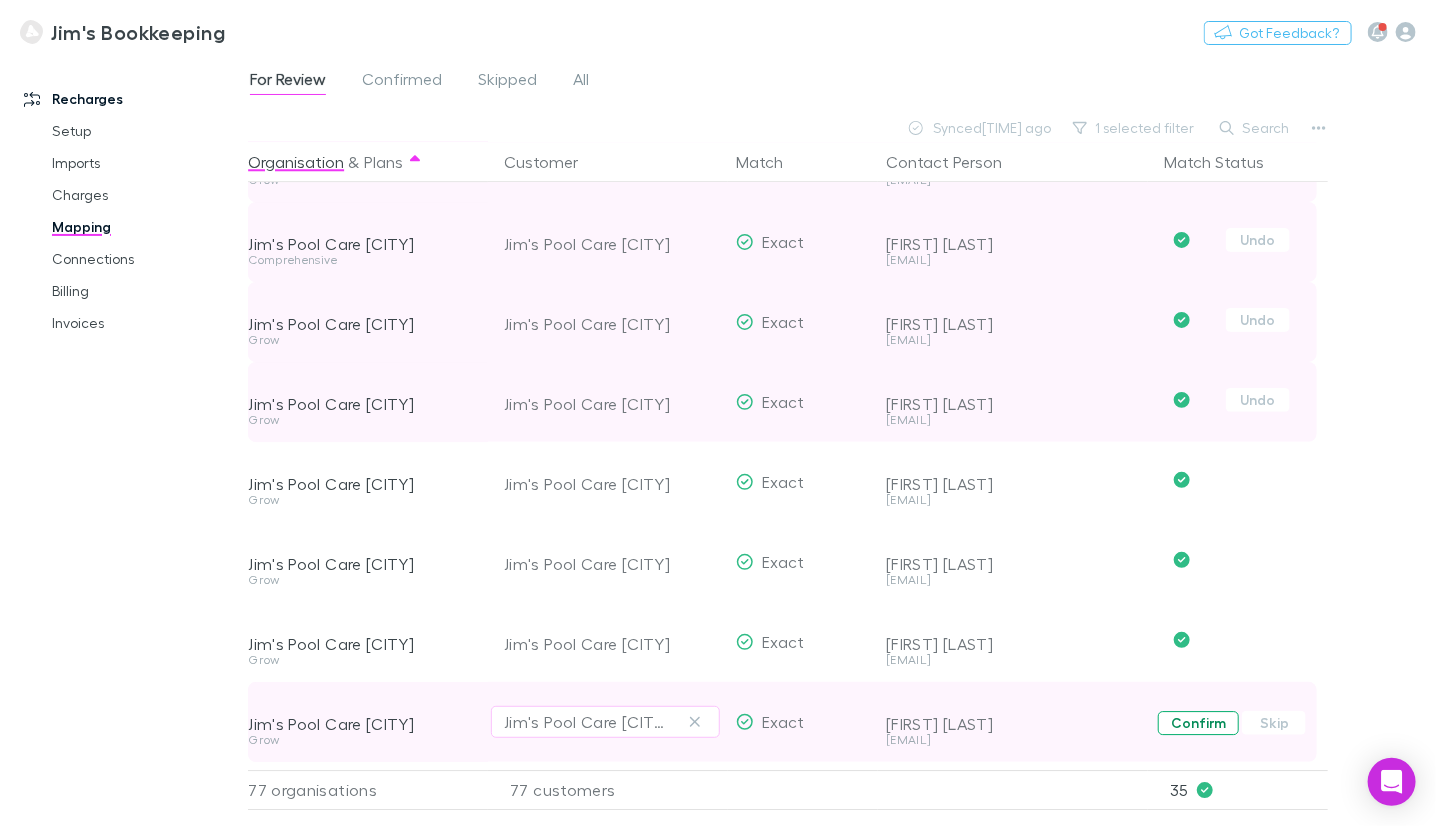 click on "Confirm" at bounding box center (1198, 723) 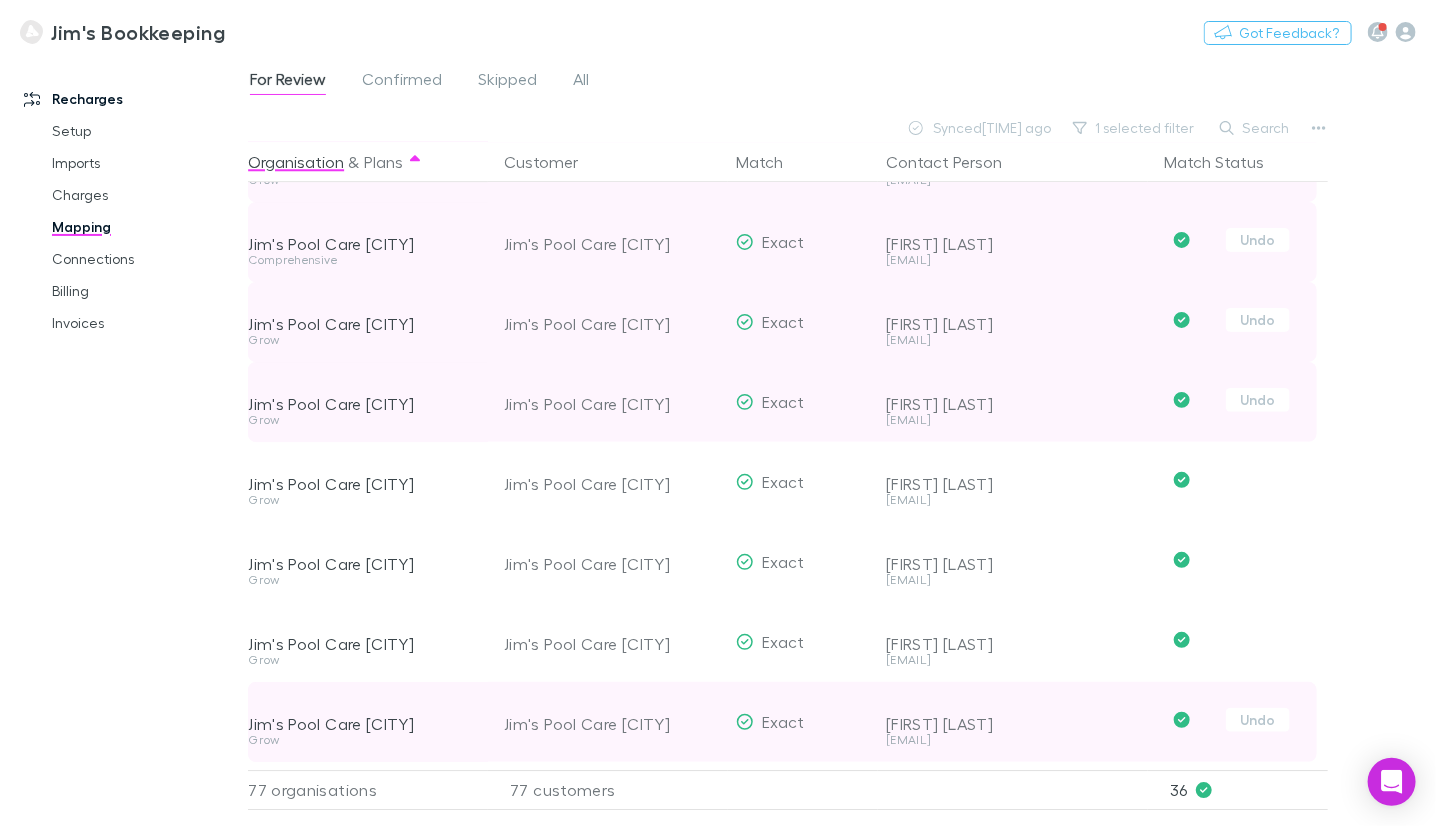 scroll, scrollTop: 2499, scrollLeft: 0, axis: vertical 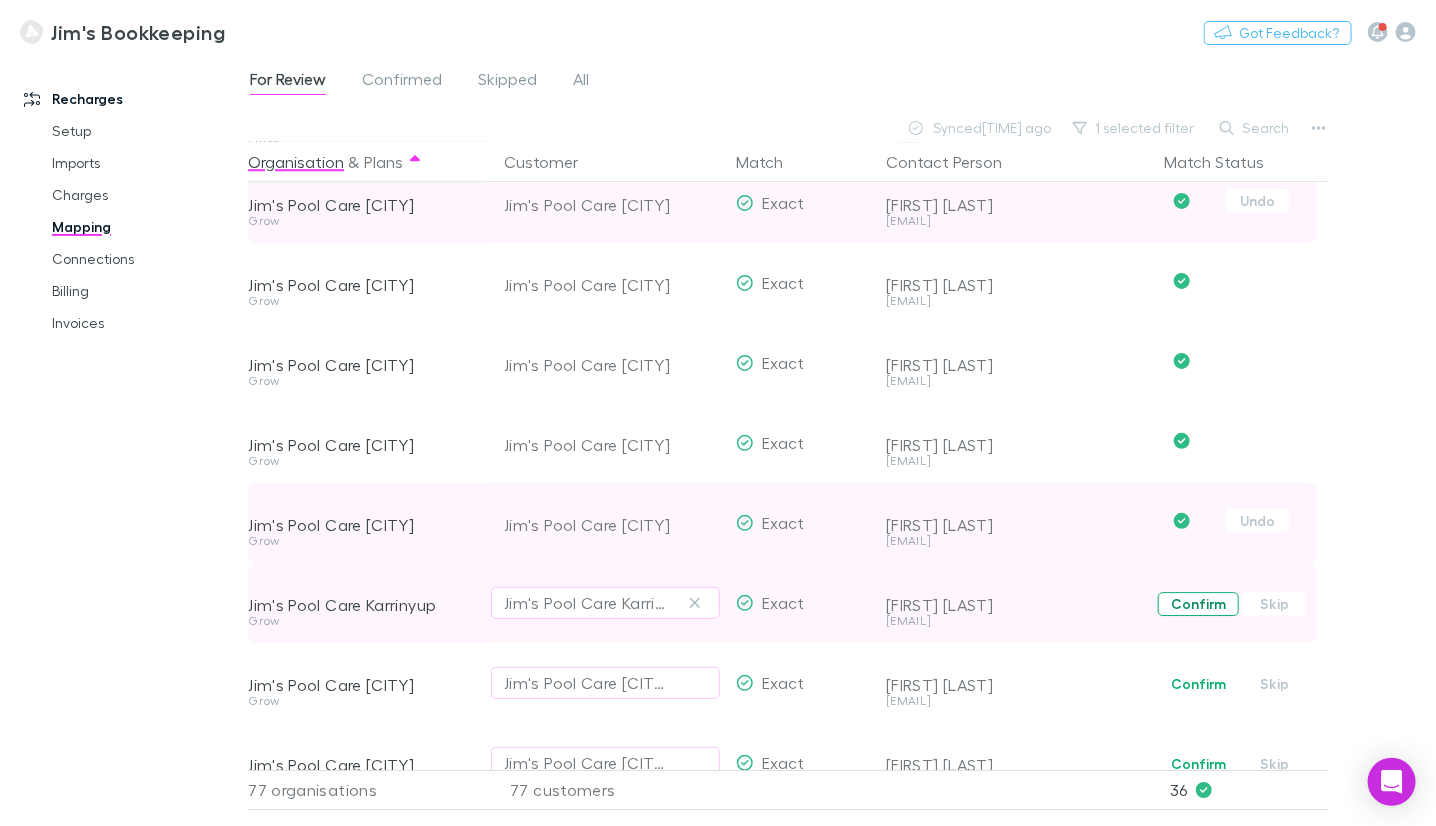 click on "Confirm" at bounding box center [1198, 604] 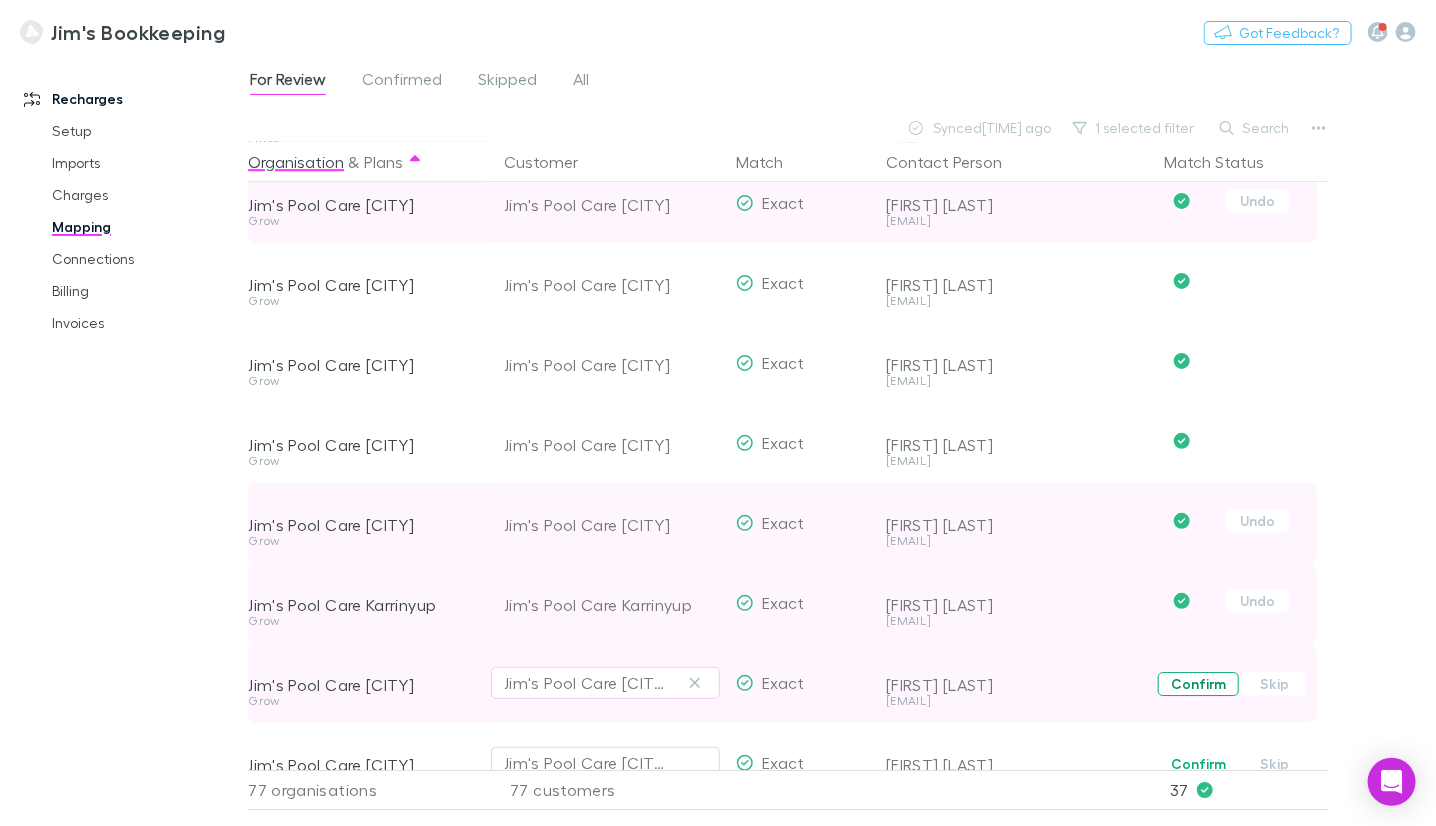 click on "Confirm" at bounding box center [1198, 684] 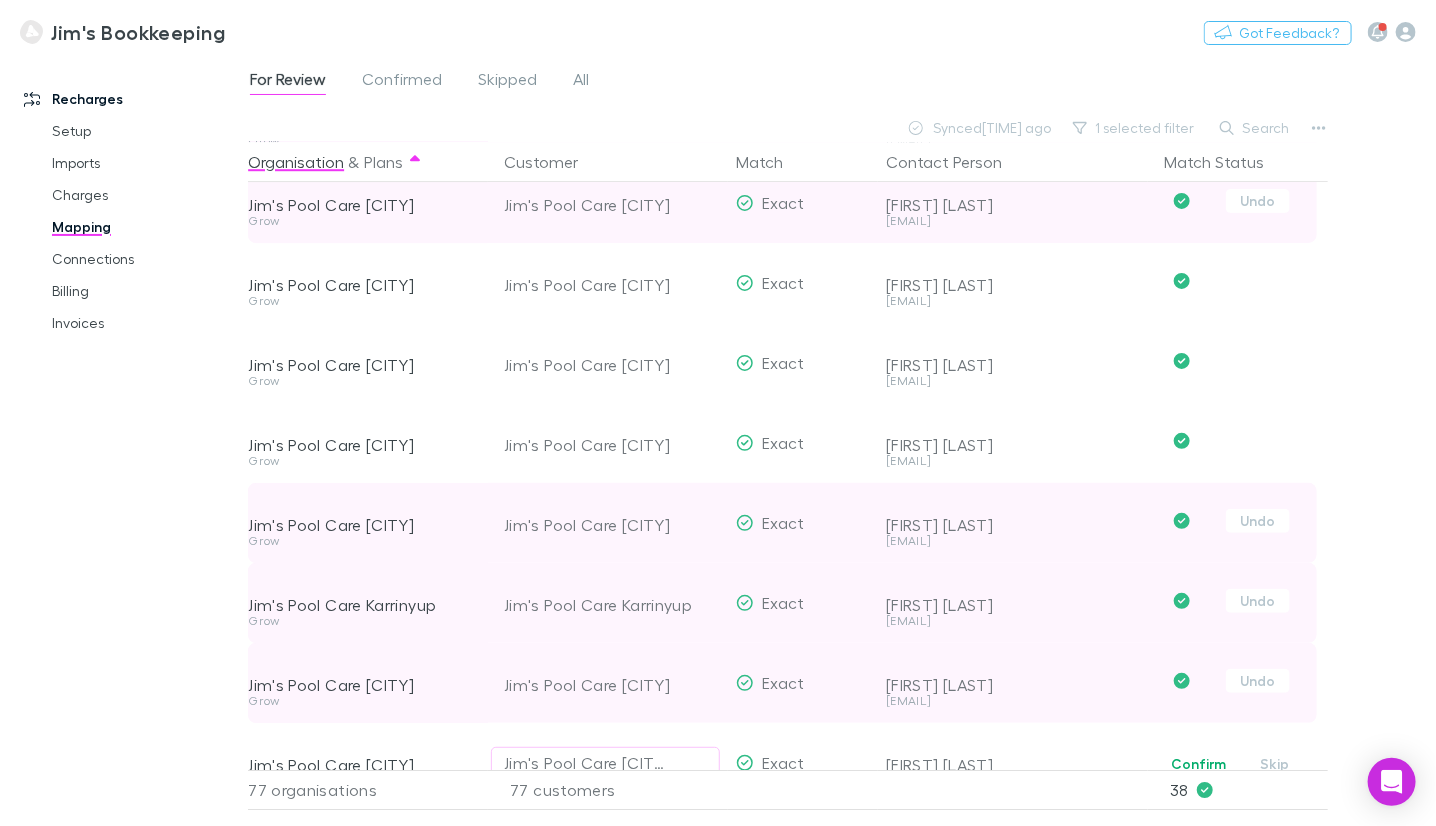 scroll, scrollTop: 2699, scrollLeft: 0, axis: vertical 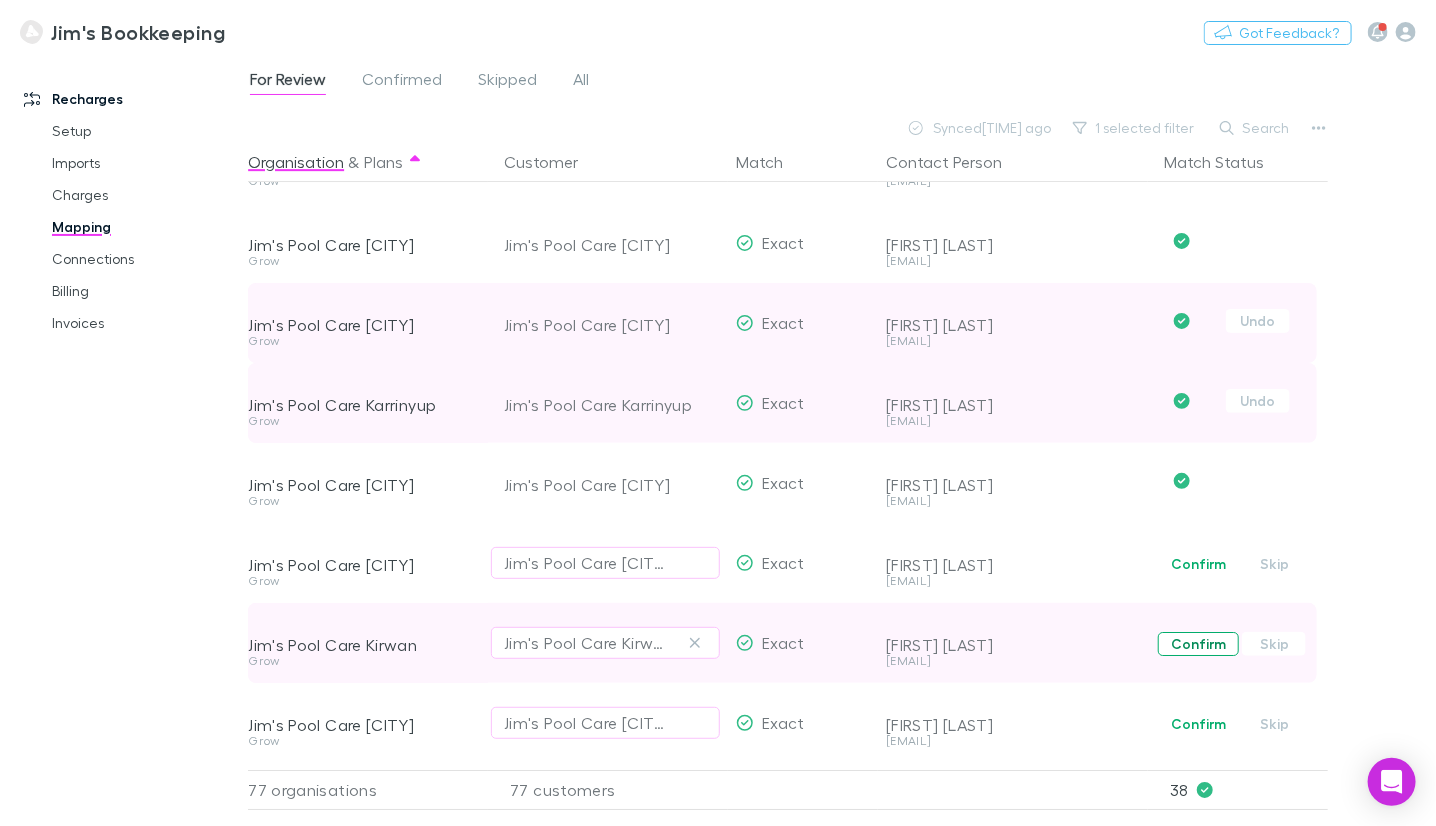 click on "Confirm" at bounding box center [1198, 644] 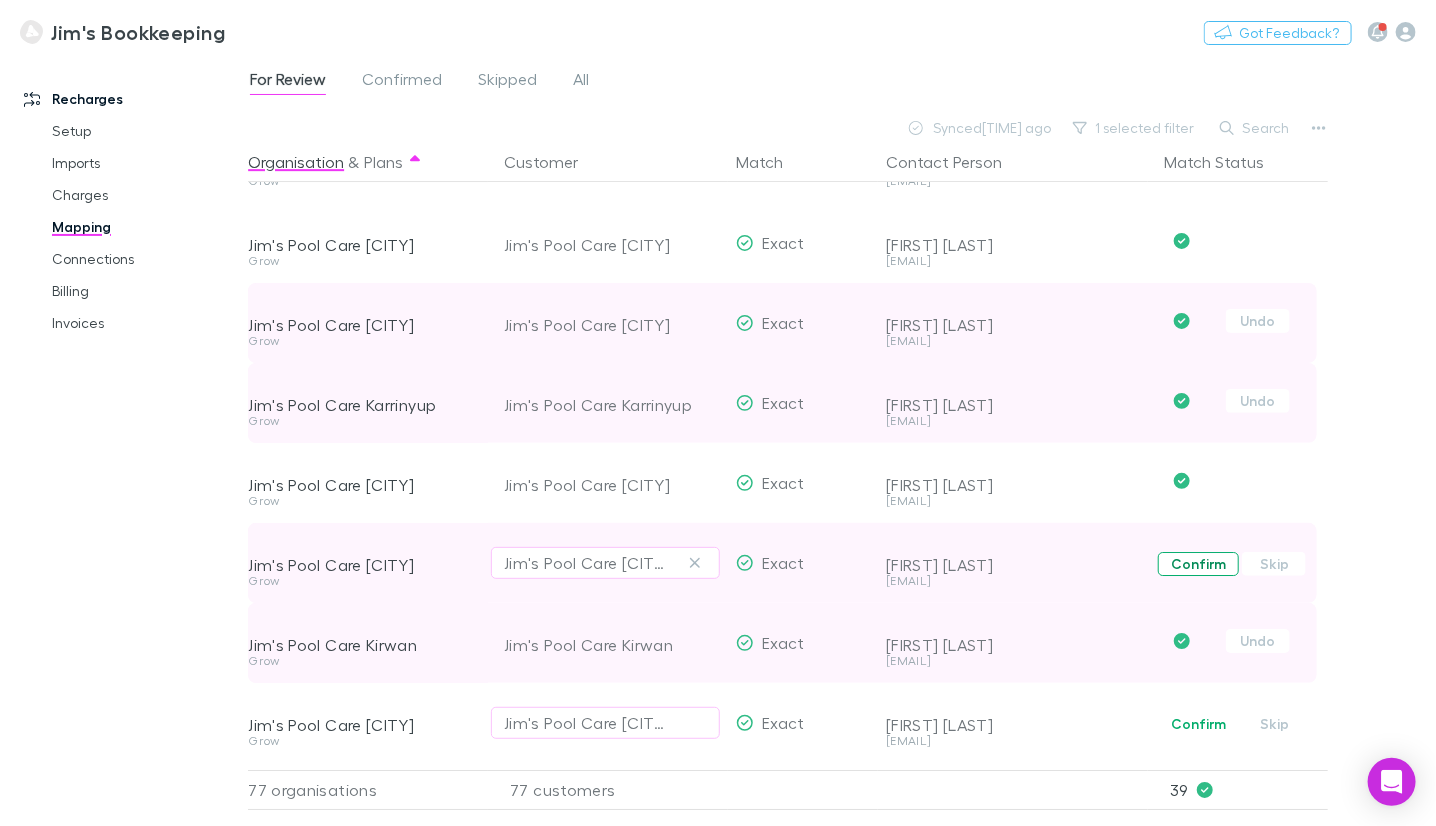 click on "Confirm" at bounding box center [1198, 564] 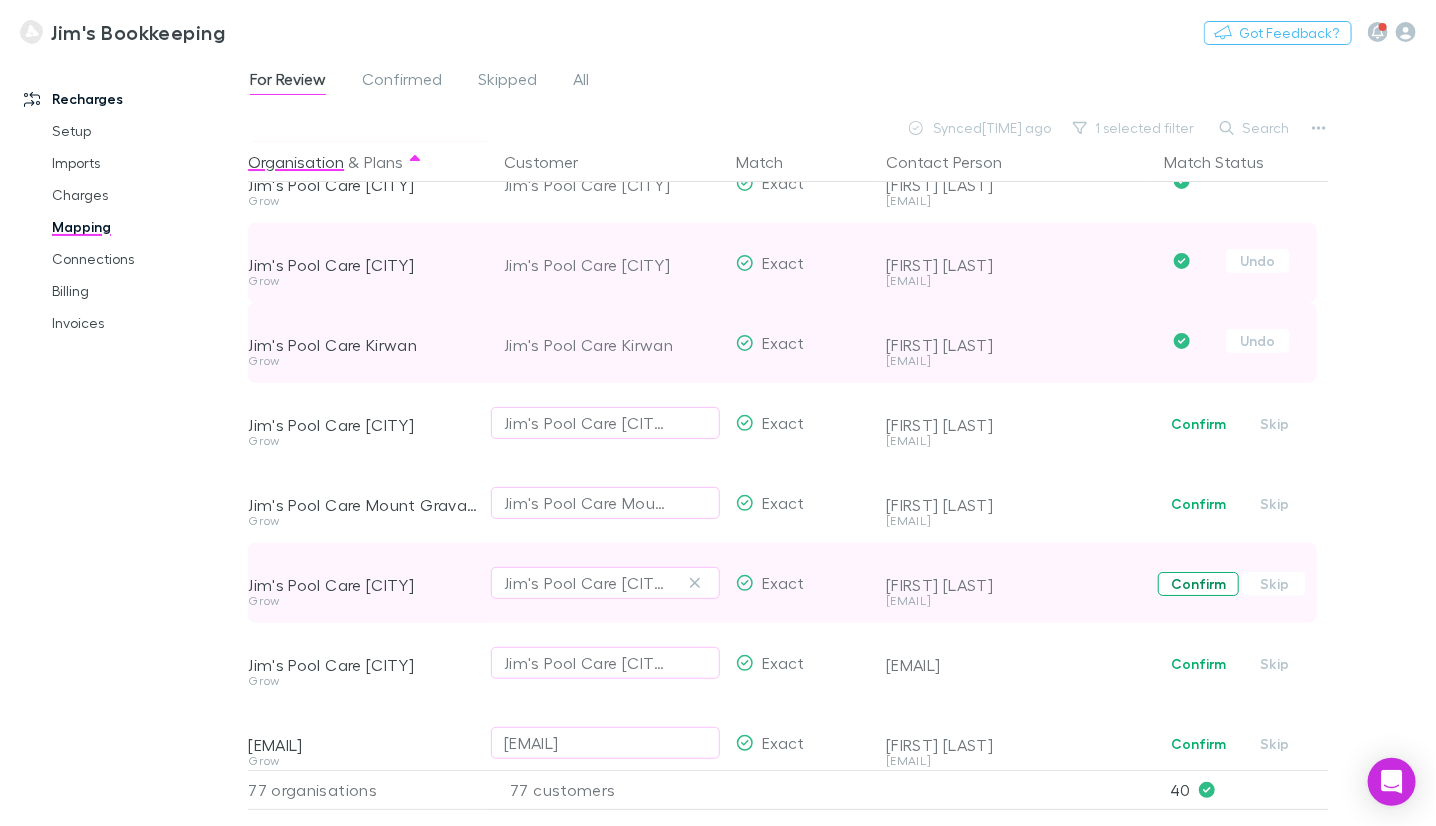 scroll, scrollTop: 2999, scrollLeft: 0, axis: vertical 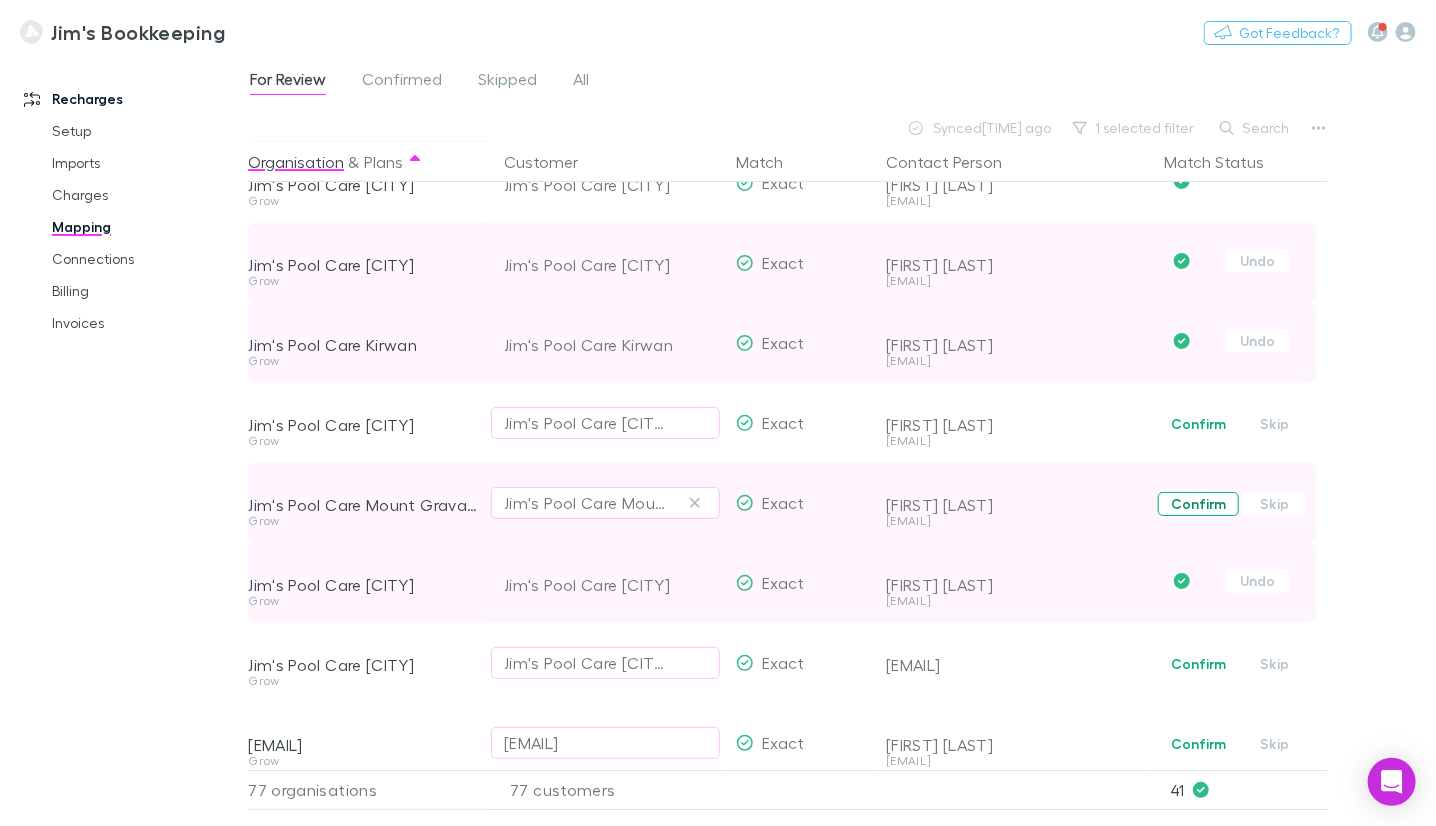 click on "Confirm" at bounding box center [1198, 504] 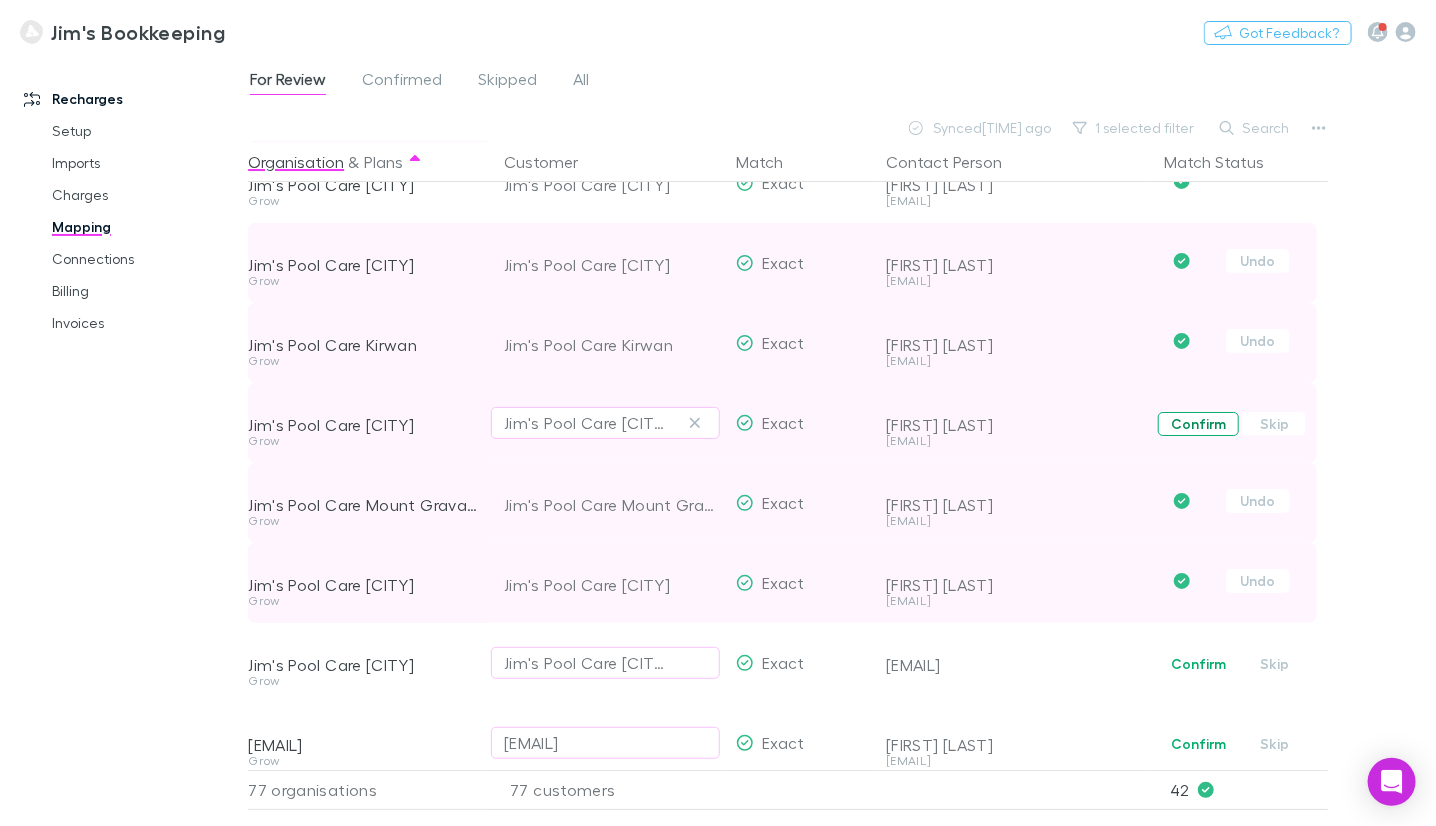 click on "Confirm" at bounding box center [1198, 424] 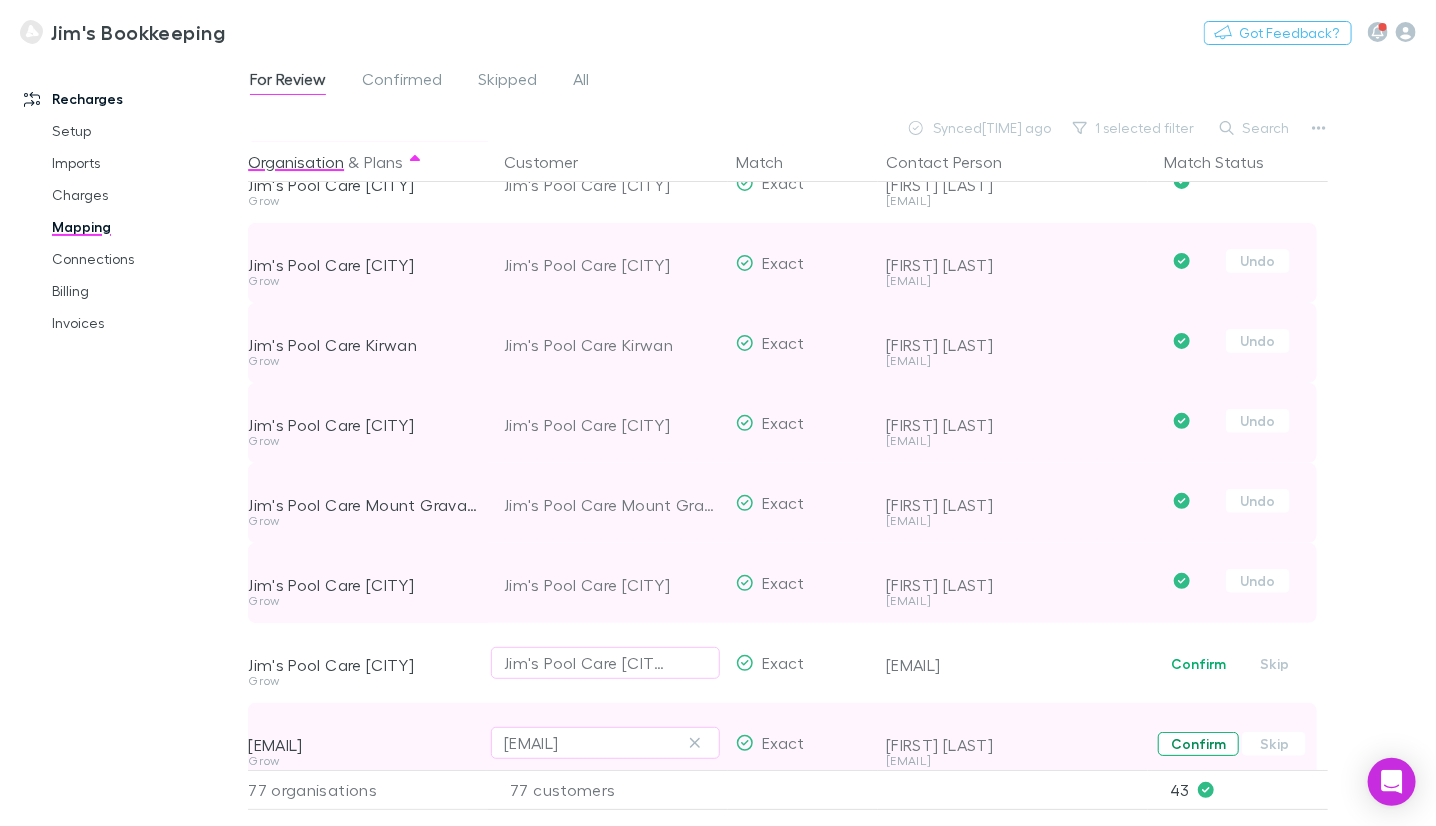 scroll, scrollTop: 3099, scrollLeft: 0, axis: vertical 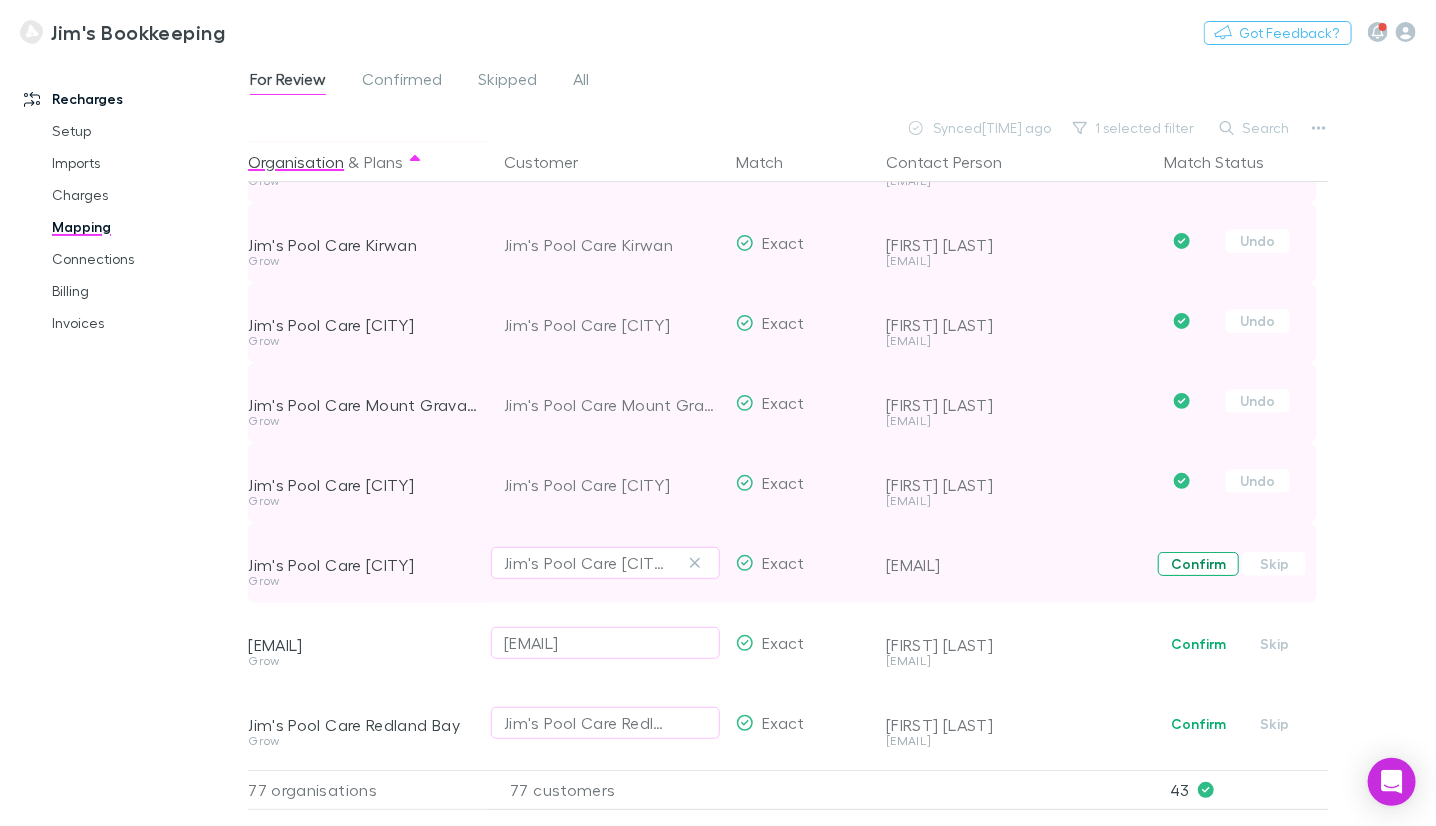click on "Confirm" at bounding box center (1198, 564) 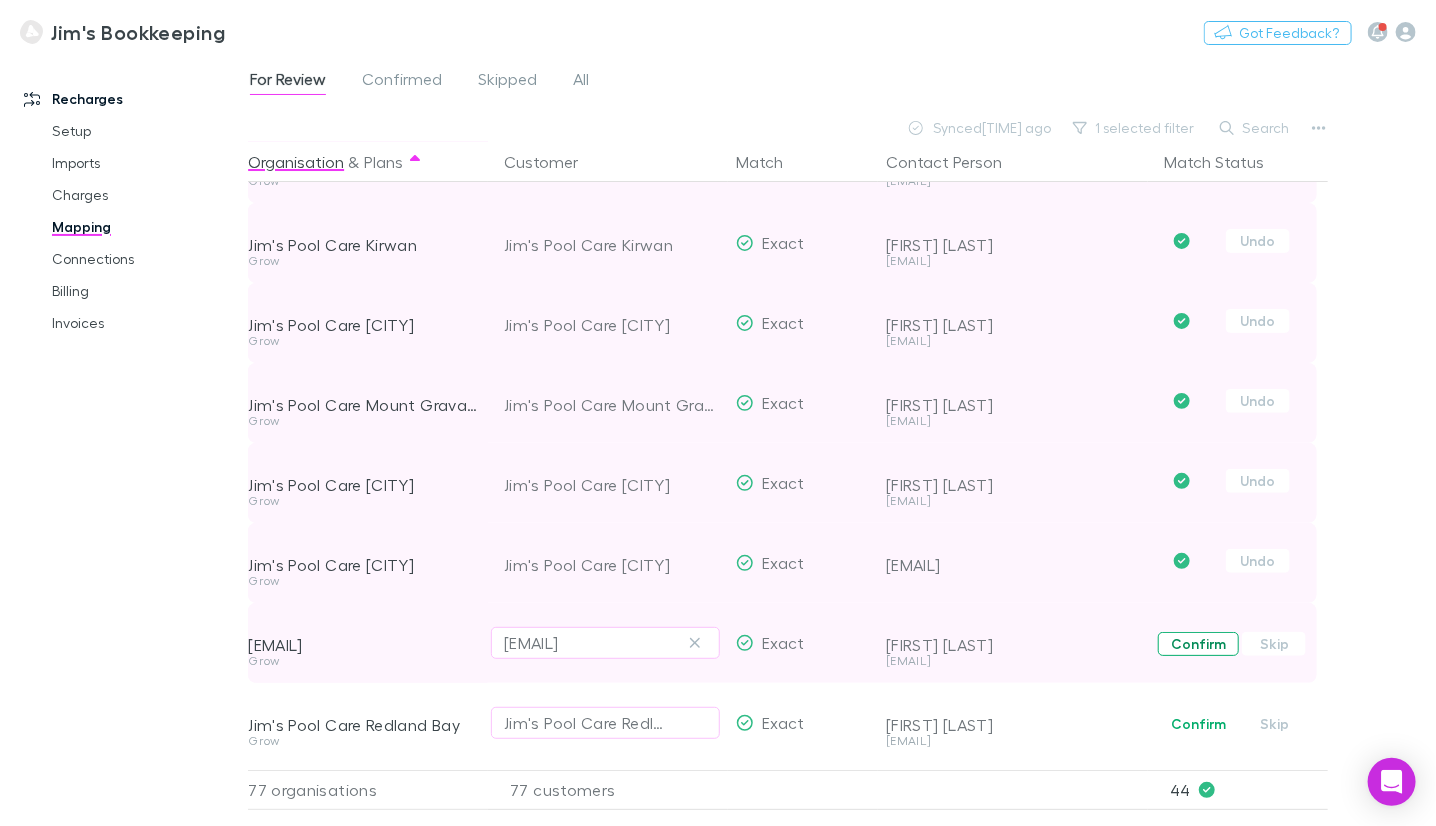 click on "Confirm" at bounding box center (1198, 644) 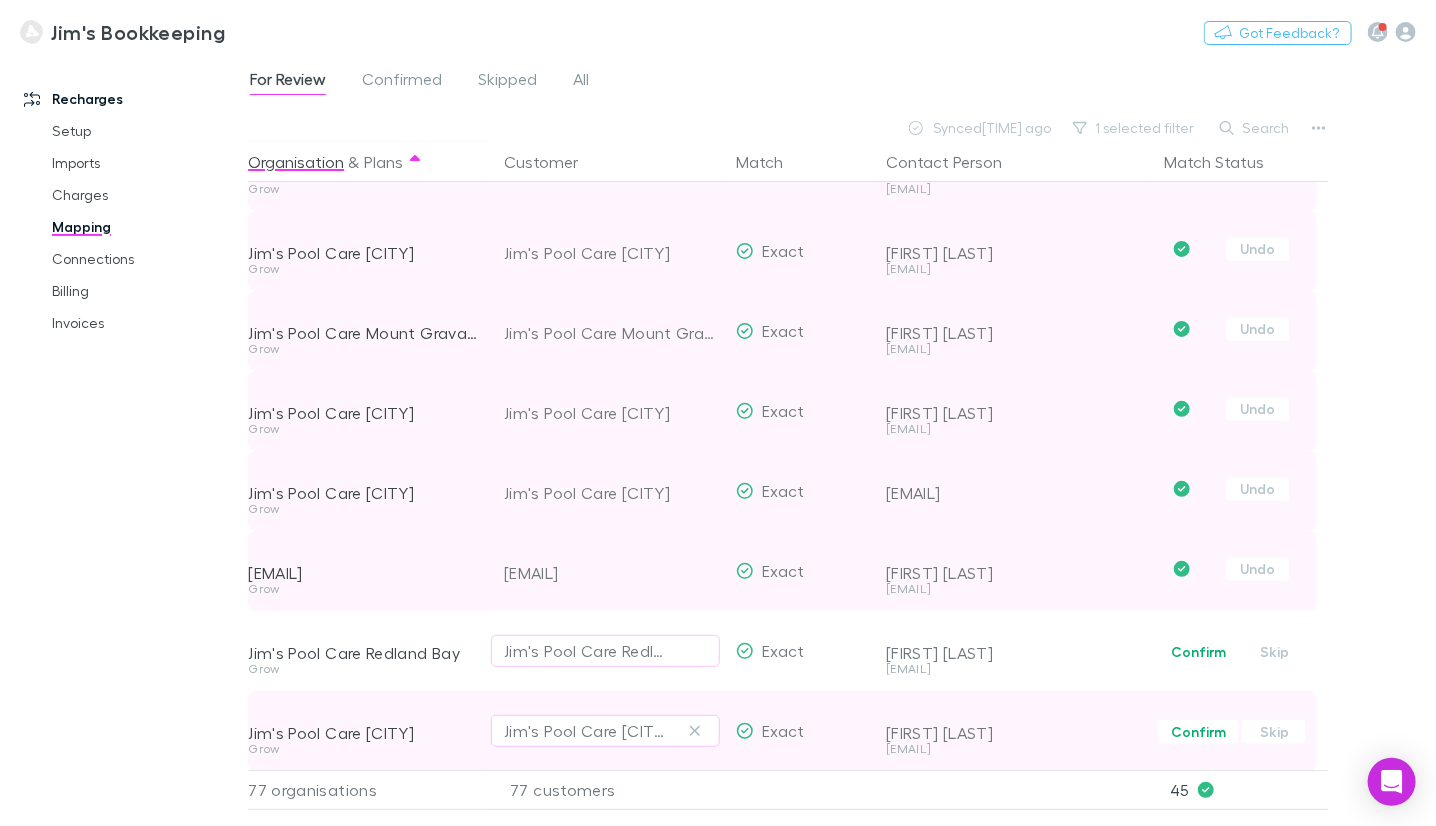 scroll, scrollTop: 3299, scrollLeft: 0, axis: vertical 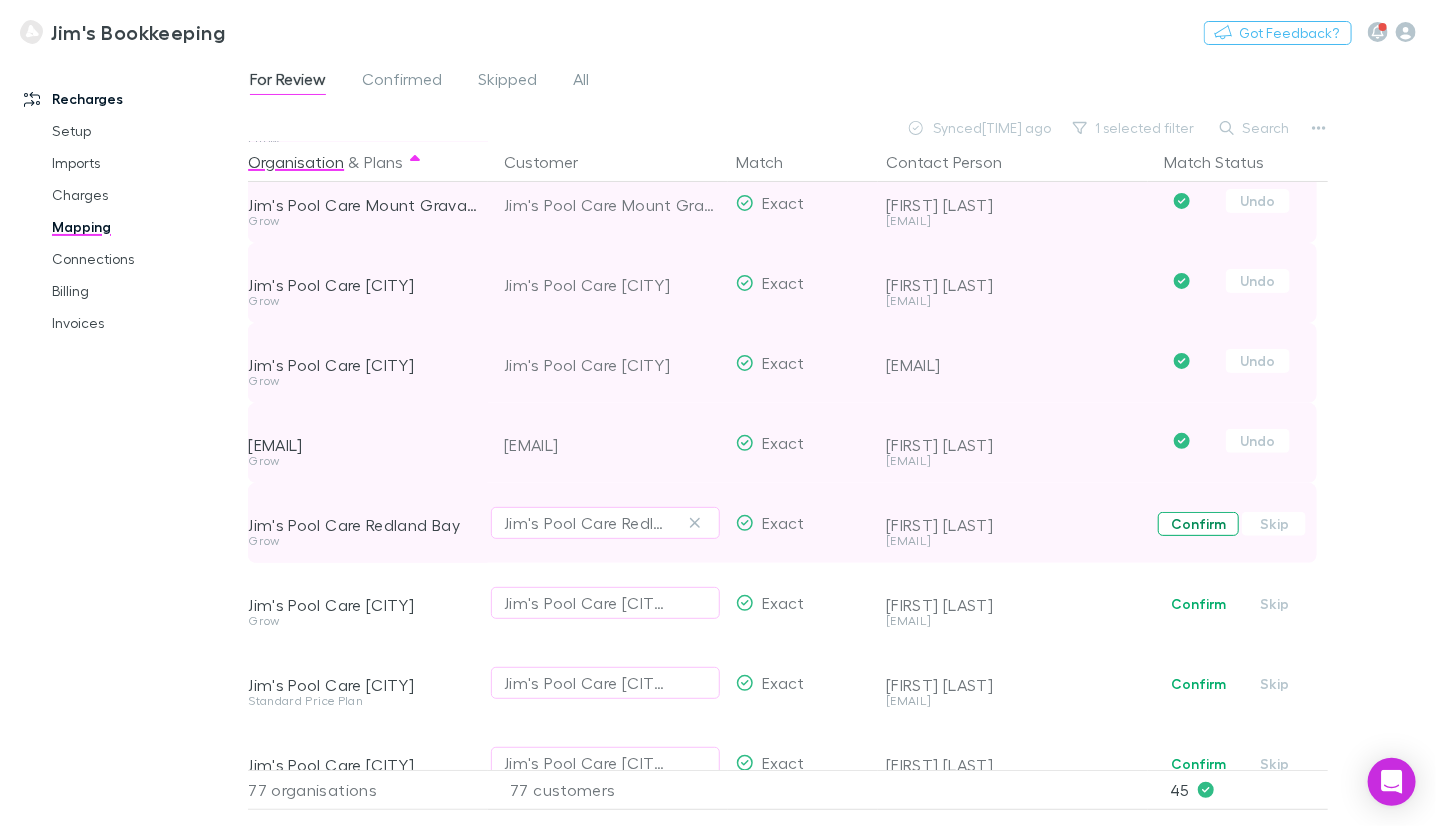 click on "Confirm" at bounding box center [1198, 524] 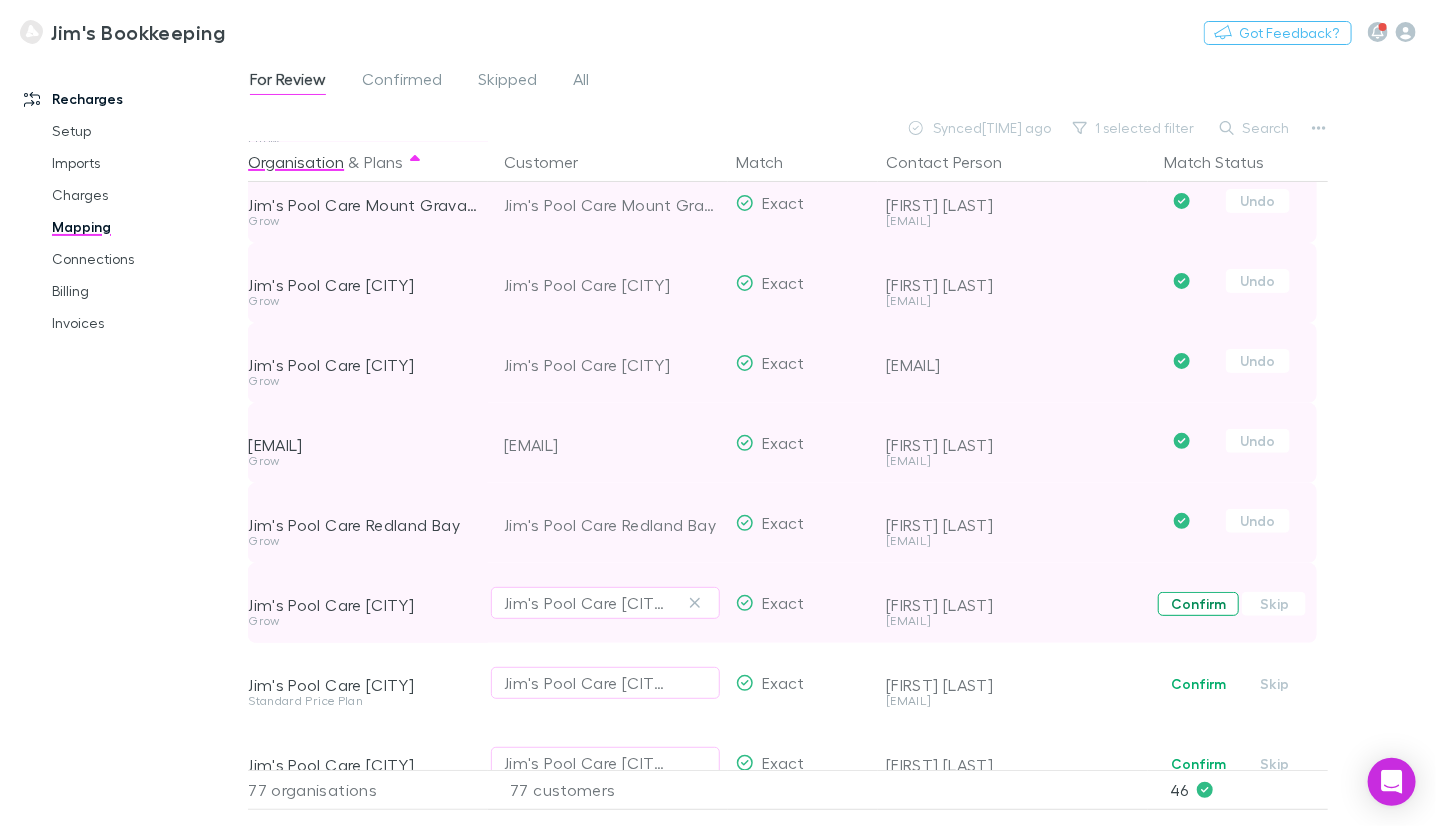 click on "Confirm" at bounding box center [1198, 604] 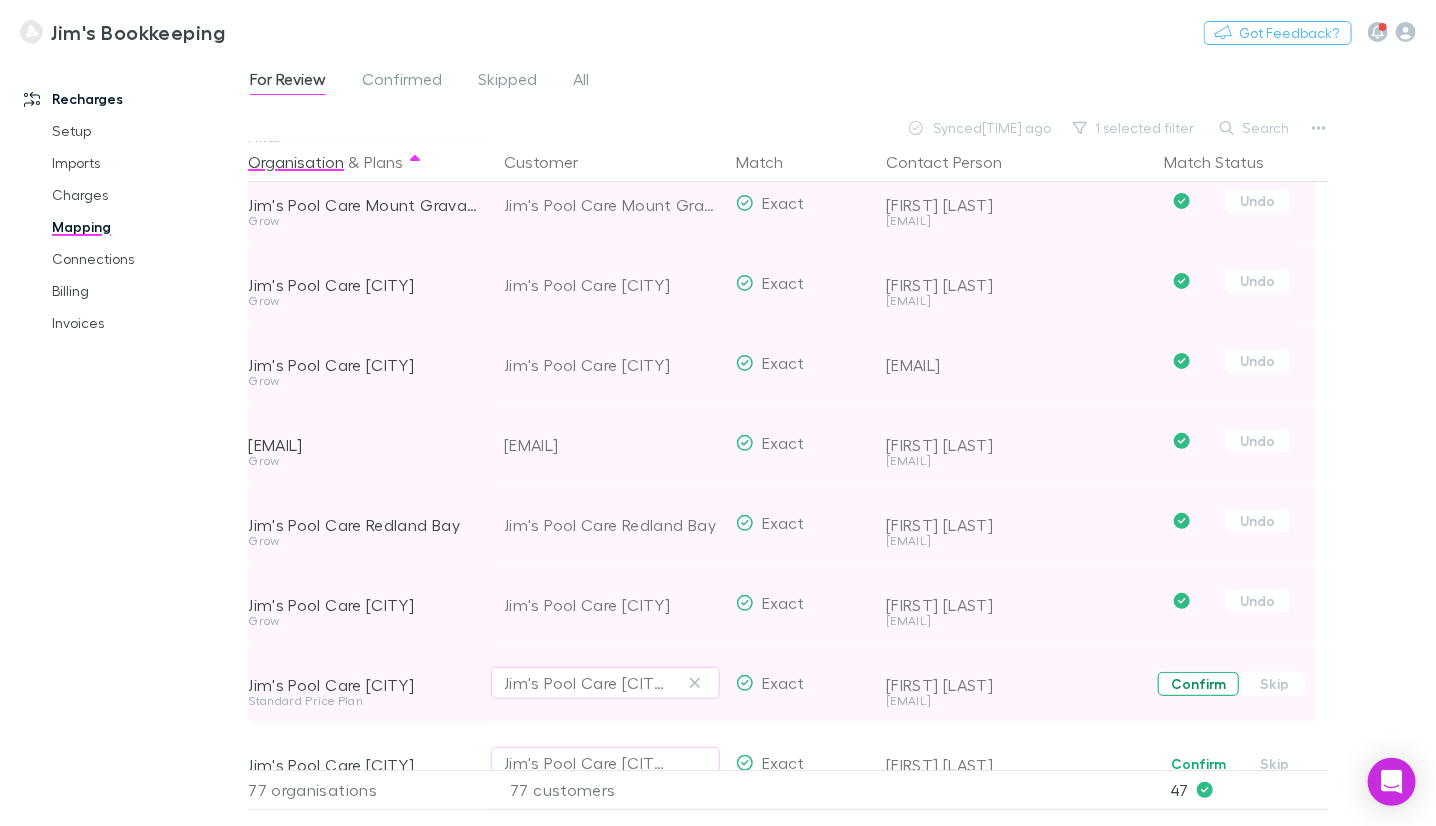 click on "Confirm" at bounding box center (1198, 684) 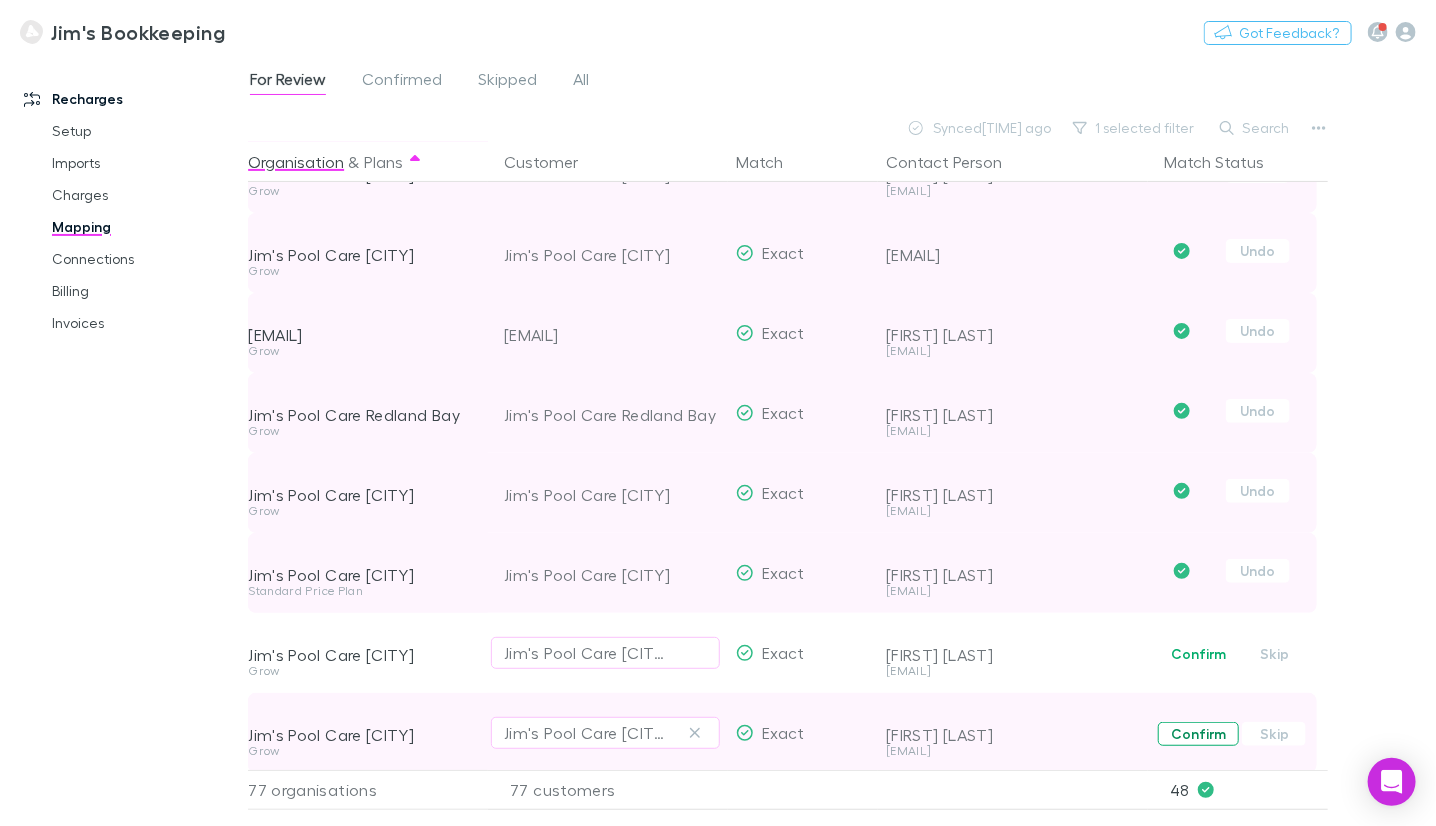 scroll, scrollTop: 3428, scrollLeft: 0, axis: vertical 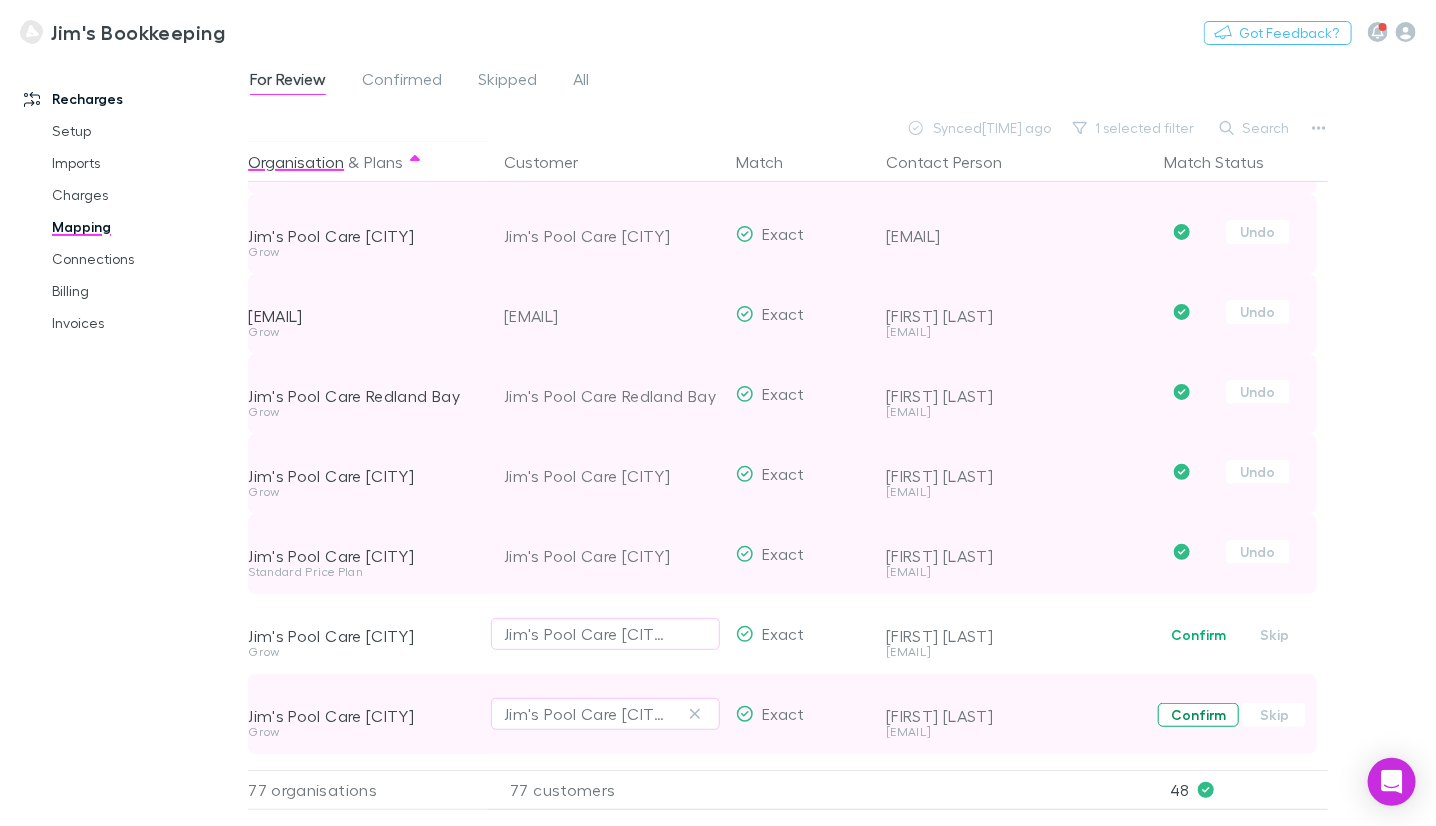 click on "Confirm" at bounding box center (1198, 715) 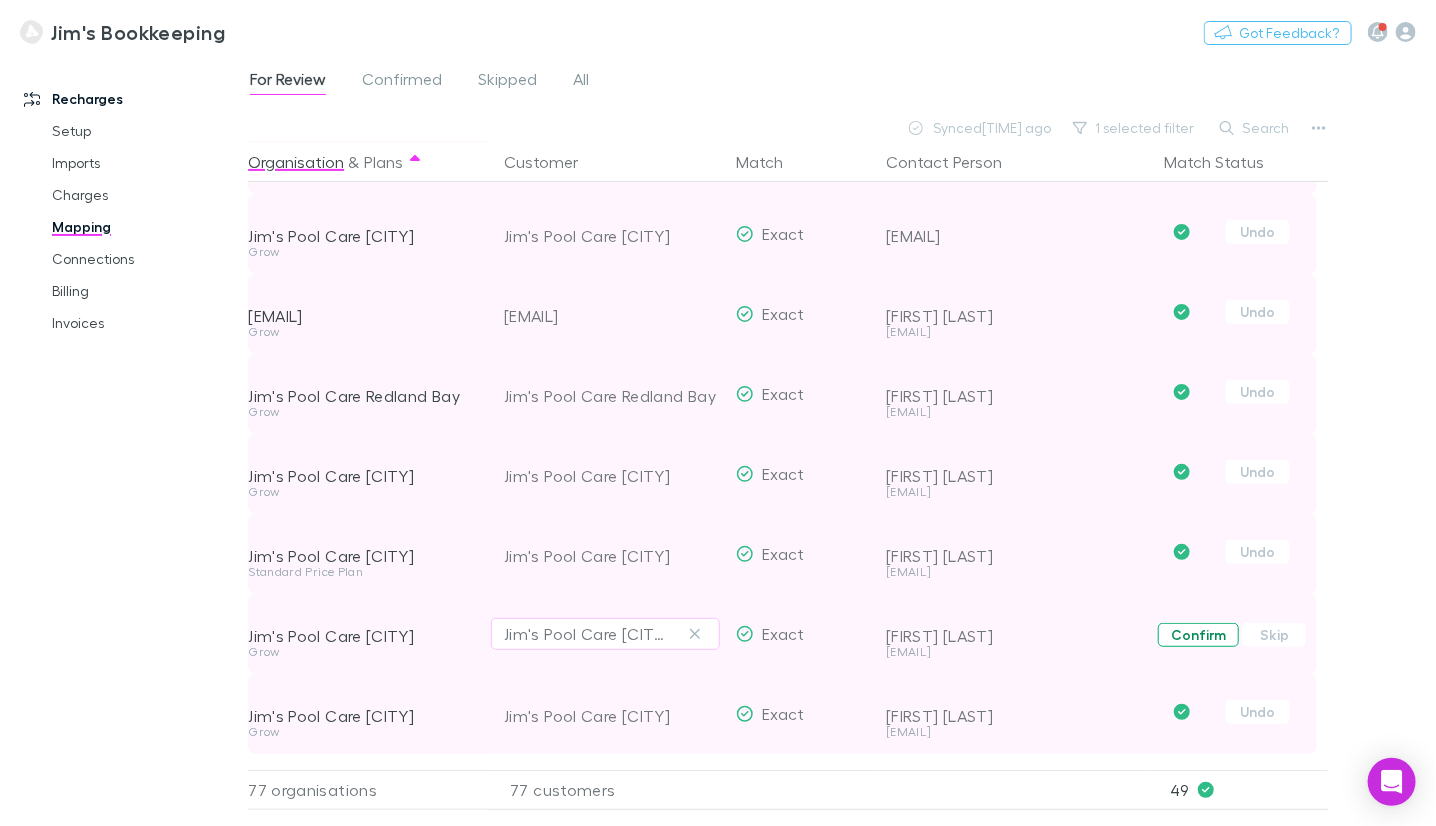 drag, startPoint x: 1184, startPoint y: 636, endPoint x: 1187, endPoint y: 625, distance: 11.401754 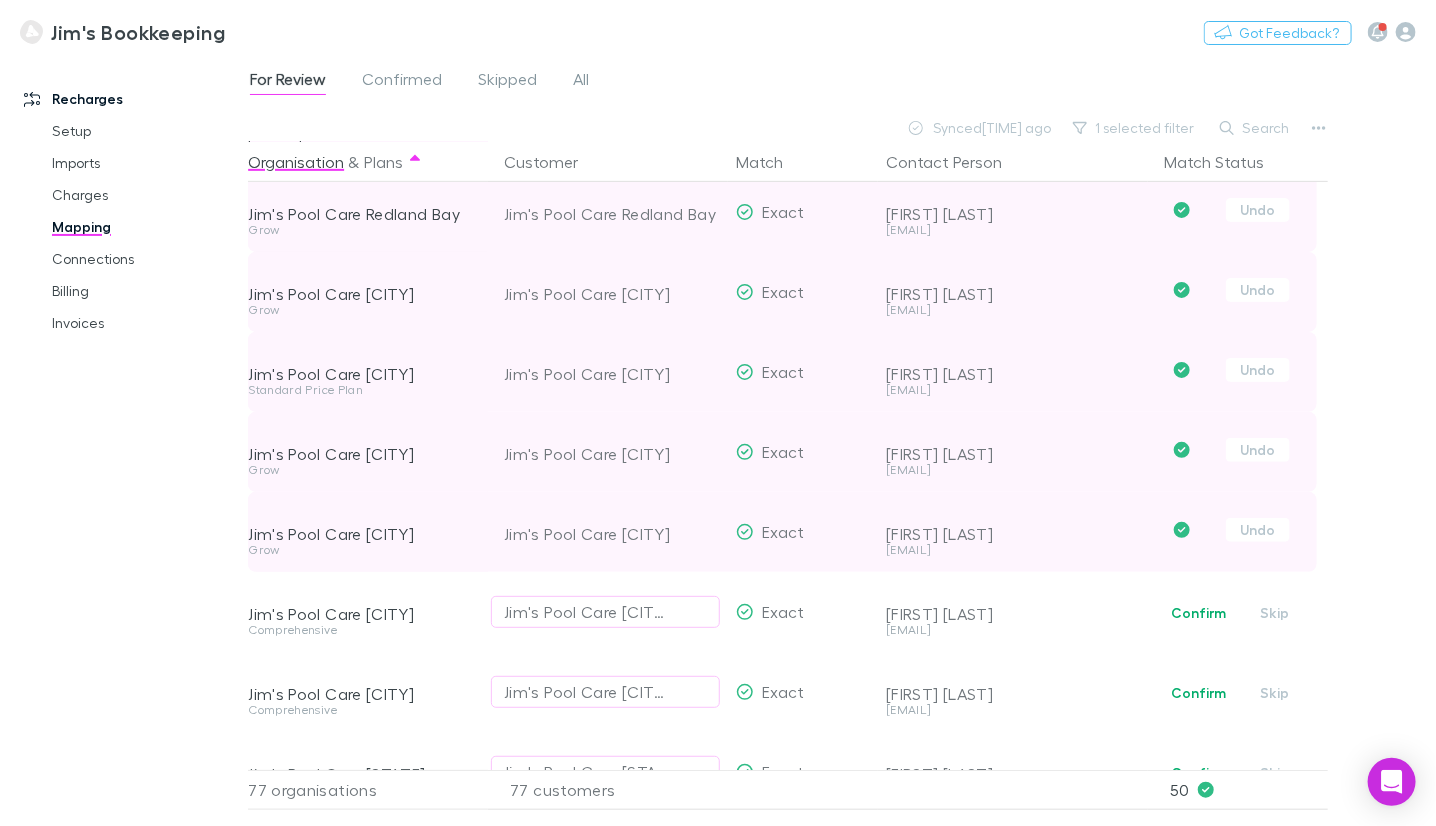 scroll, scrollTop: 3628, scrollLeft: 0, axis: vertical 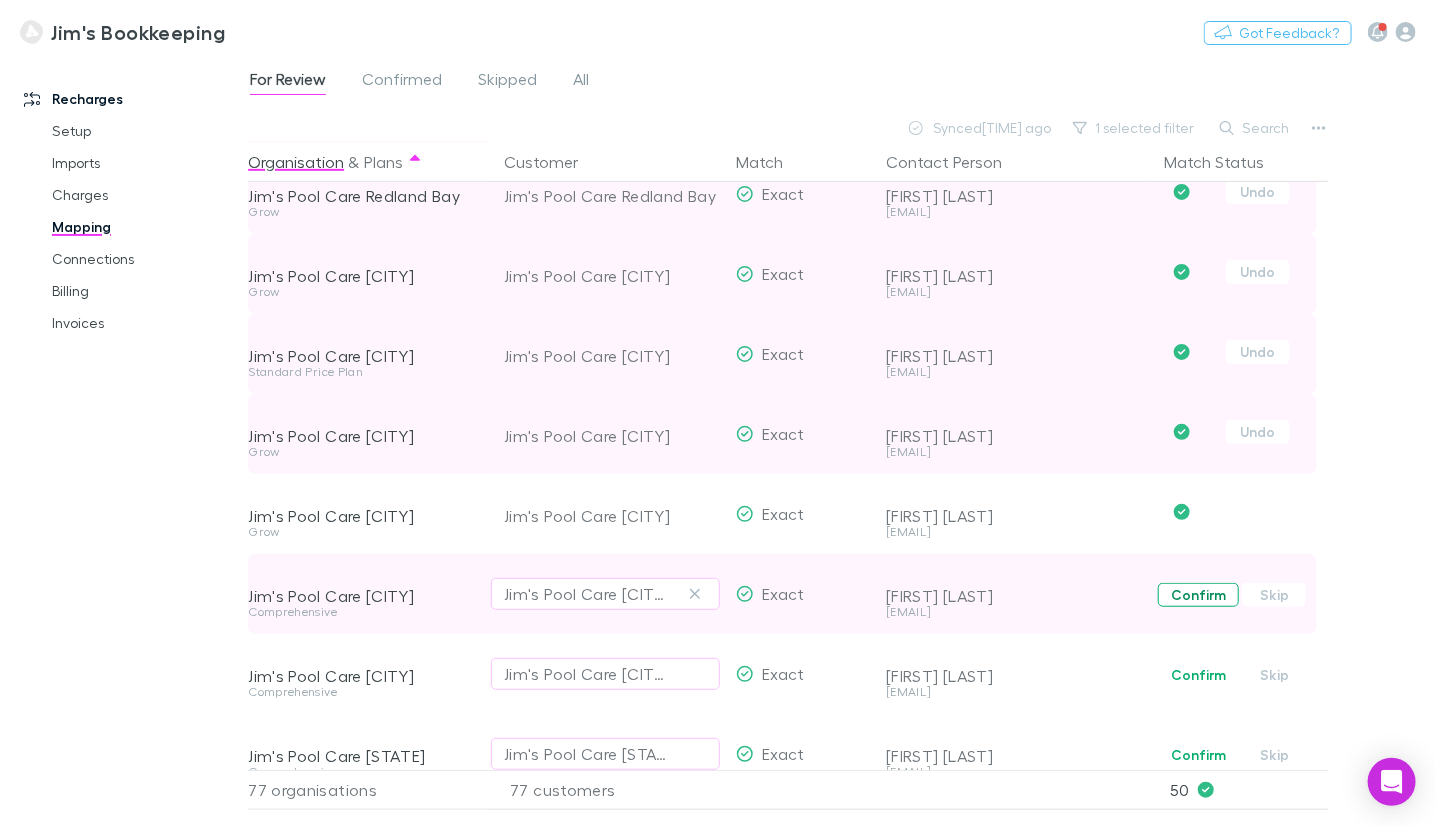 click on "Confirm" at bounding box center (1198, 595) 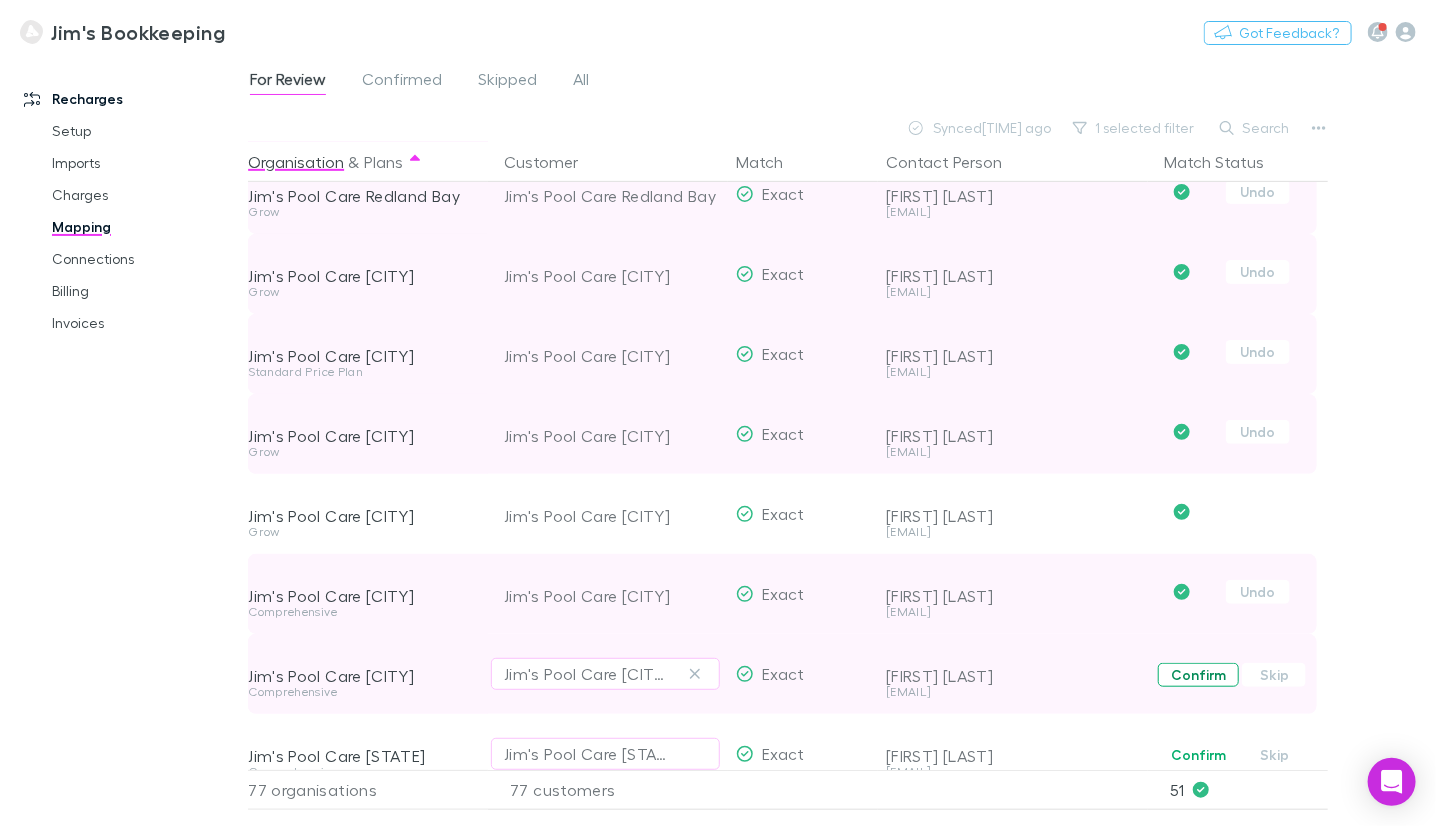 click on "Confirm" at bounding box center (1198, 675) 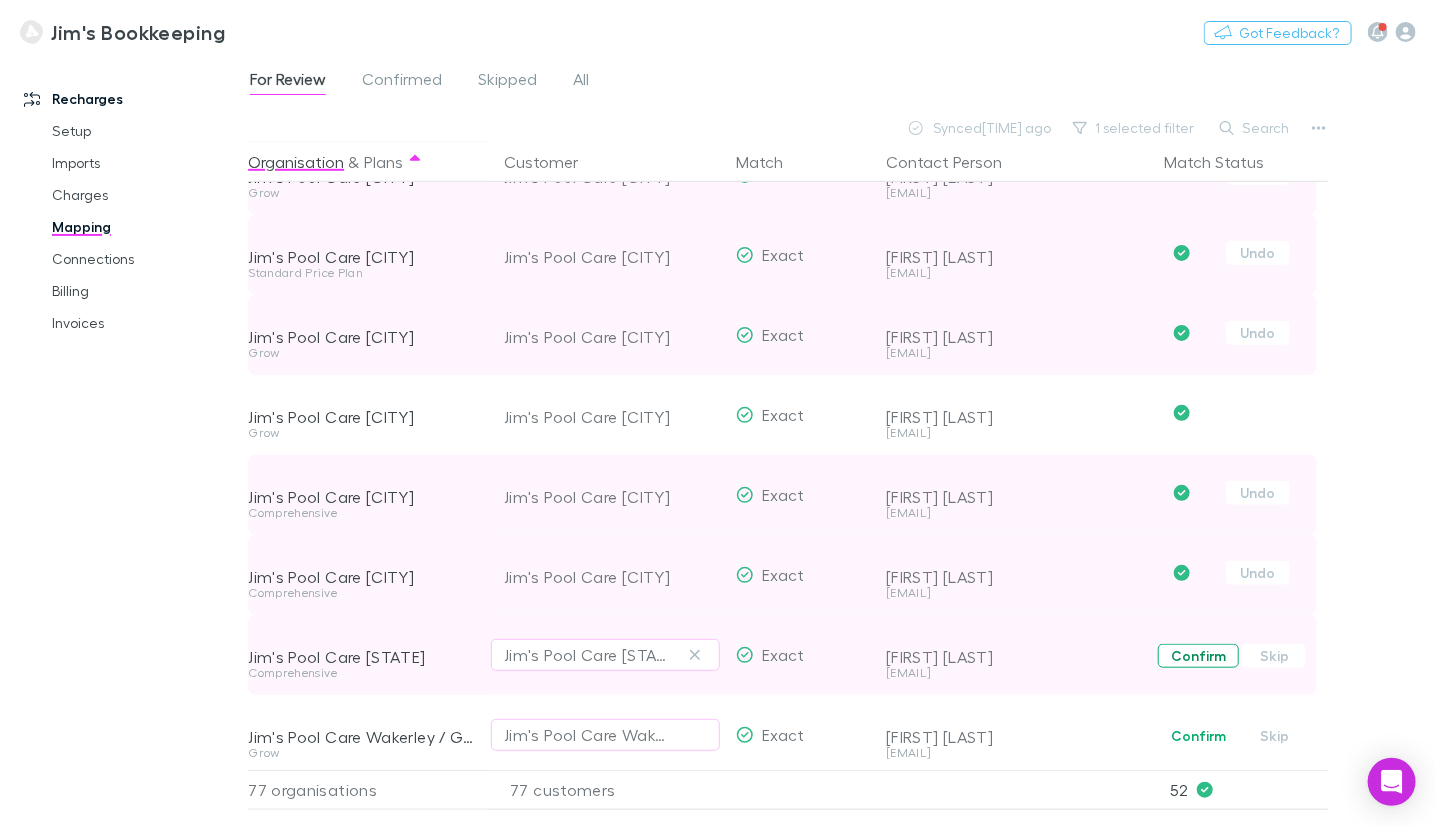 scroll, scrollTop: 3728, scrollLeft: 0, axis: vertical 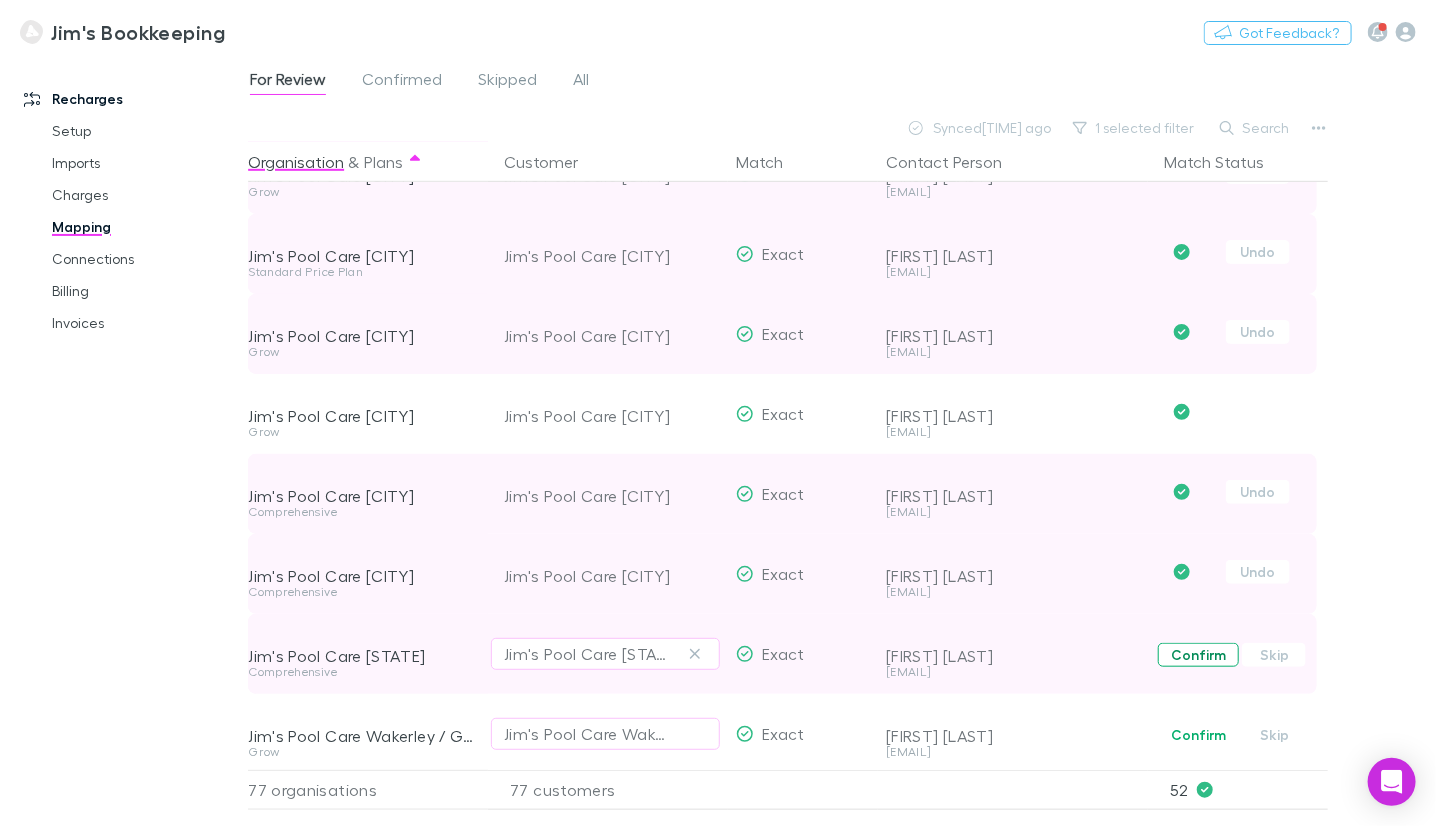 click on "Confirm" at bounding box center (1198, 655) 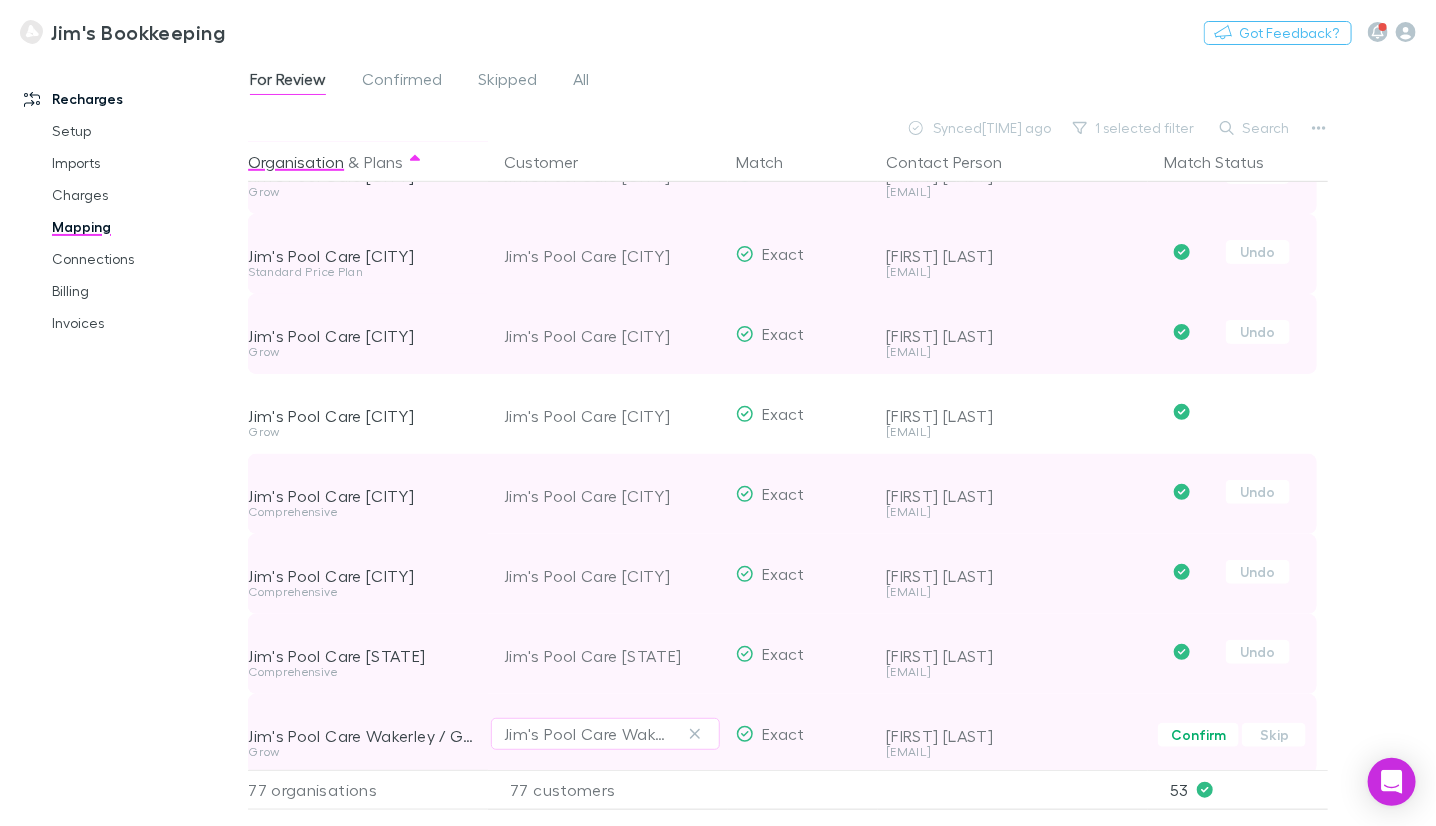 scroll, scrollTop: 3828, scrollLeft: 0, axis: vertical 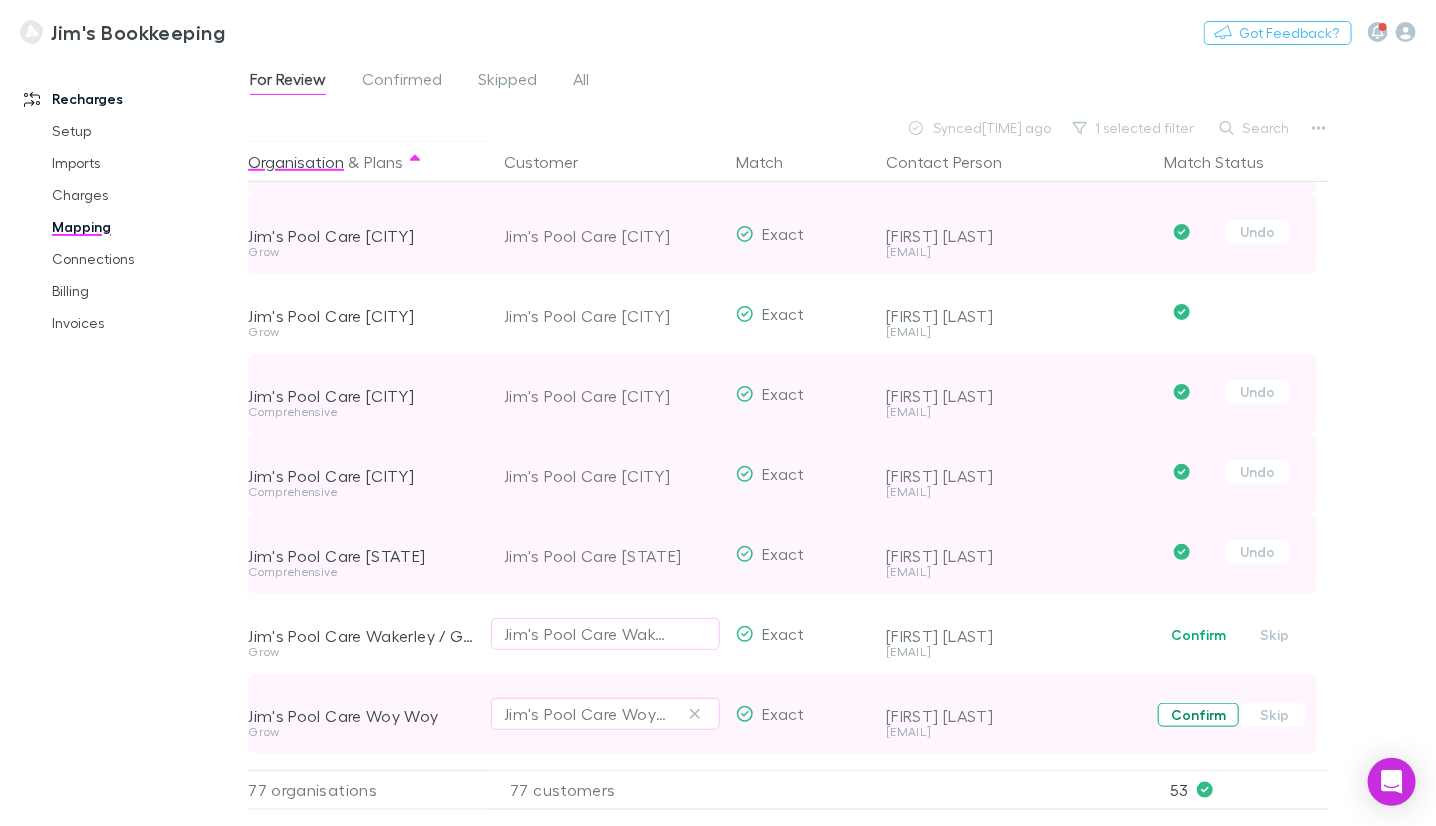 click on "Confirm" at bounding box center [1198, 715] 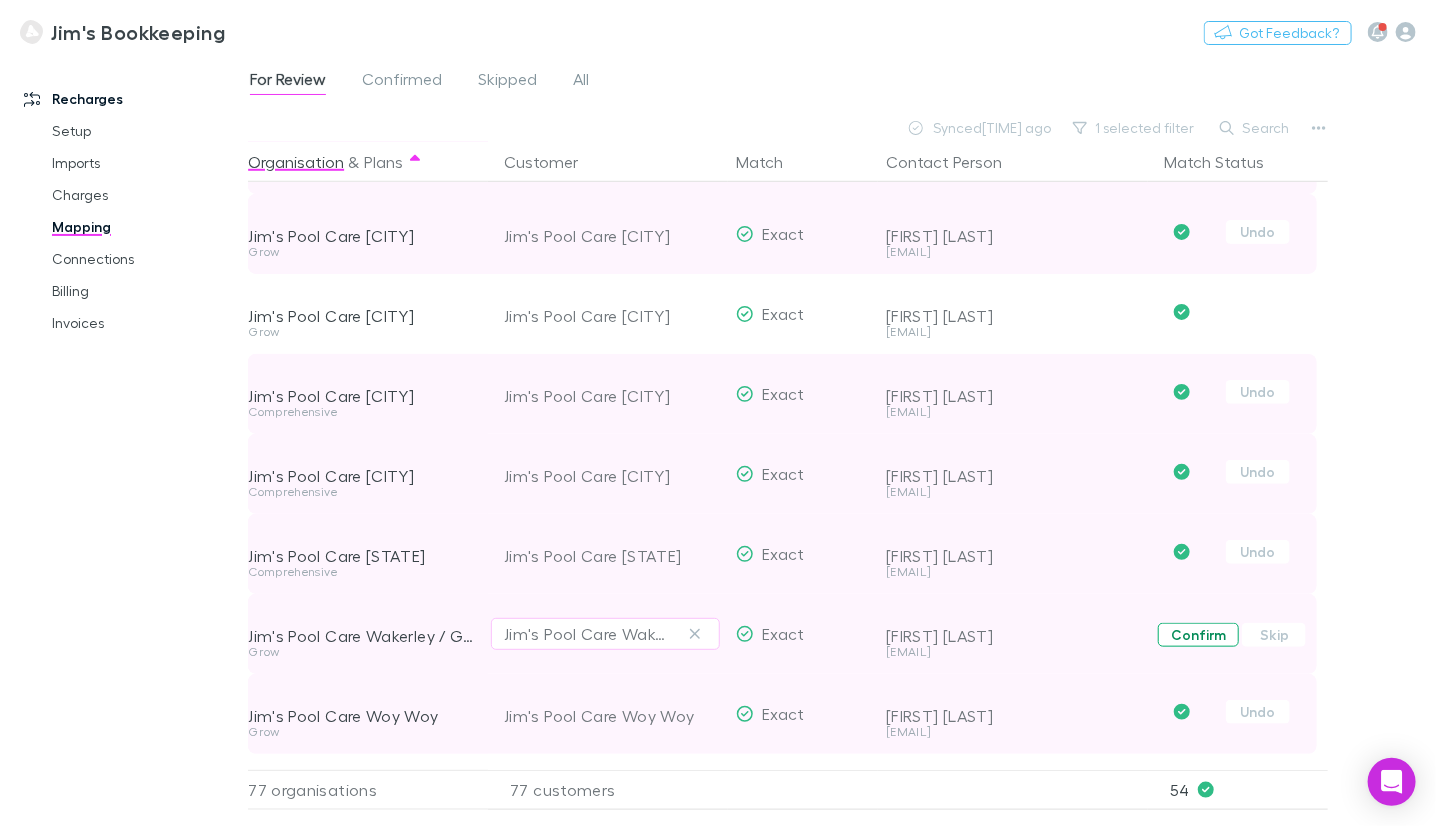 click on "Confirm" at bounding box center [1198, 635] 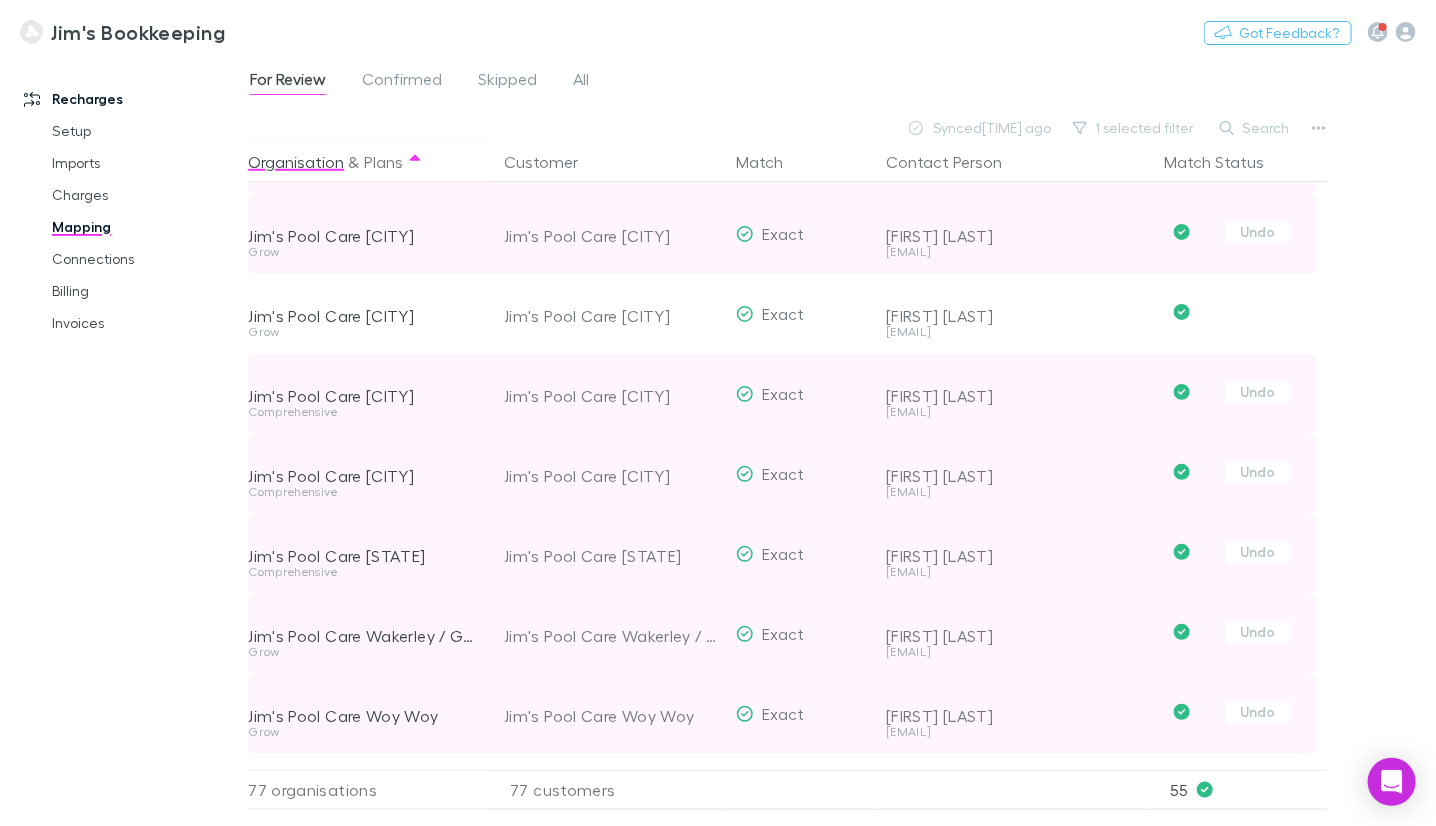 scroll, scrollTop: 4028, scrollLeft: 0, axis: vertical 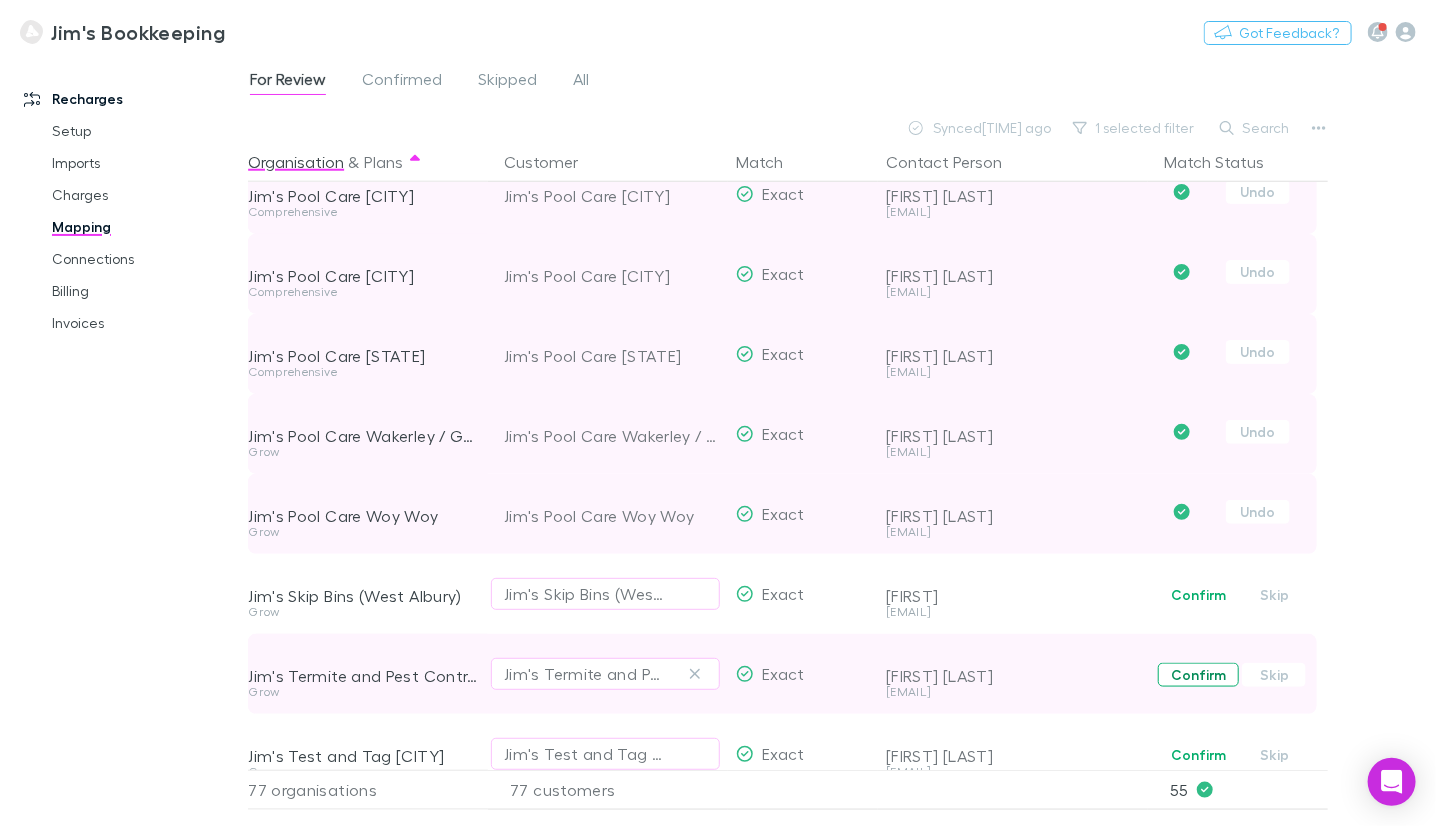 click on "Confirm" at bounding box center (1198, 675) 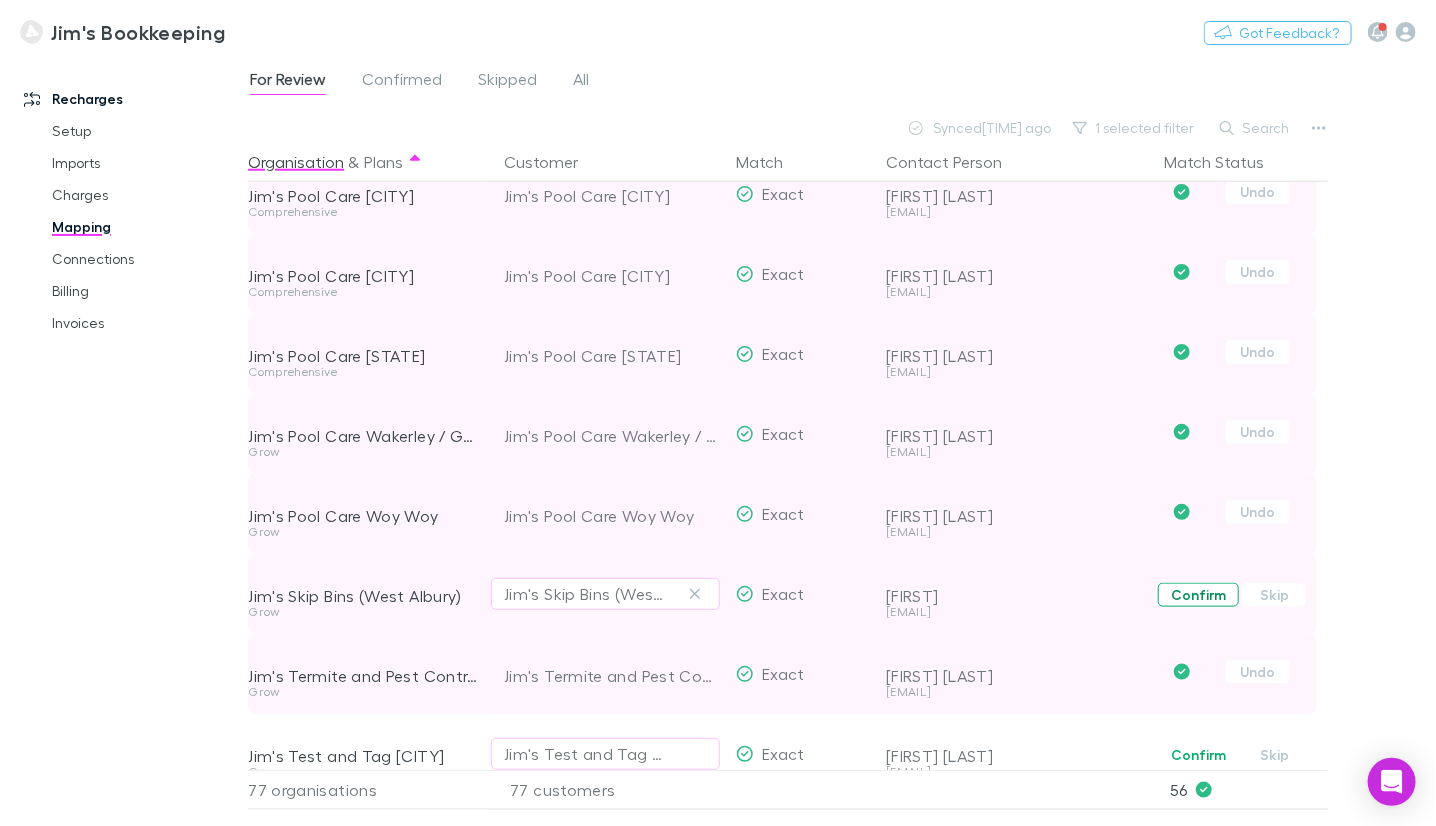 click on "Confirm" at bounding box center (1198, 595) 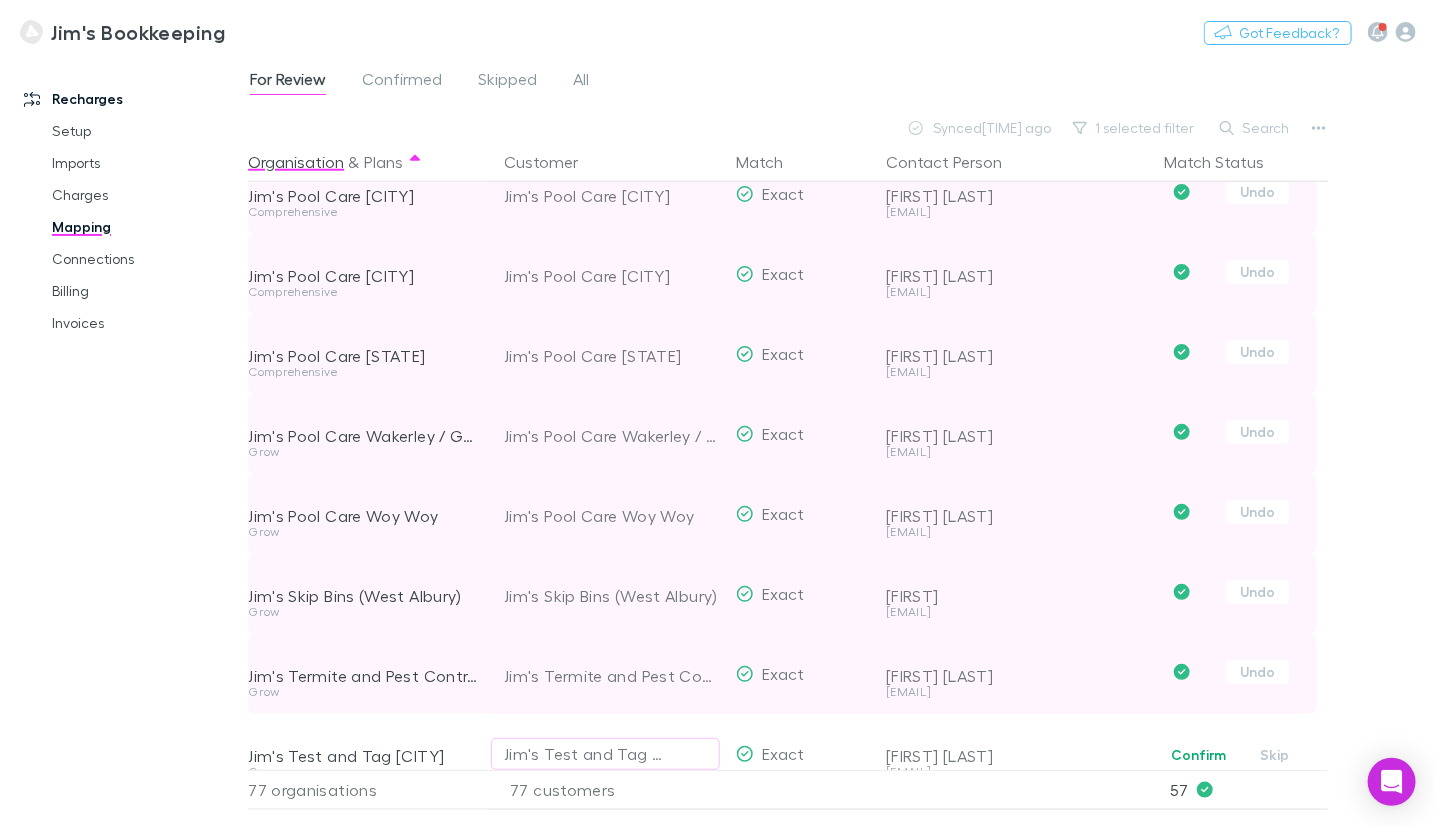 scroll, scrollTop: 4328, scrollLeft: 0, axis: vertical 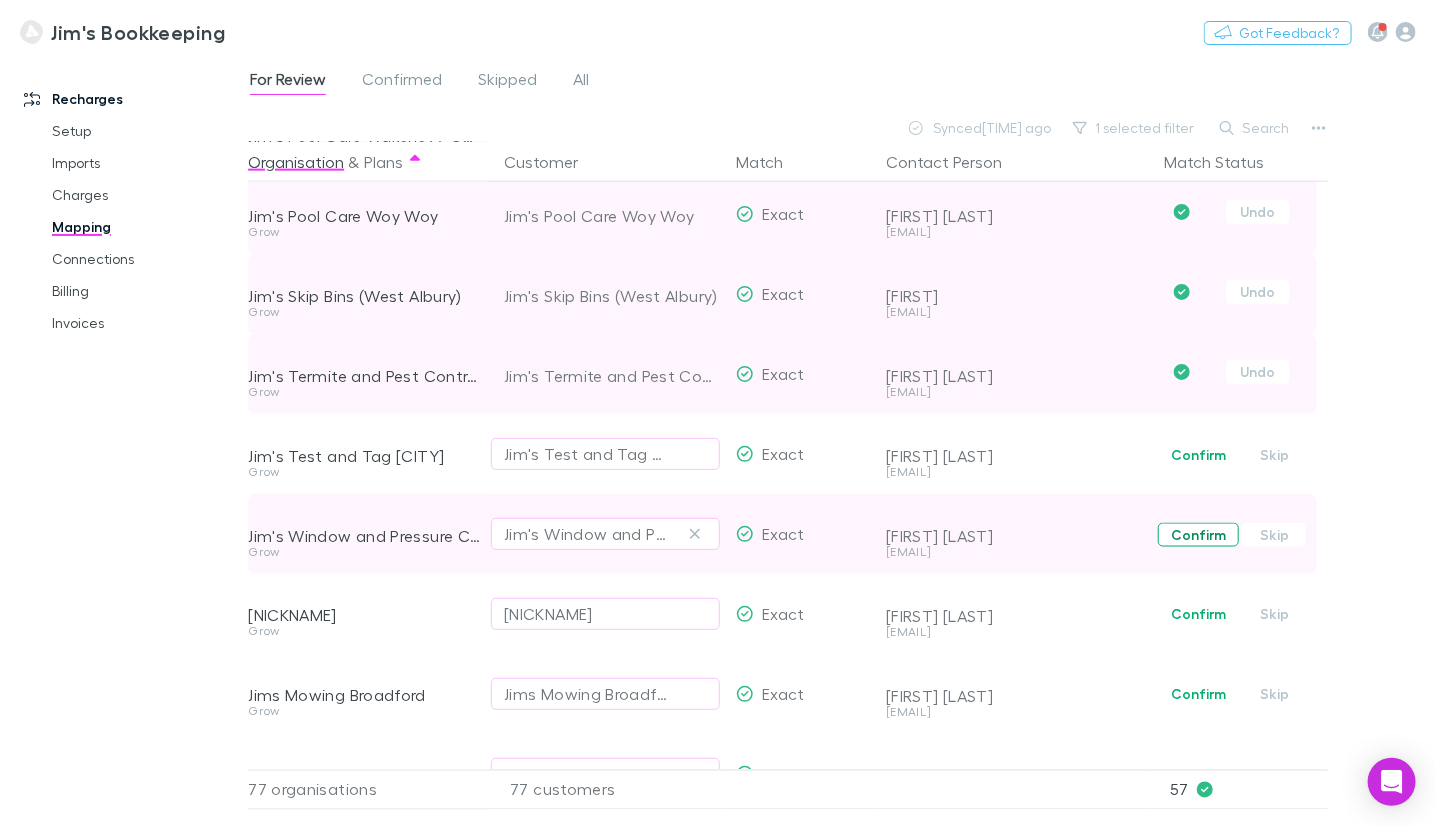 drag, startPoint x: 1199, startPoint y: 616, endPoint x: 1203, endPoint y: 540, distance: 76.105194 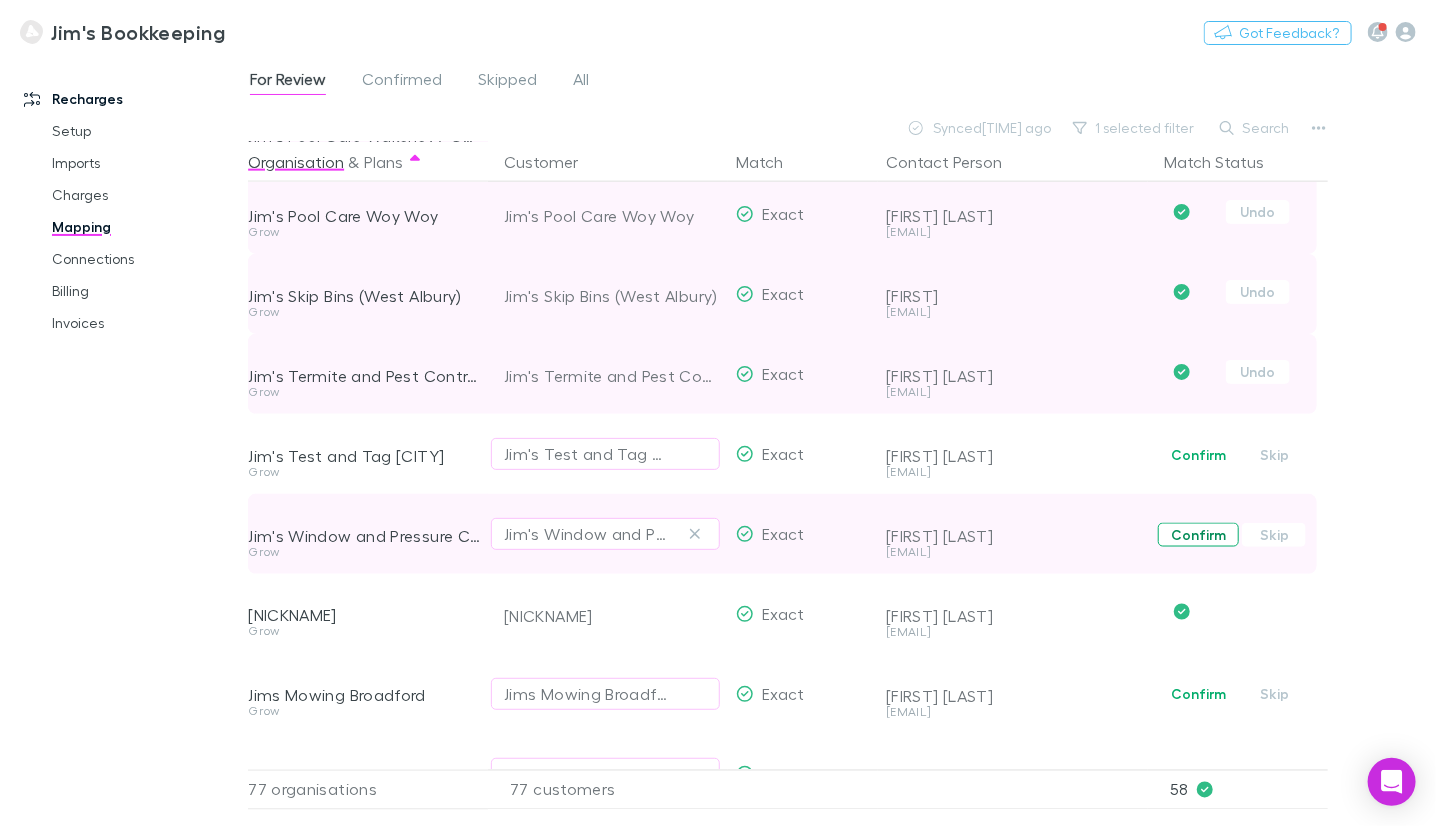 click on "Confirm" at bounding box center (1198, 535) 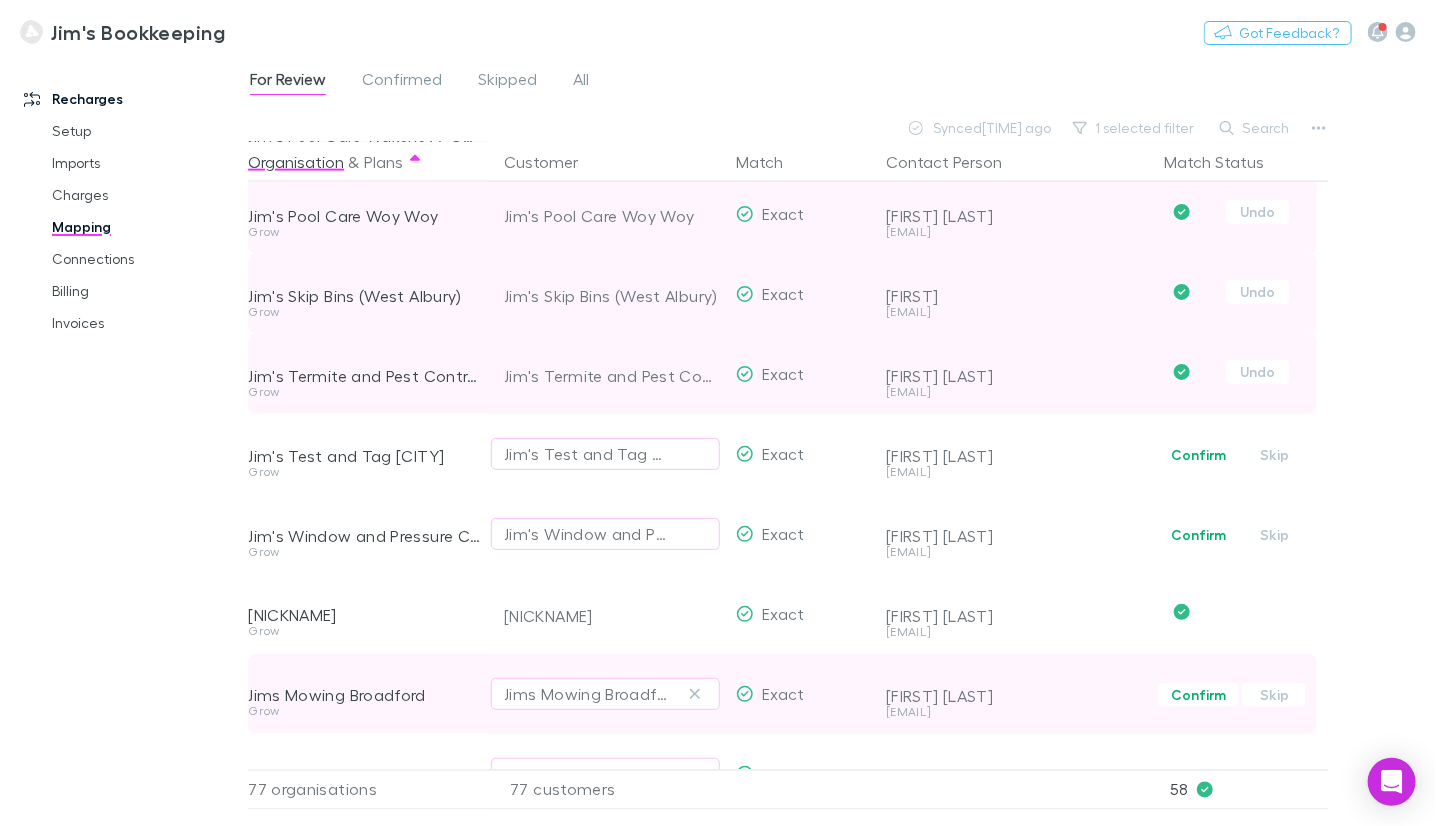 click on "Confirm" at bounding box center [1198, 455] 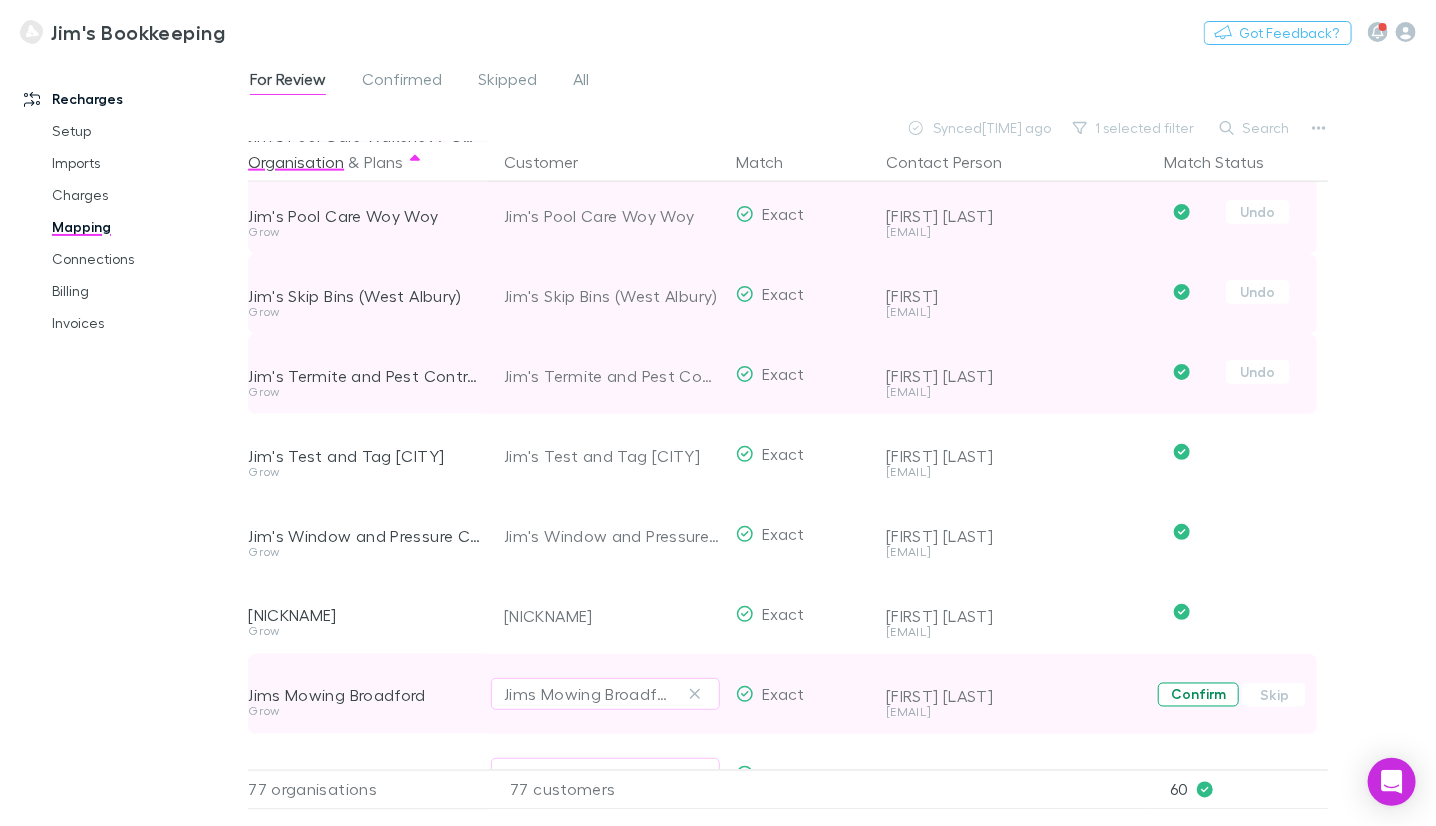 click on "Confirm" at bounding box center [1198, 695] 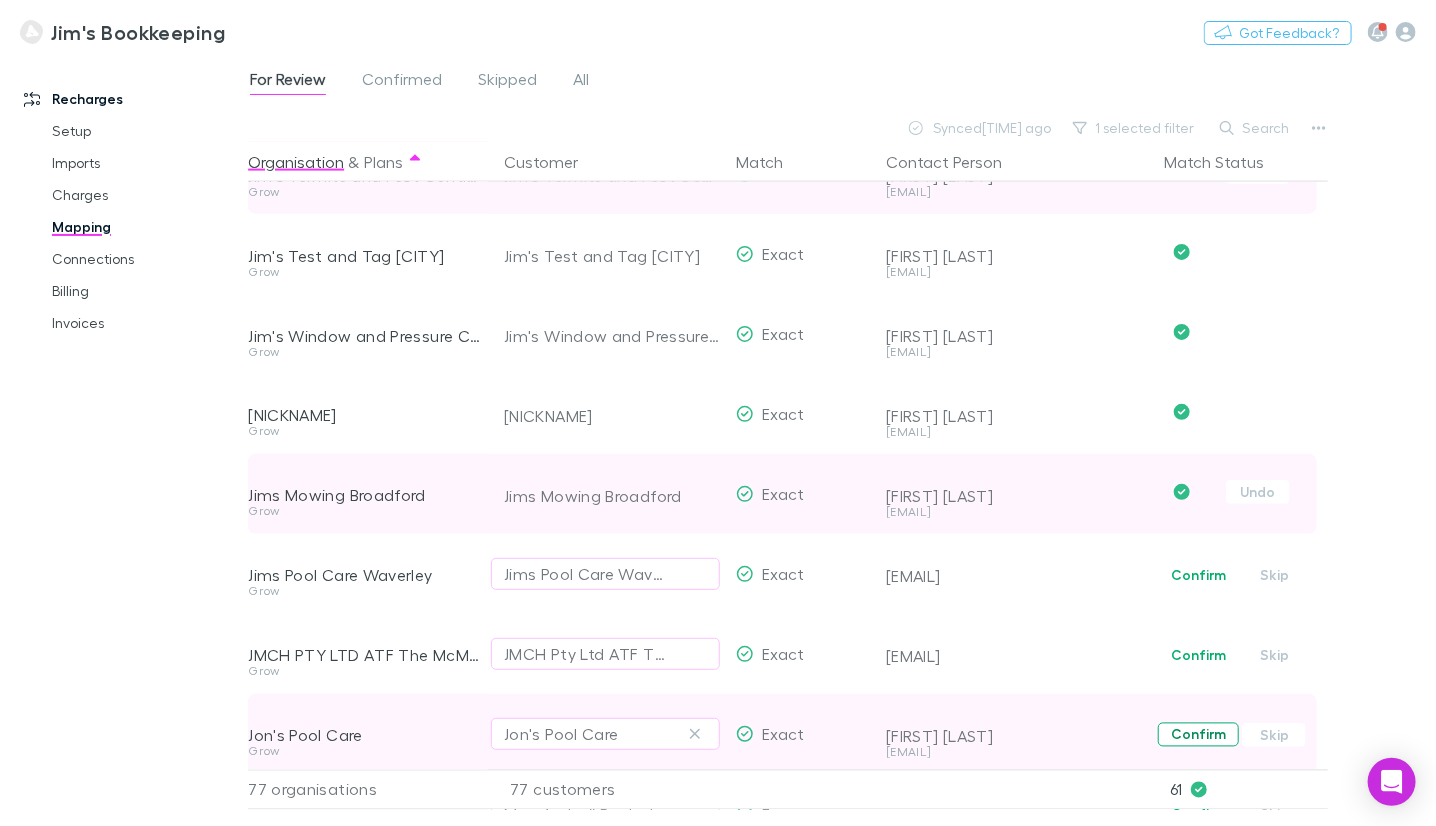 scroll, scrollTop: 4628, scrollLeft: 0, axis: vertical 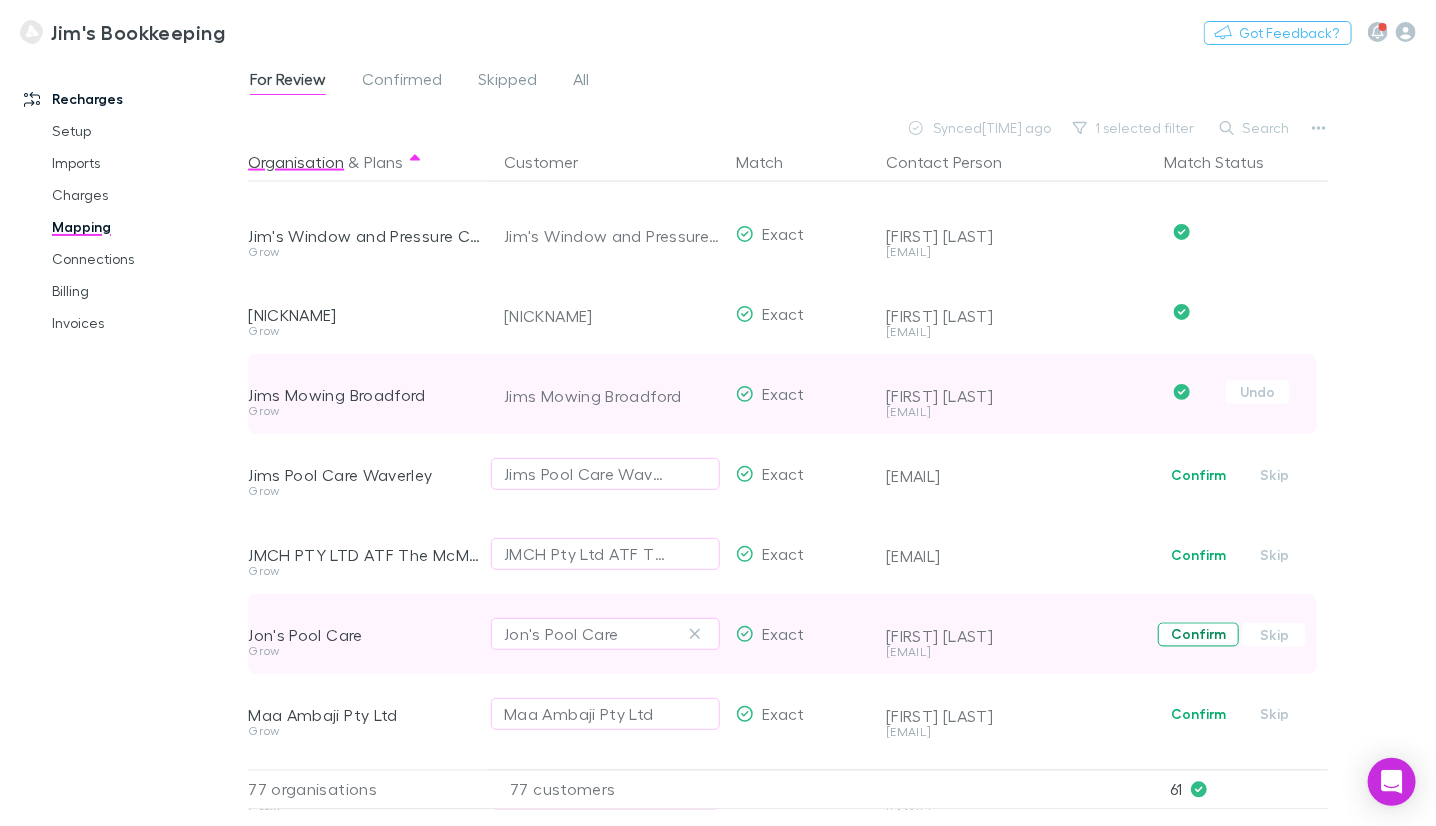 click on "Confirm" at bounding box center [1198, 635] 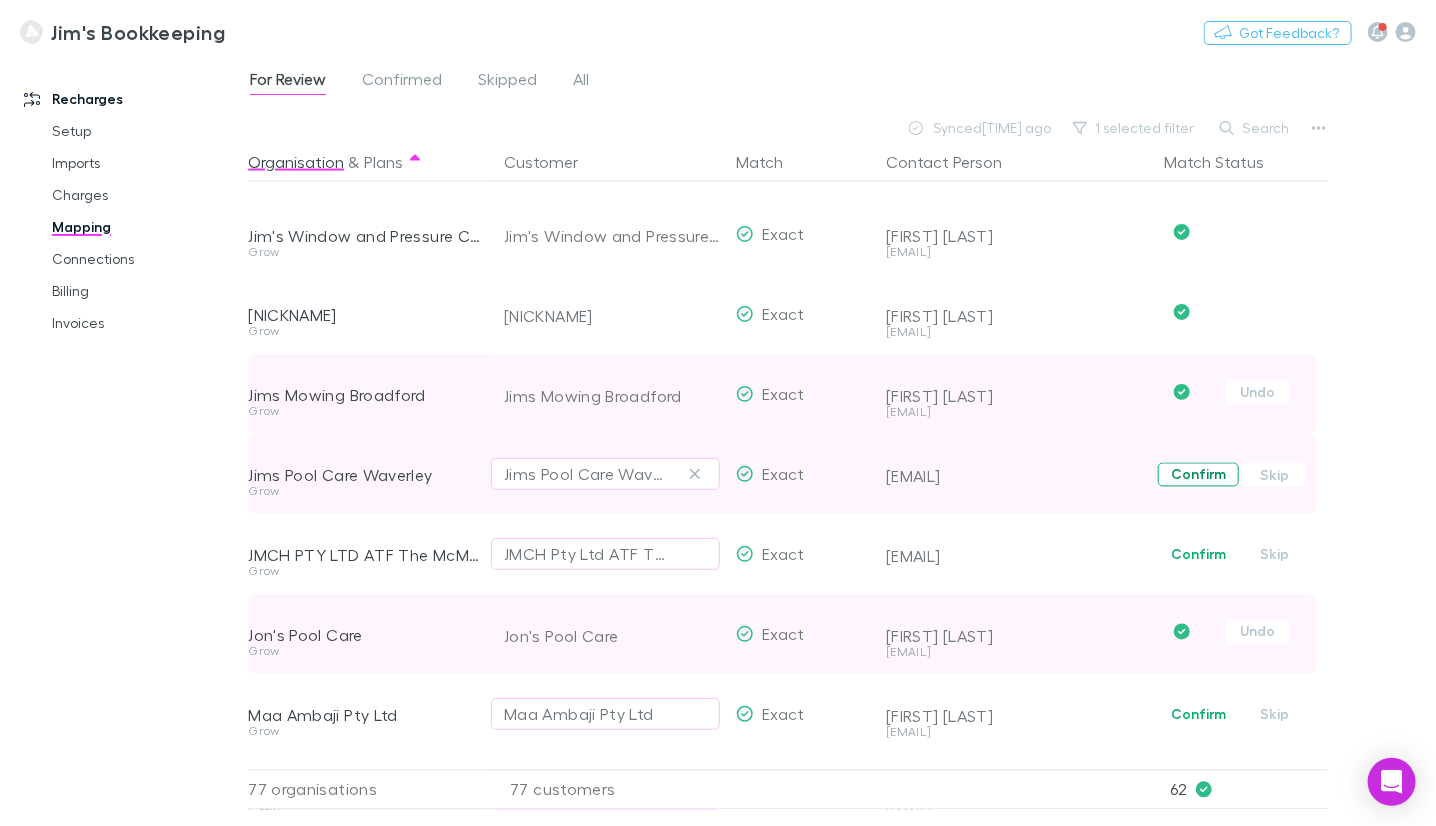 drag, startPoint x: 1199, startPoint y: 556, endPoint x: 1202, endPoint y: 463, distance: 93.04838 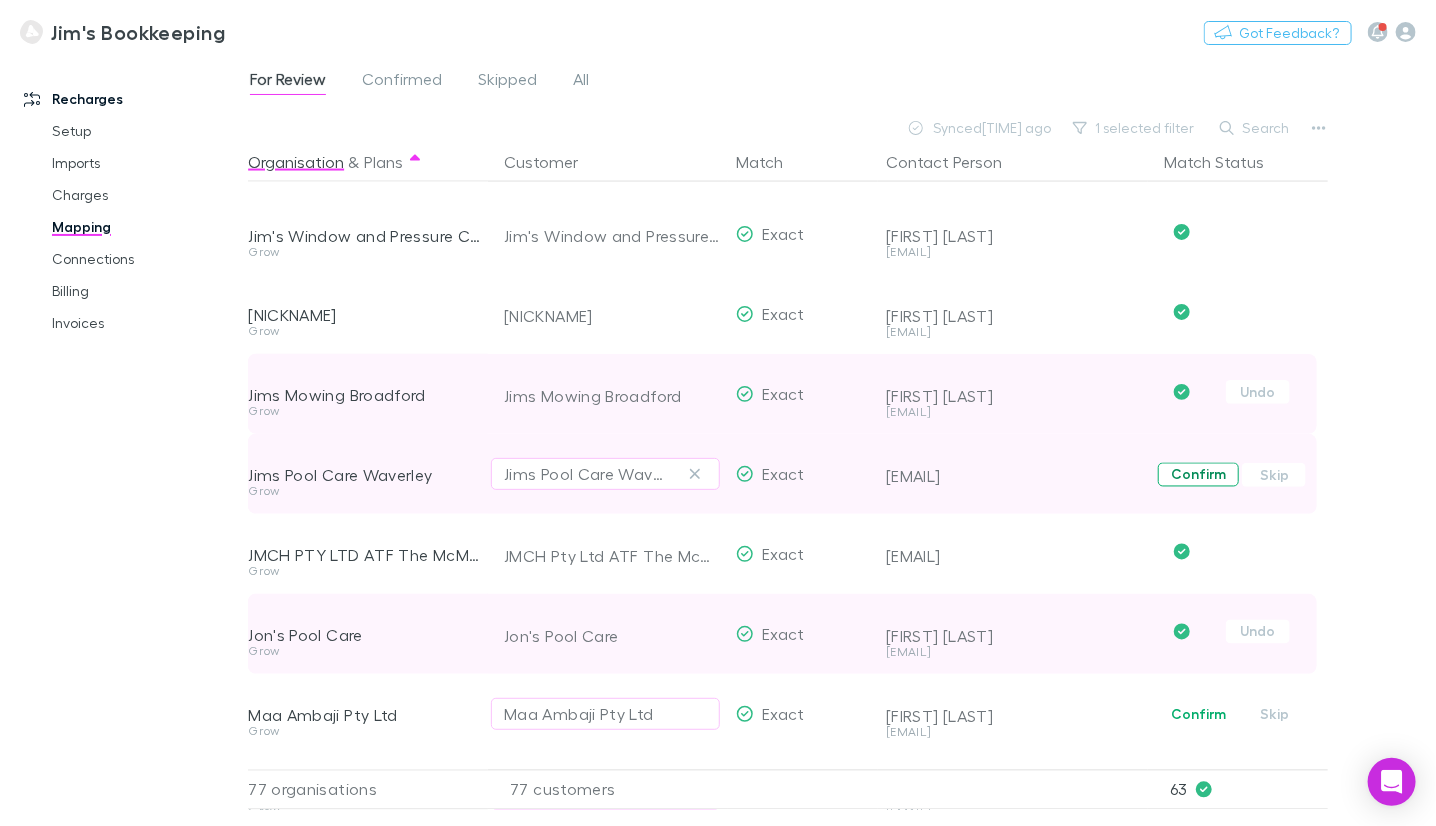 click on "Confirm" at bounding box center [1198, 475] 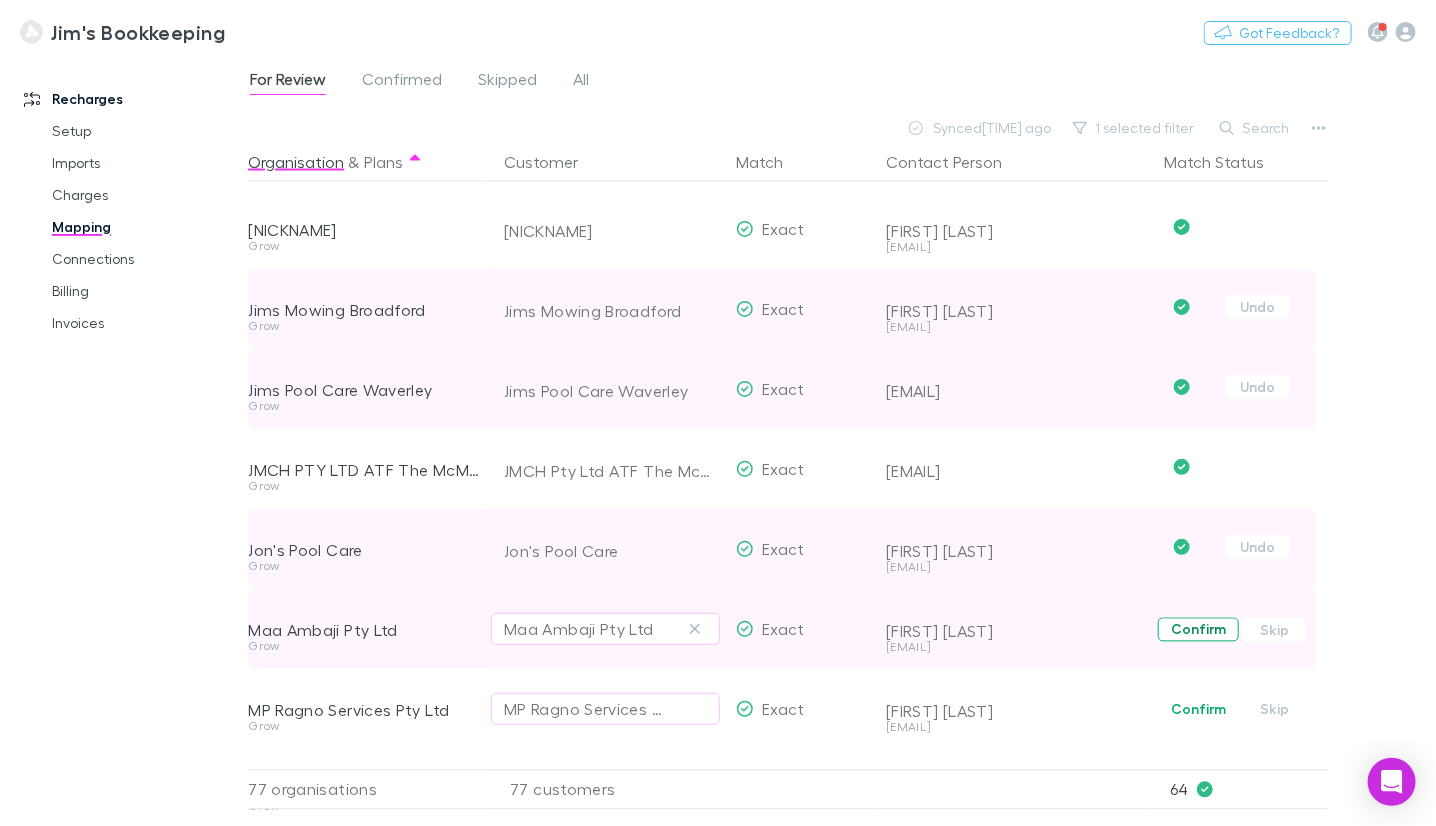 scroll, scrollTop: 4728, scrollLeft: 0, axis: vertical 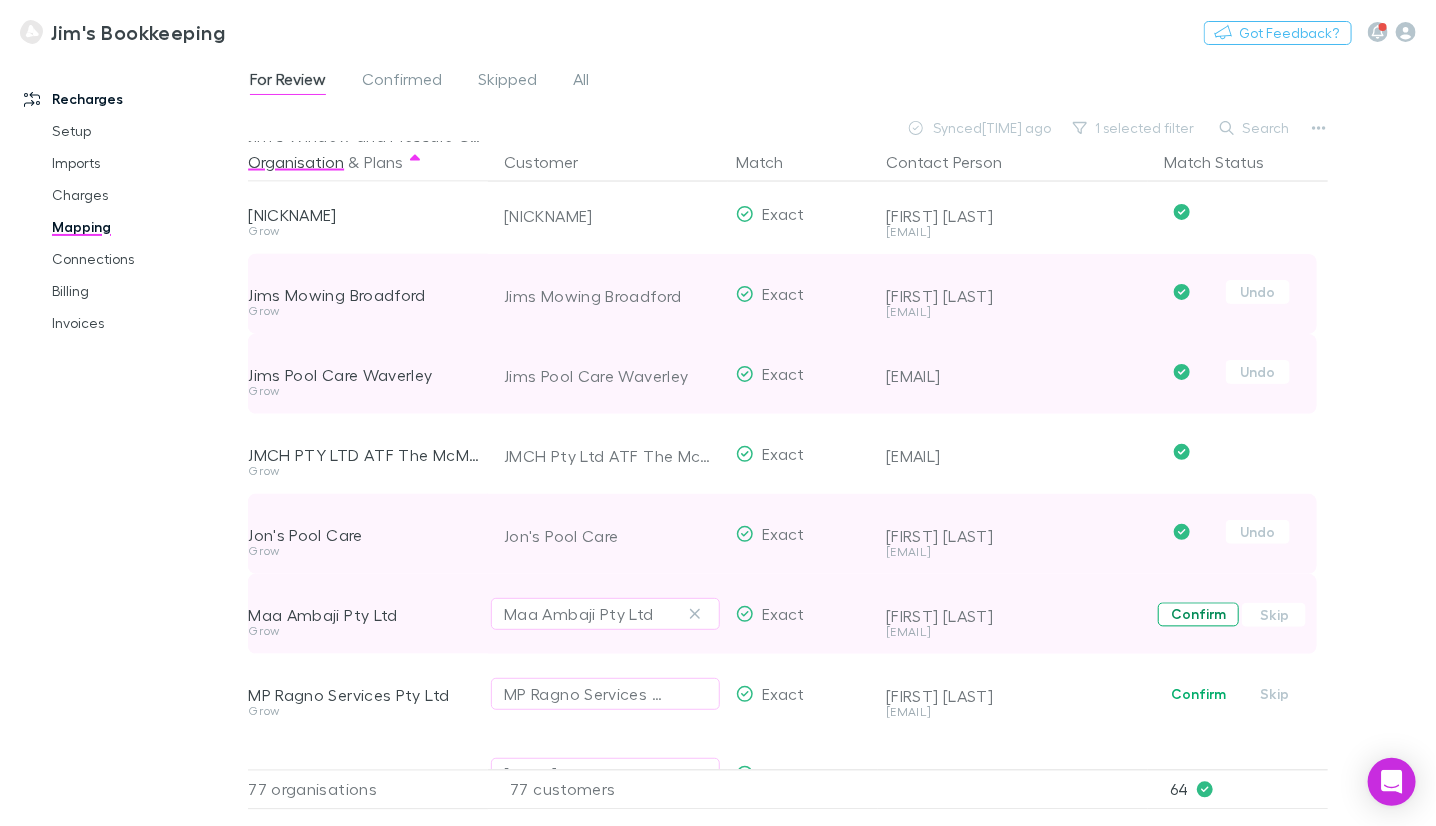 click on "Confirm" at bounding box center (1198, 615) 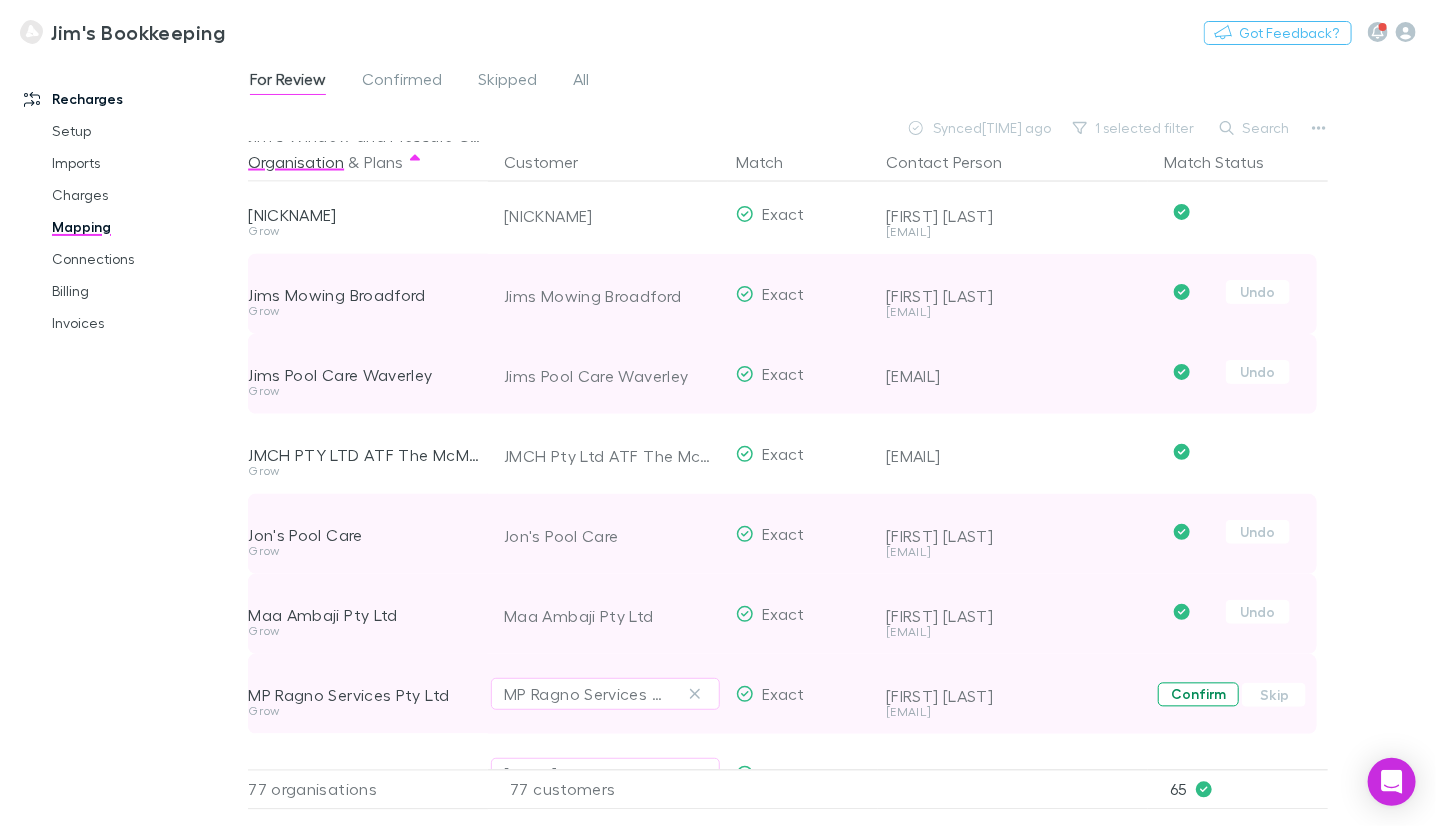click on "Confirm" at bounding box center (1198, 695) 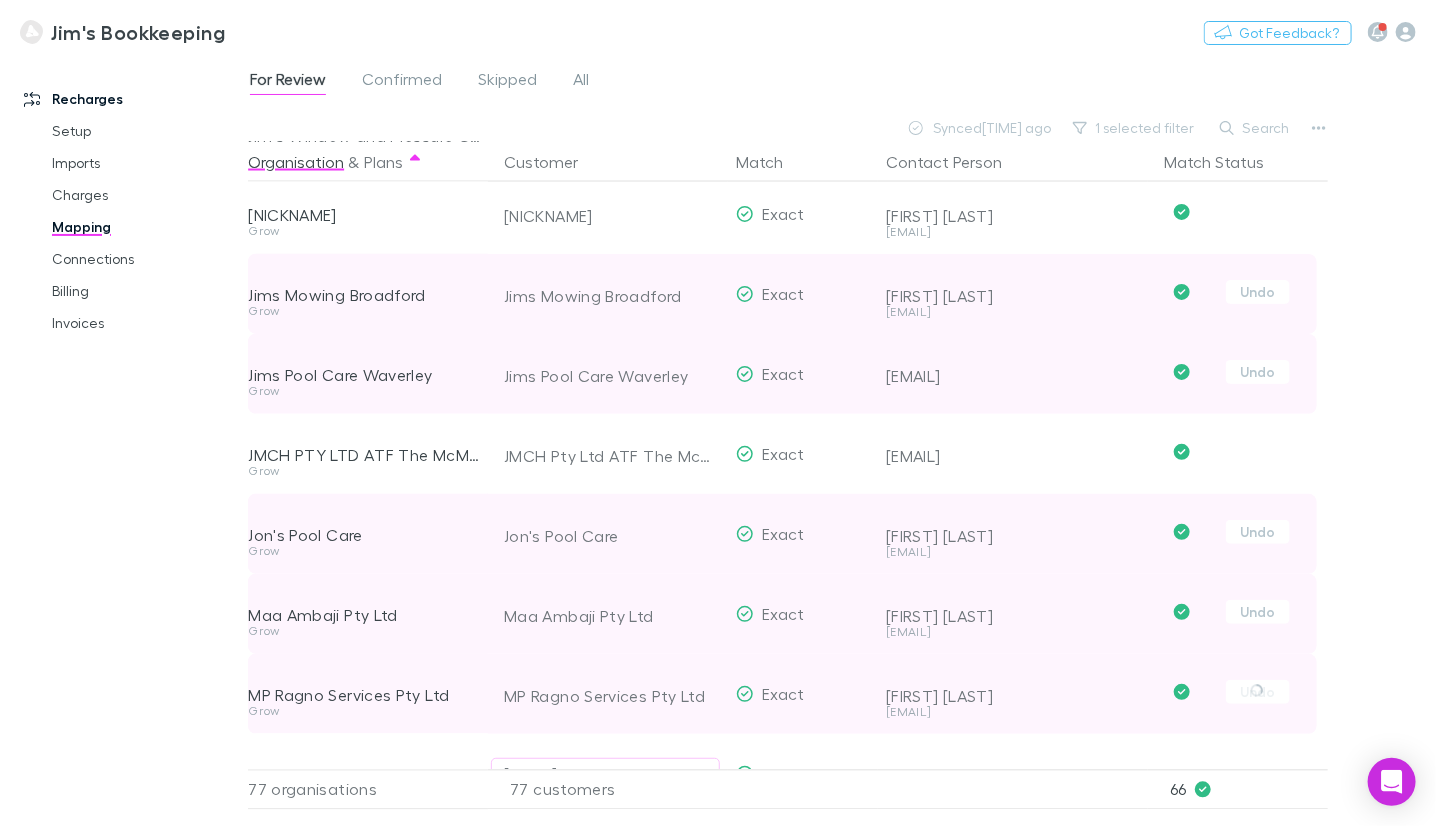 scroll, scrollTop: 4828, scrollLeft: 0, axis: vertical 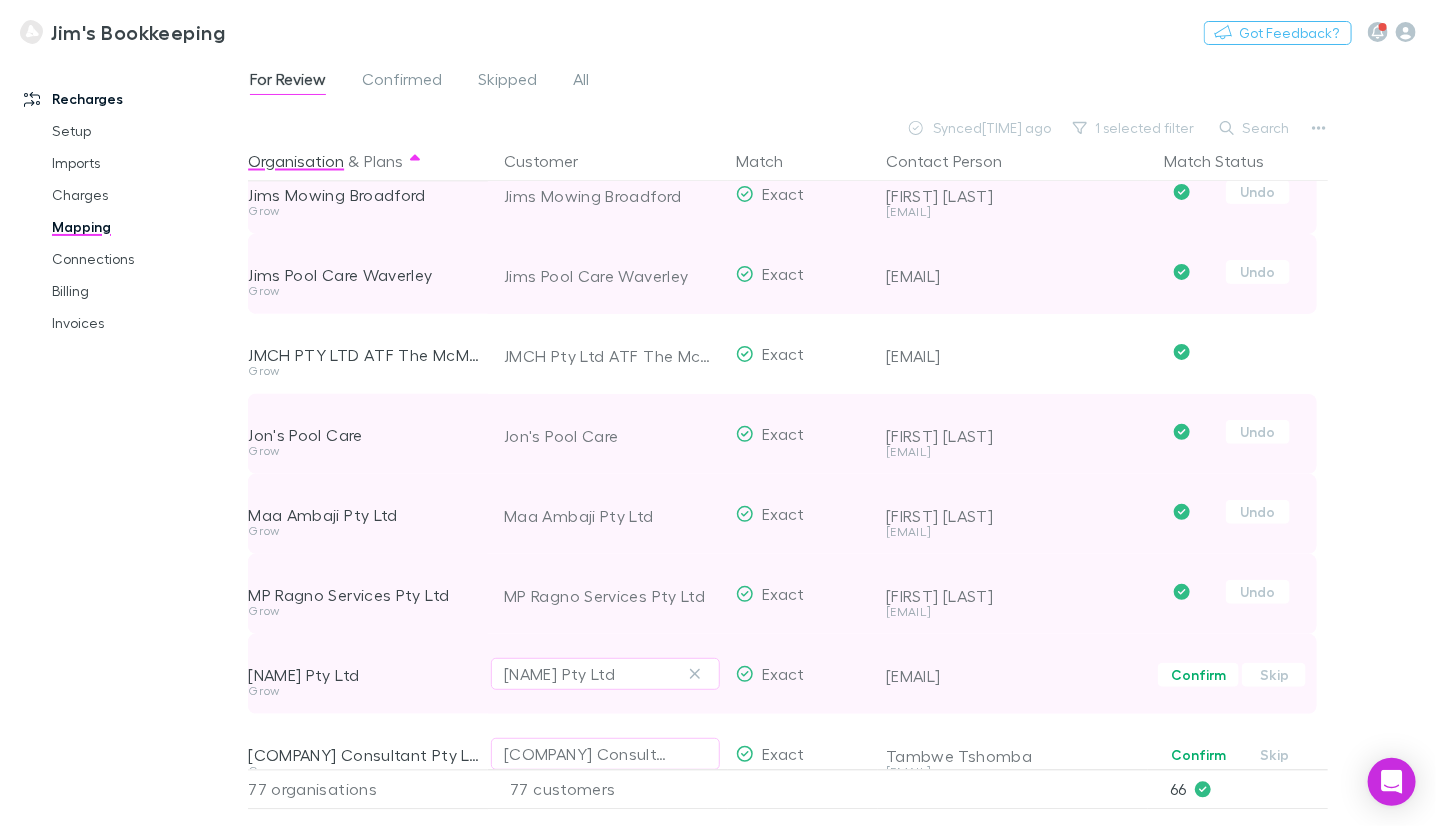 click on "Confirm" at bounding box center [1198, 675] 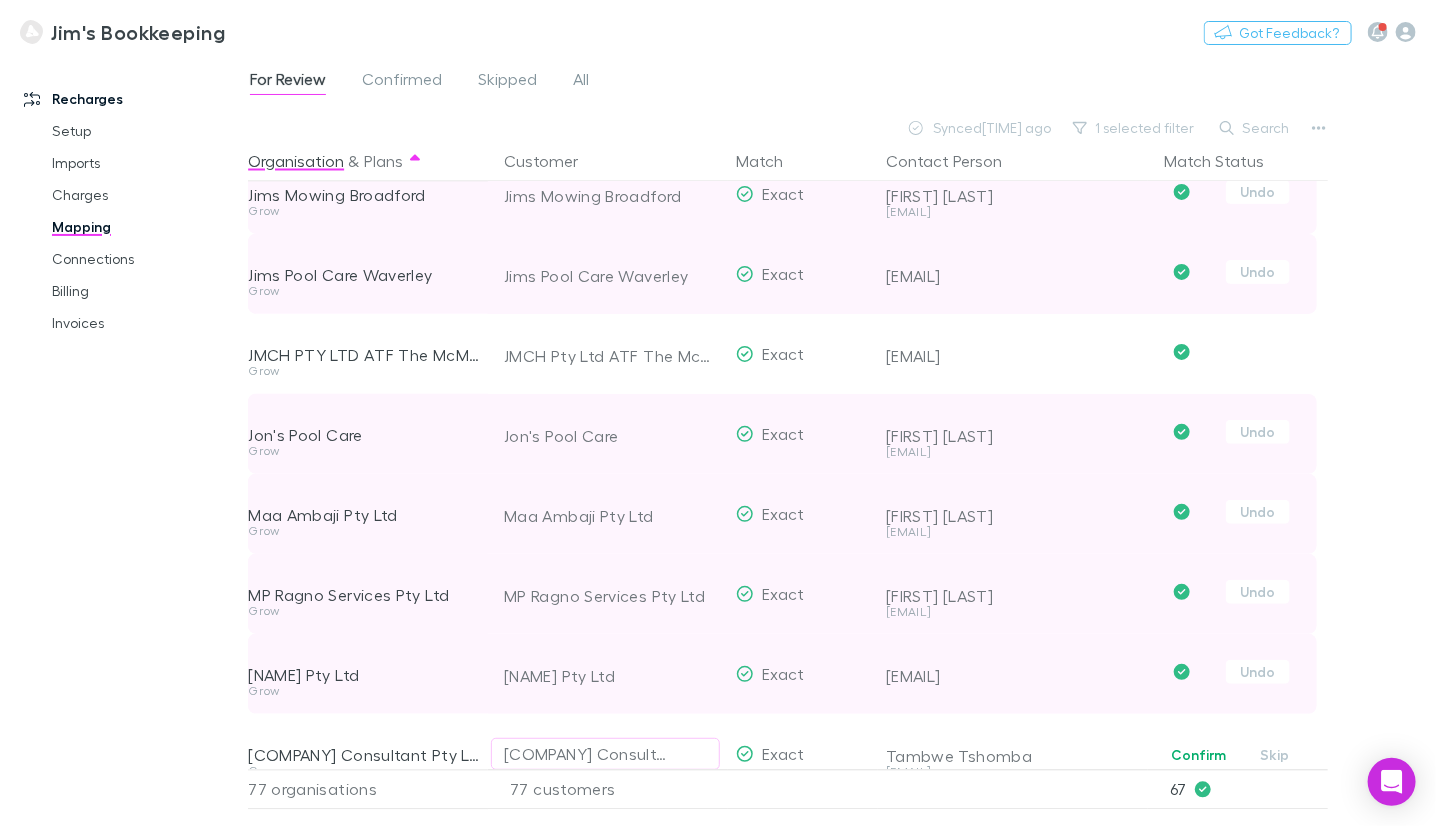 scroll, scrollTop: 4928, scrollLeft: 0, axis: vertical 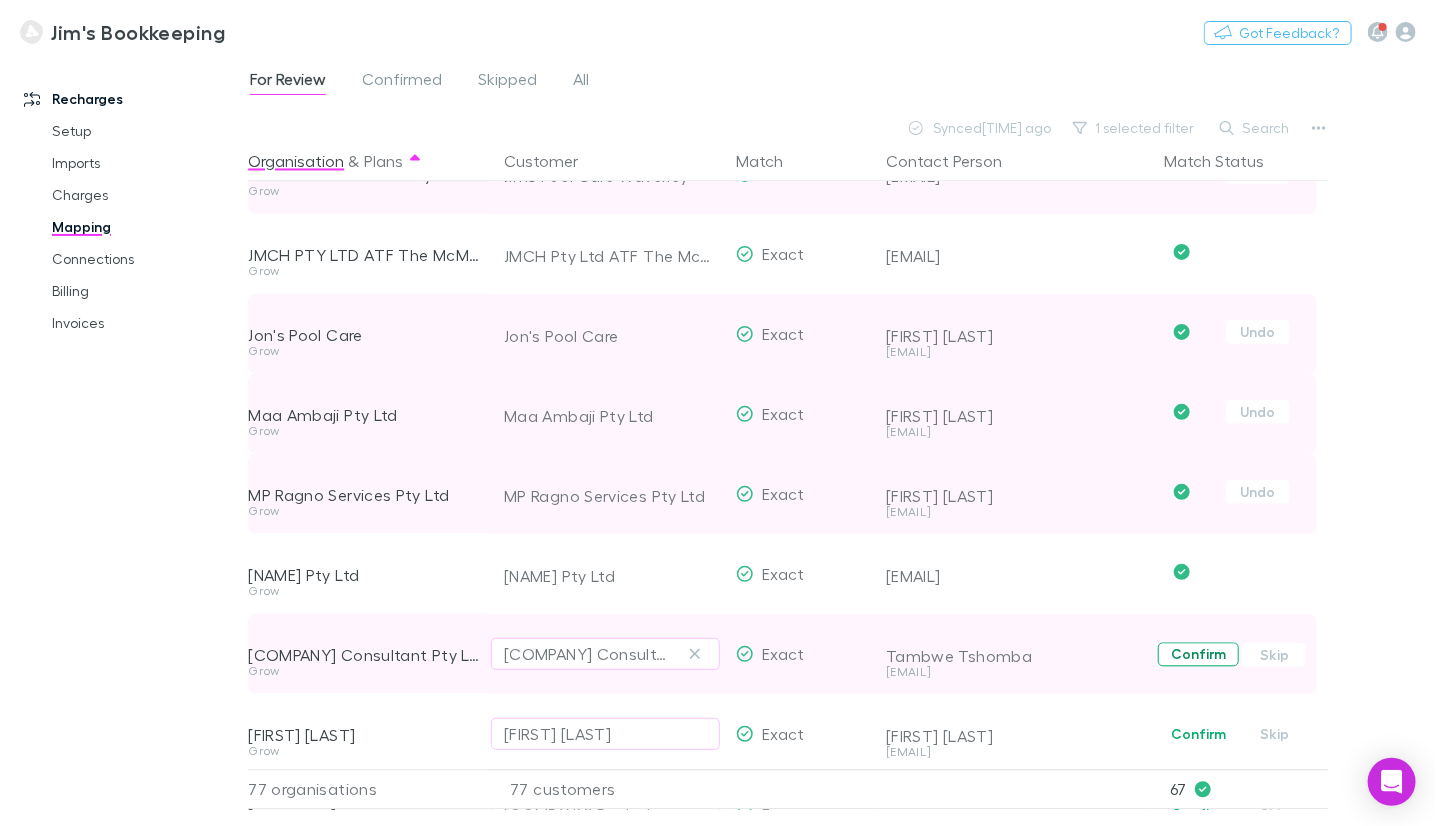 click on "Confirm" at bounding box center (1198, 655) 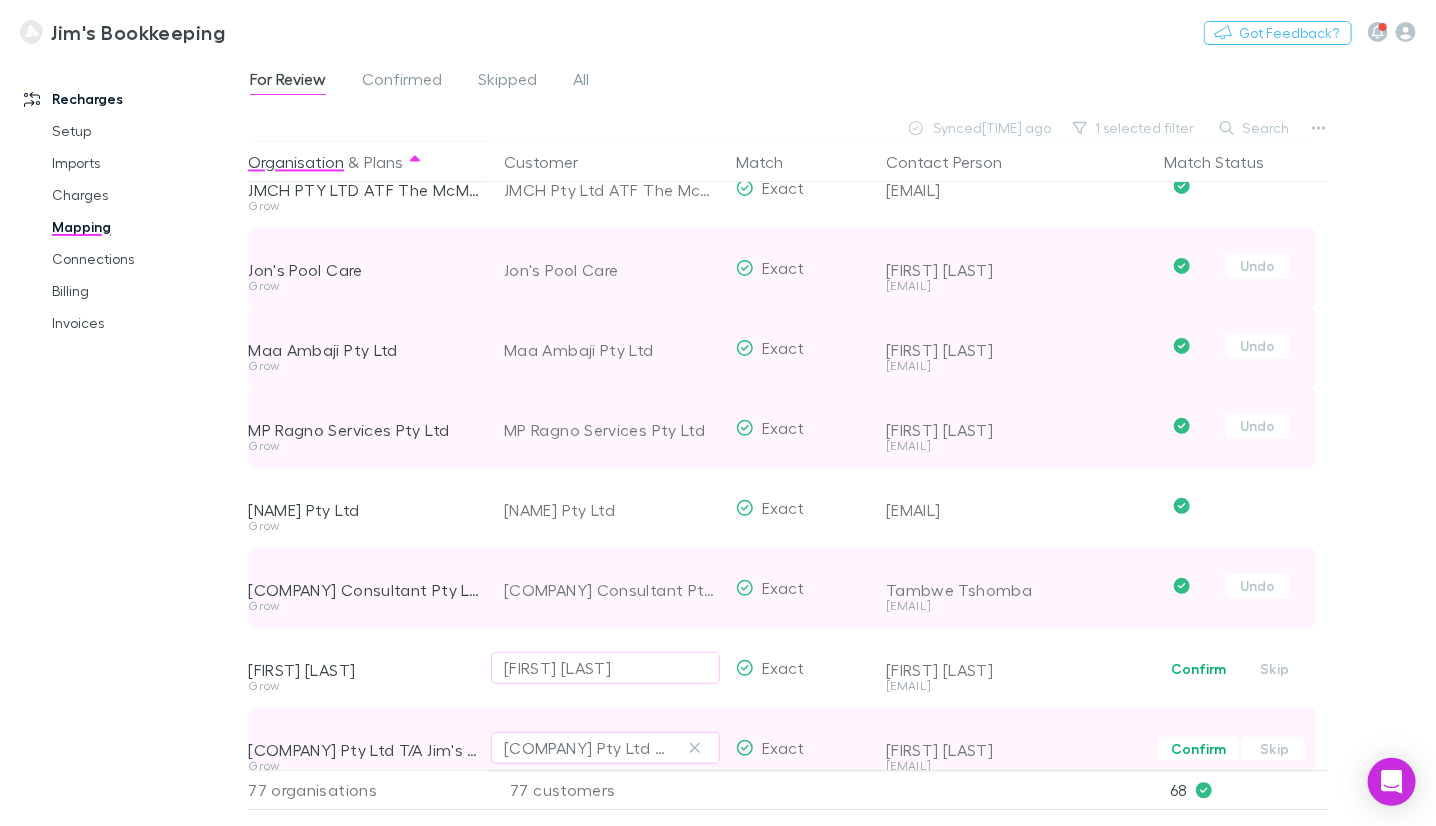 scroll, scrollTop: 5028, scrollLeft: 0, axis: vertical 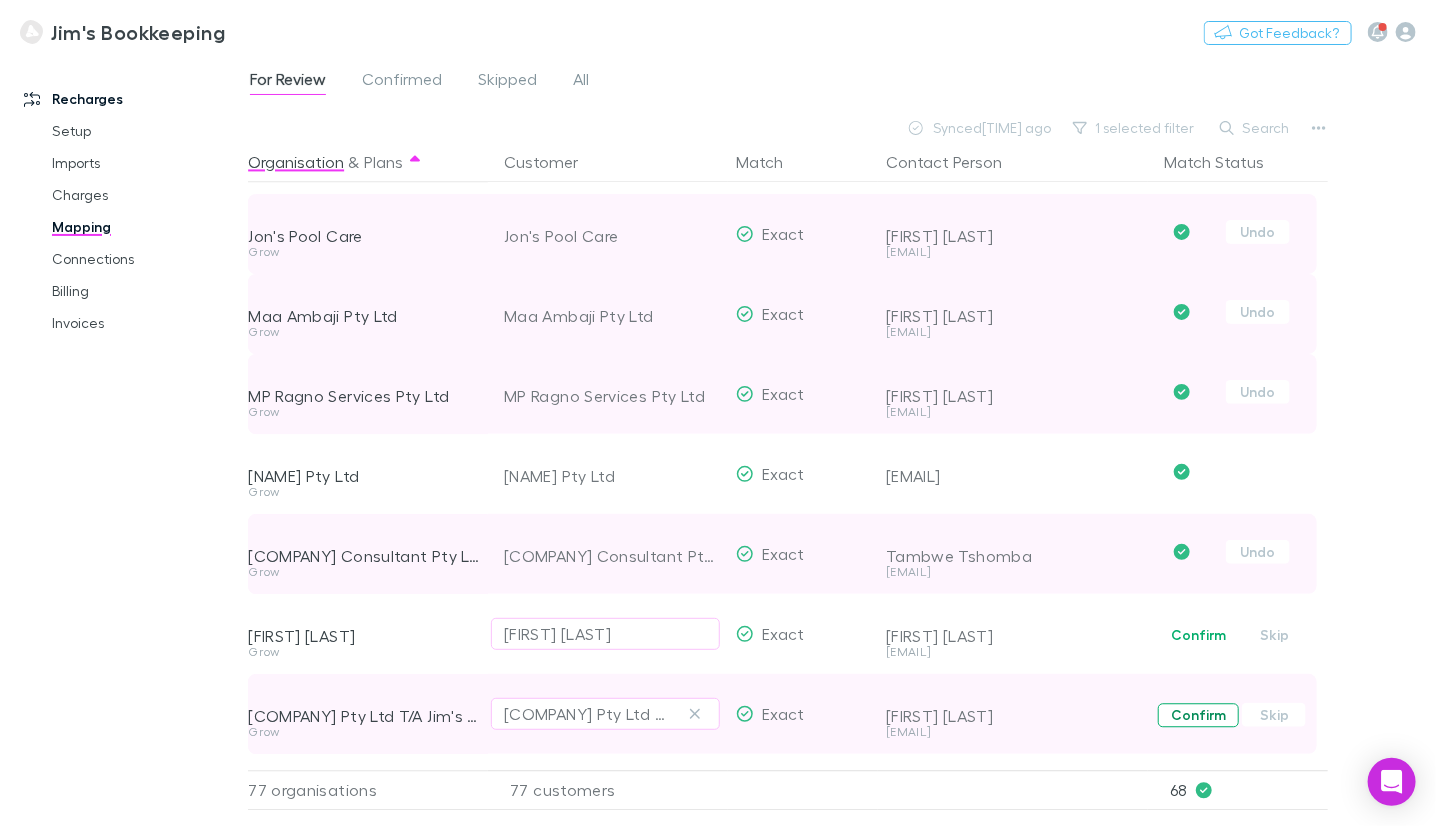 drag, startPoint x: 1185, startPoint y: 645, endPoint x: 1192, endPoint y: 712, distance: 67.36468 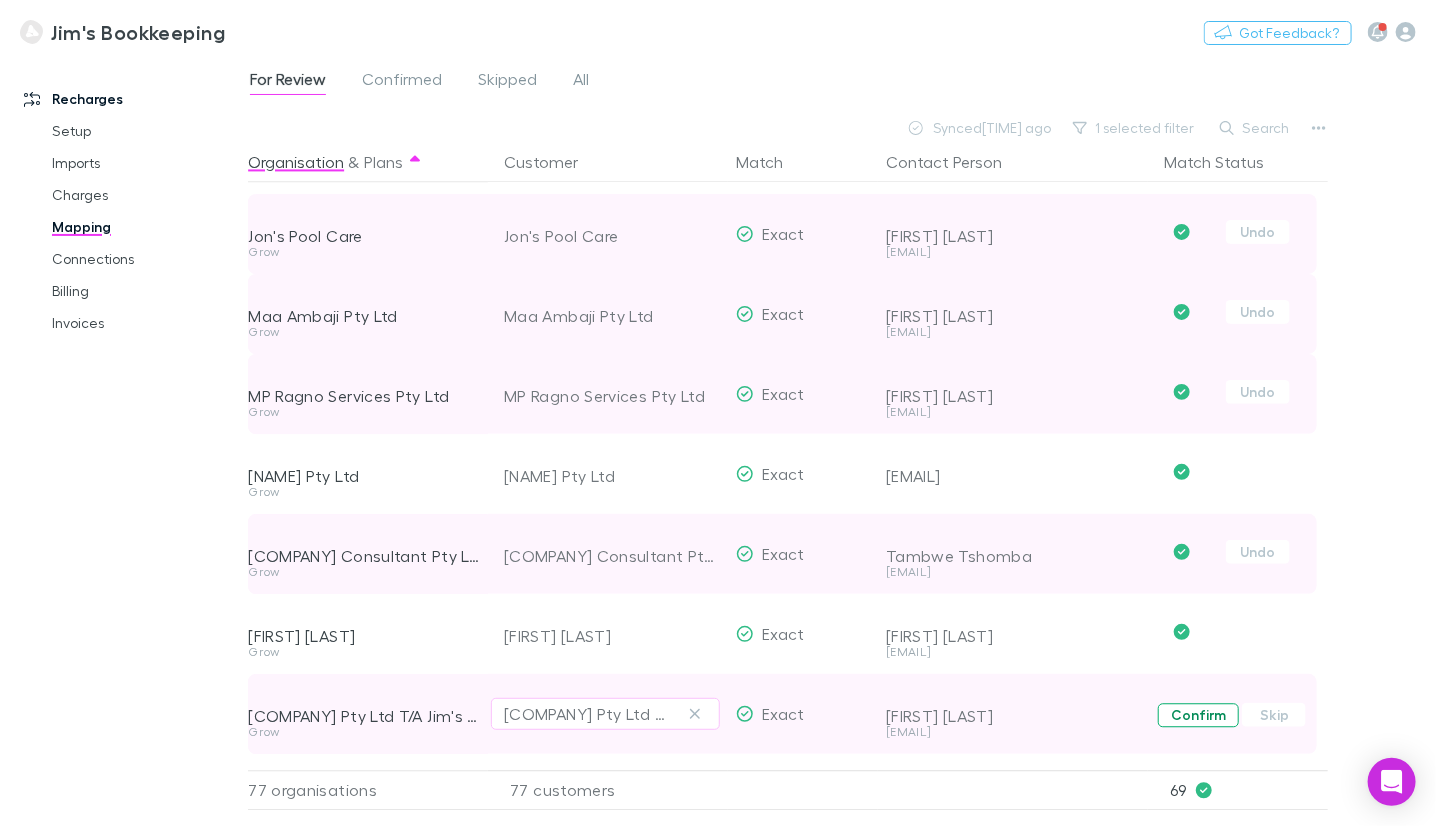 click on "Confirm" at bounding box center (1198, 715) 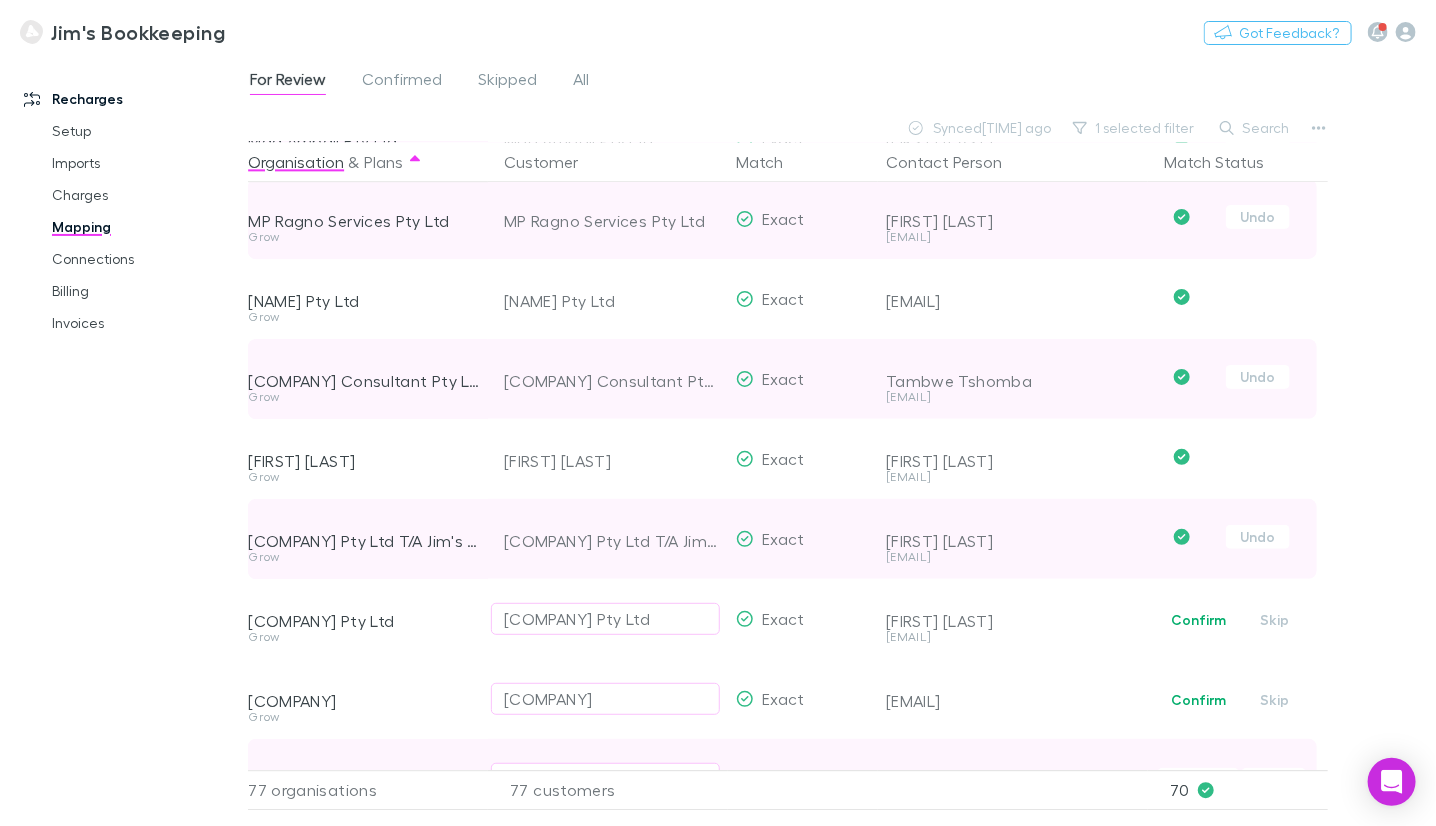 scroll, scrollTop: 5228, scrollLeft: 0, axis: vertical 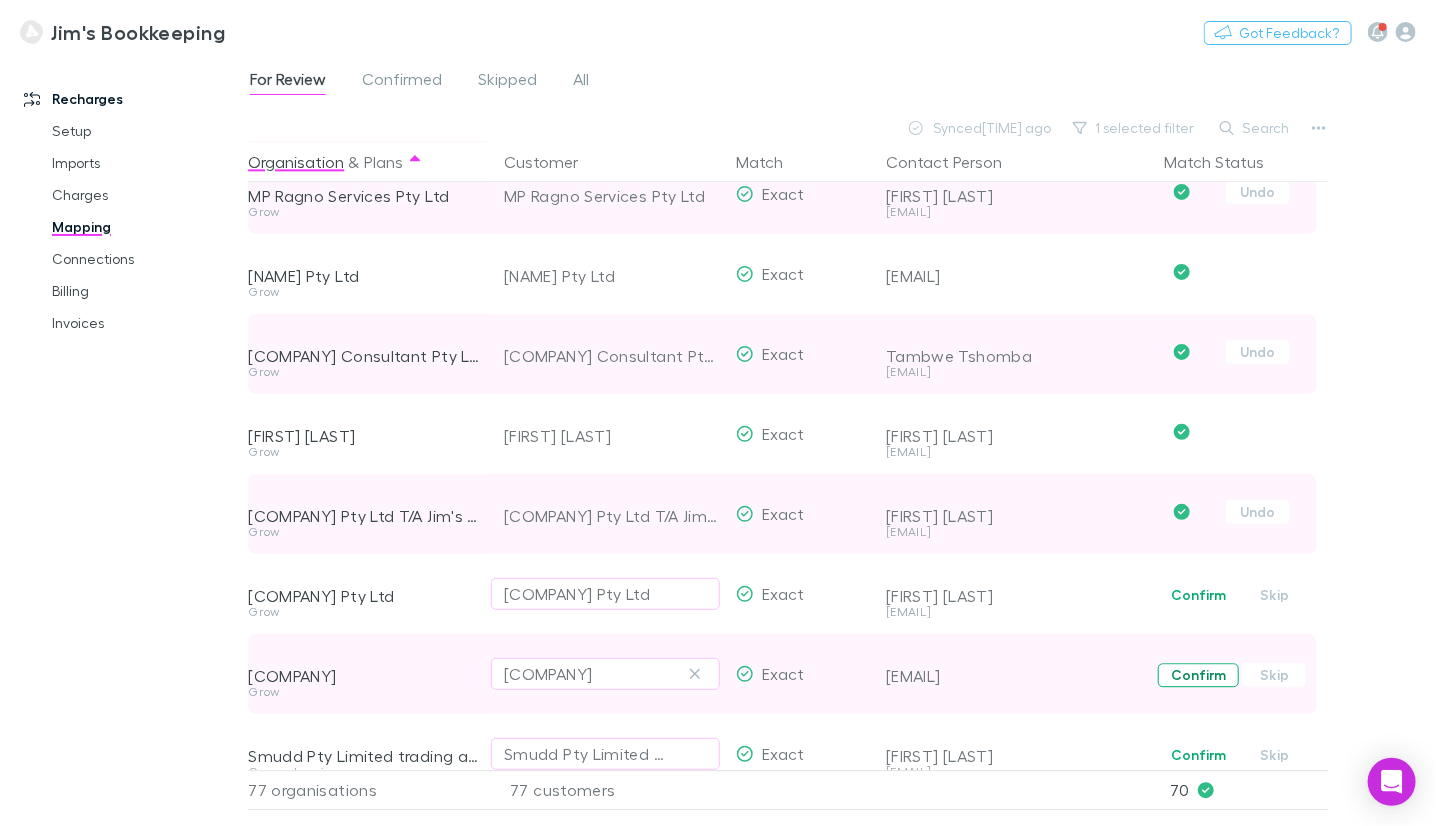 click on "Confirm" at bounding box center (1198, 675) 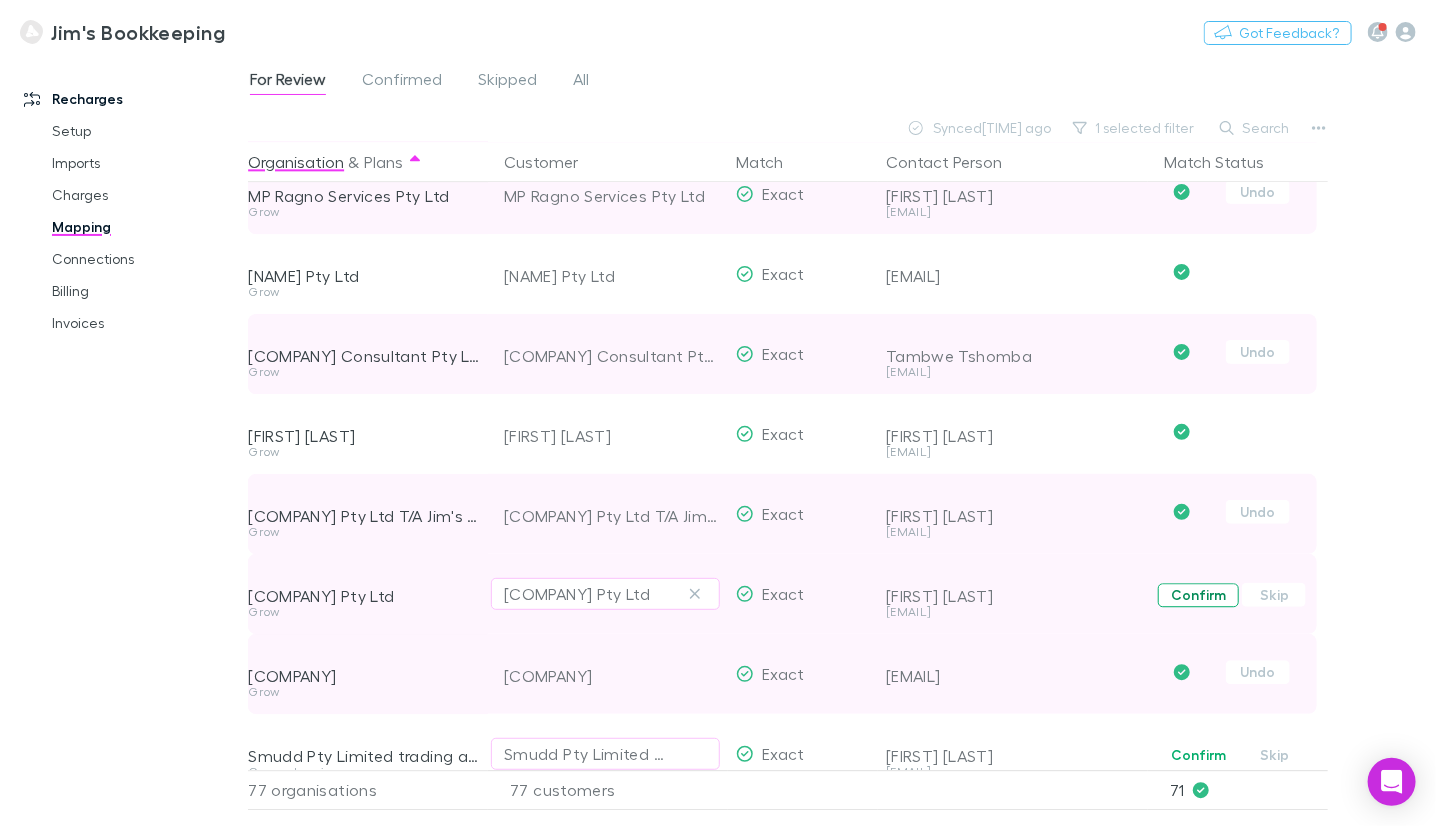 click on "Confirm" at bounding box center (1198, 595) 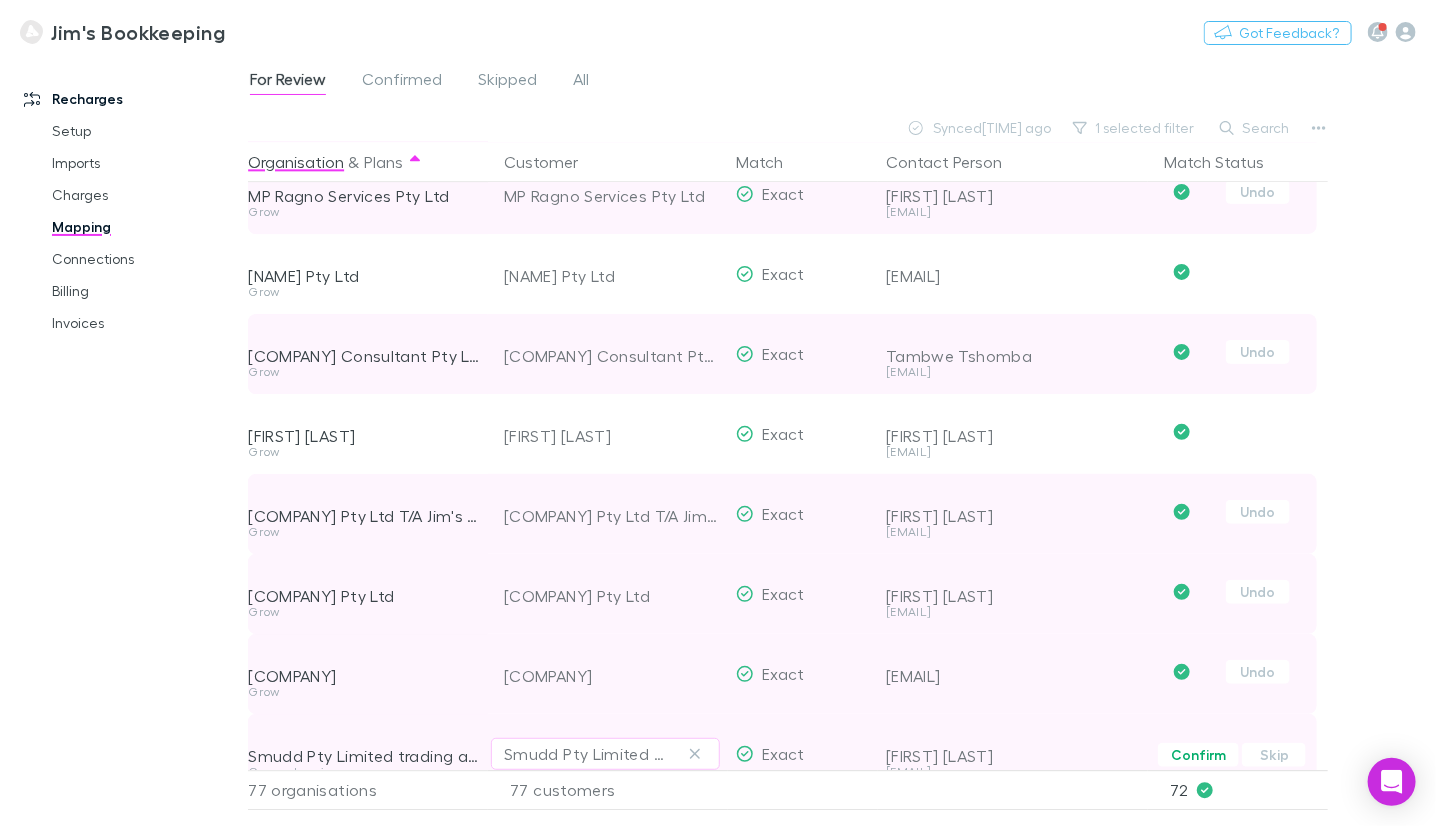 scroll, scrollTop: 5328, scrollLeft: 0, axis: vertical 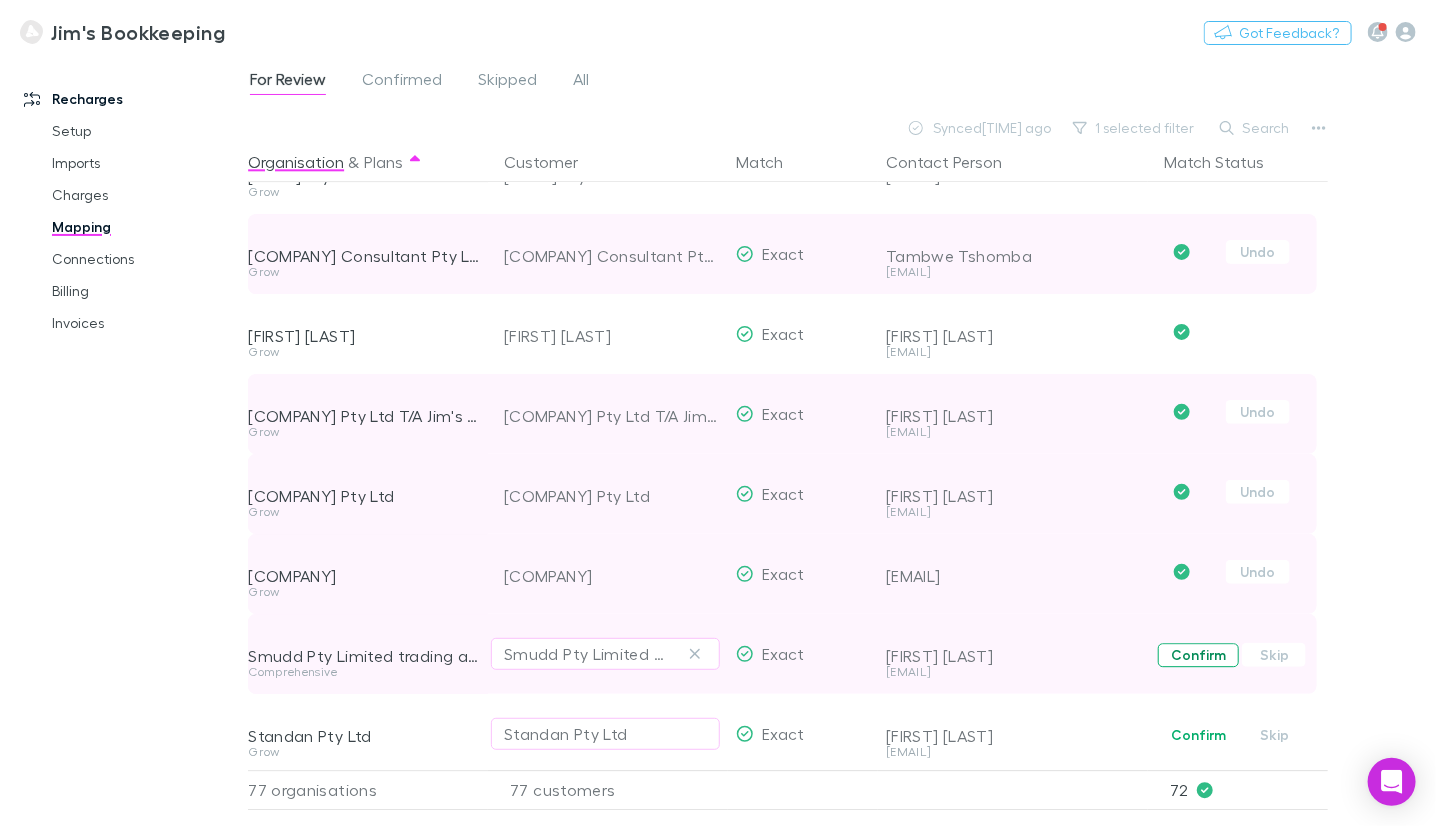 click on "Confirm" at bounding box center (1198, 655) 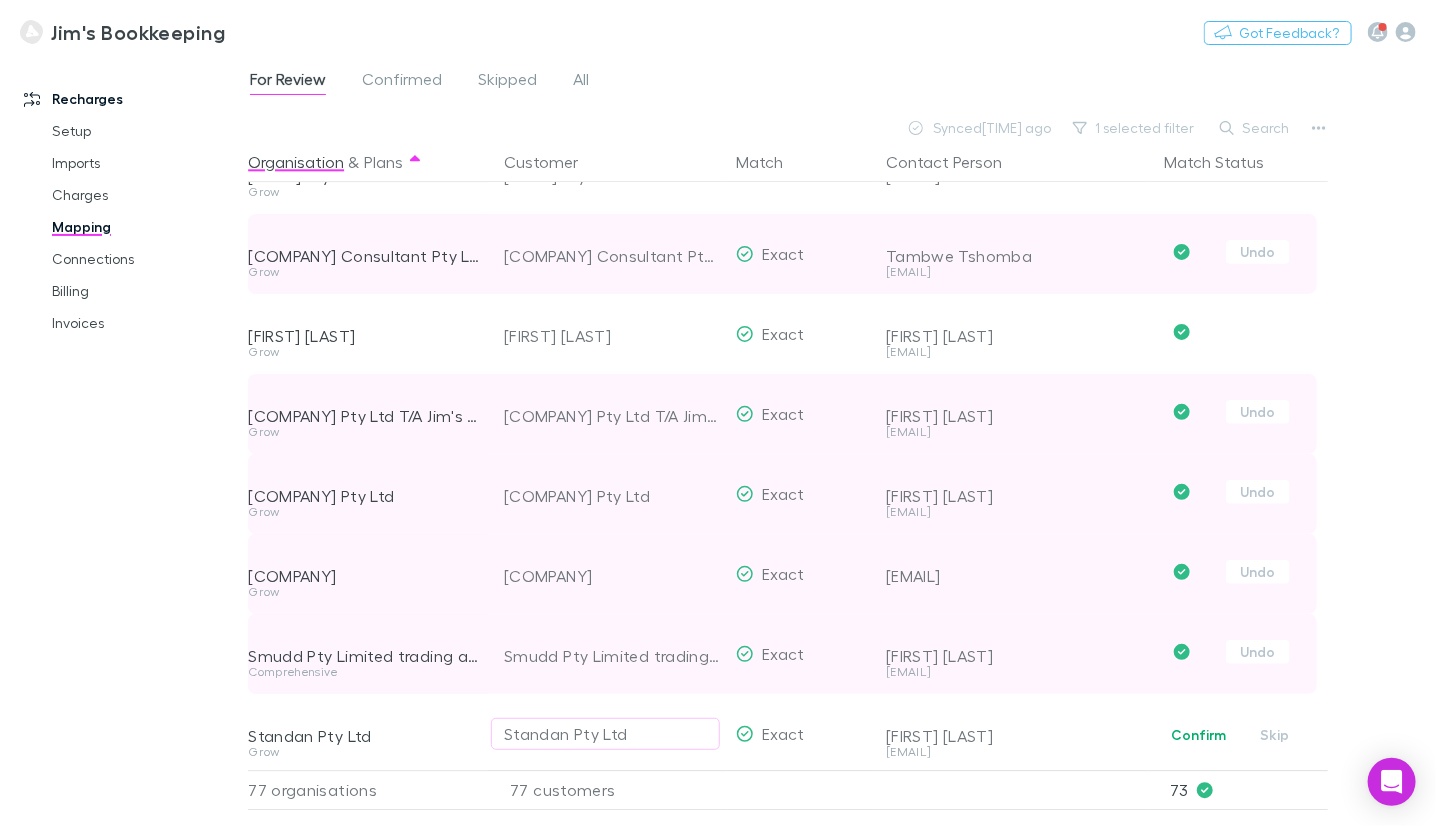 scroll, scrollTop: 5528, scrollLeft: 0, axis: vertical 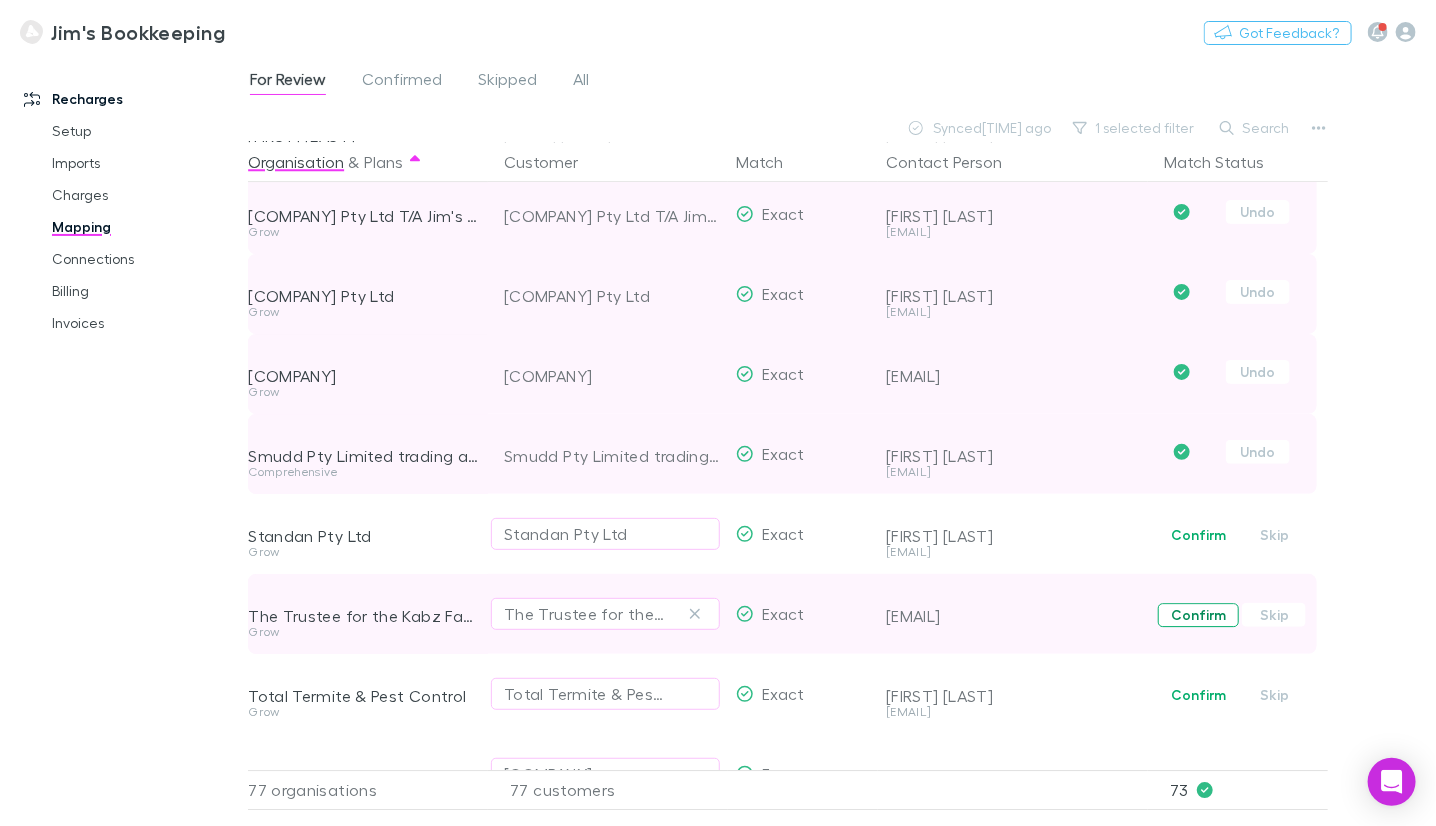 click on "Confirm" at bounding box center (1198, 615) 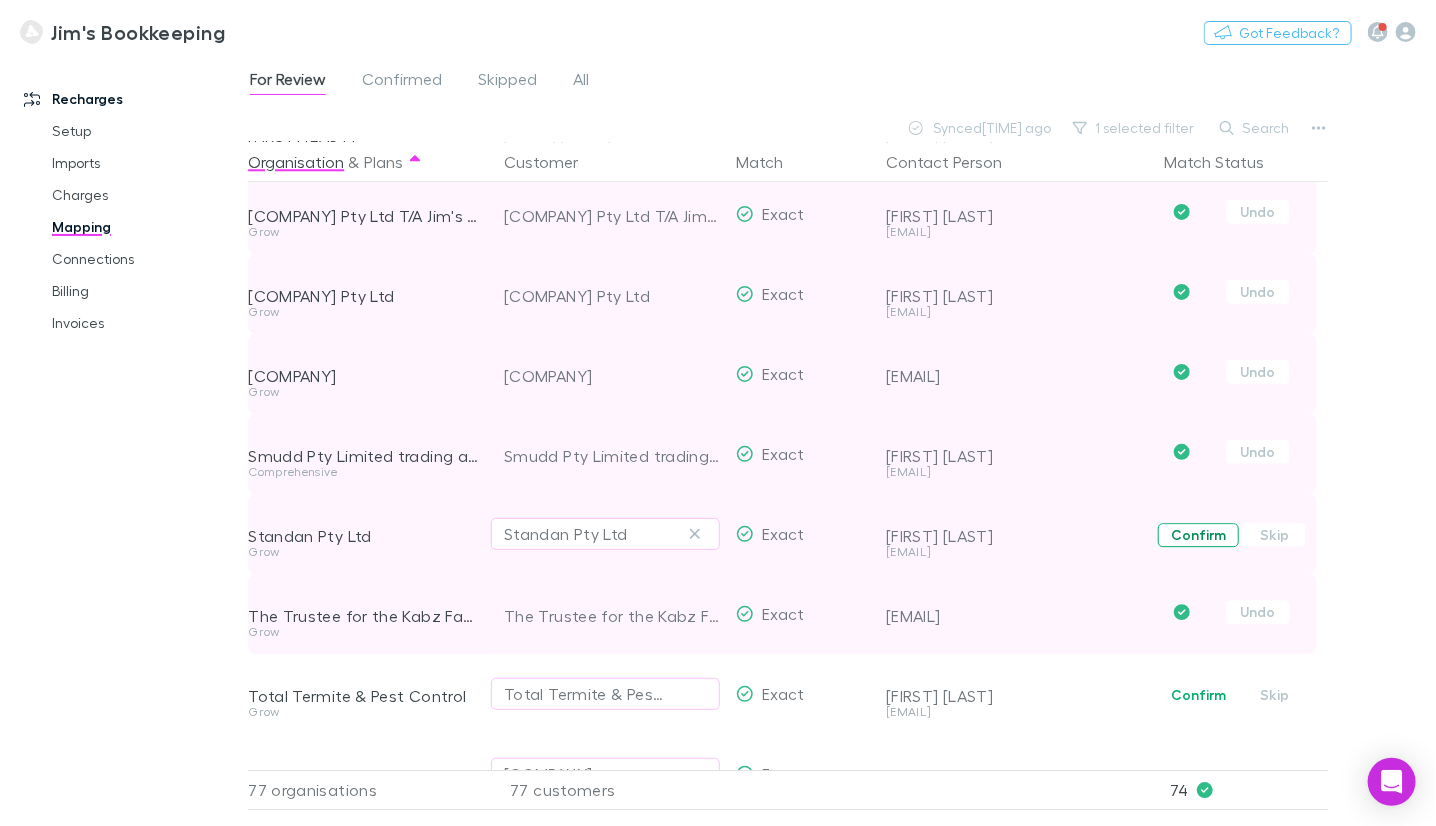 click on "Confirm" at bounding box center [1198, 535] 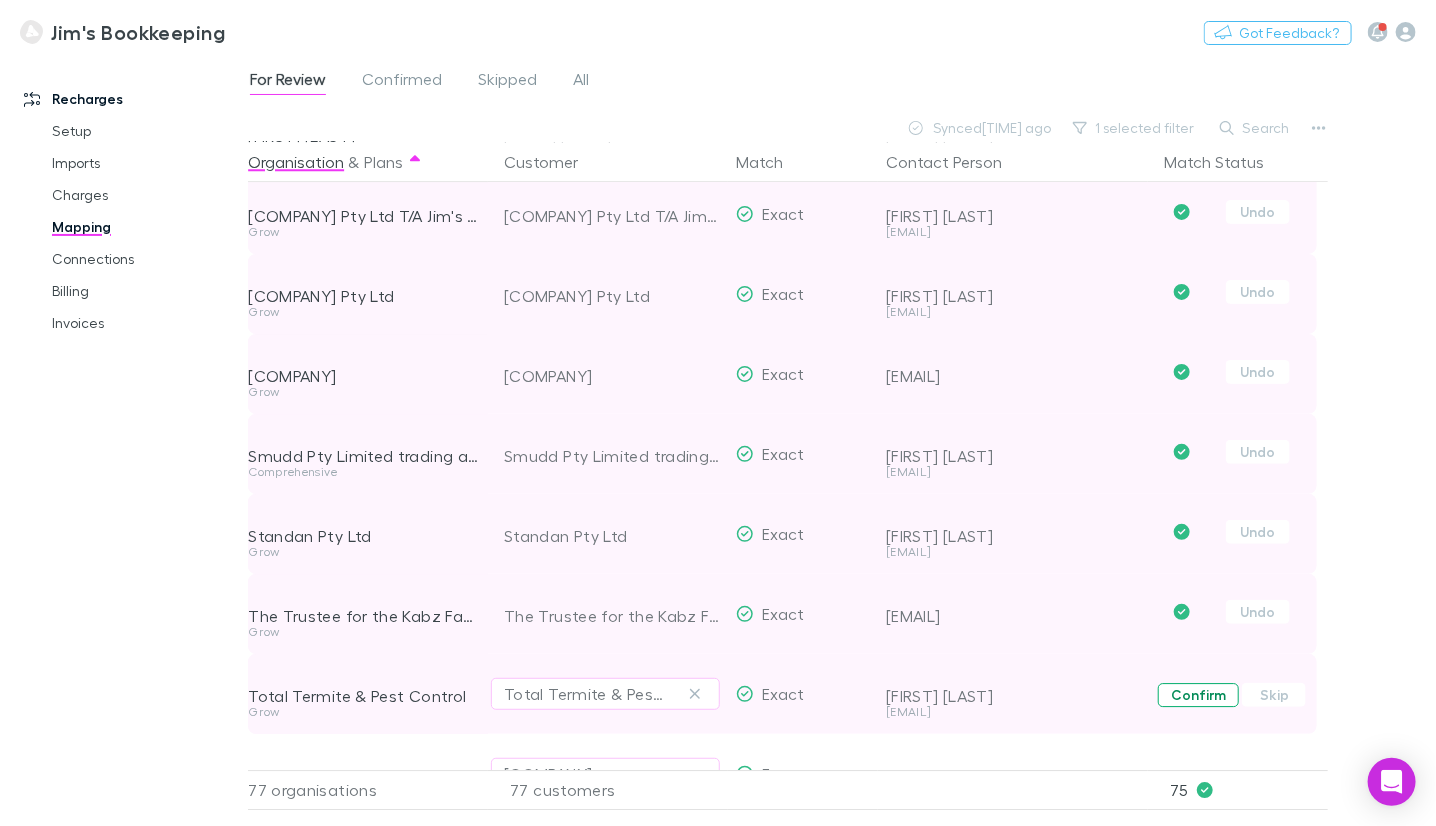 click on "Confirm" at bounding box center (1198, 695) 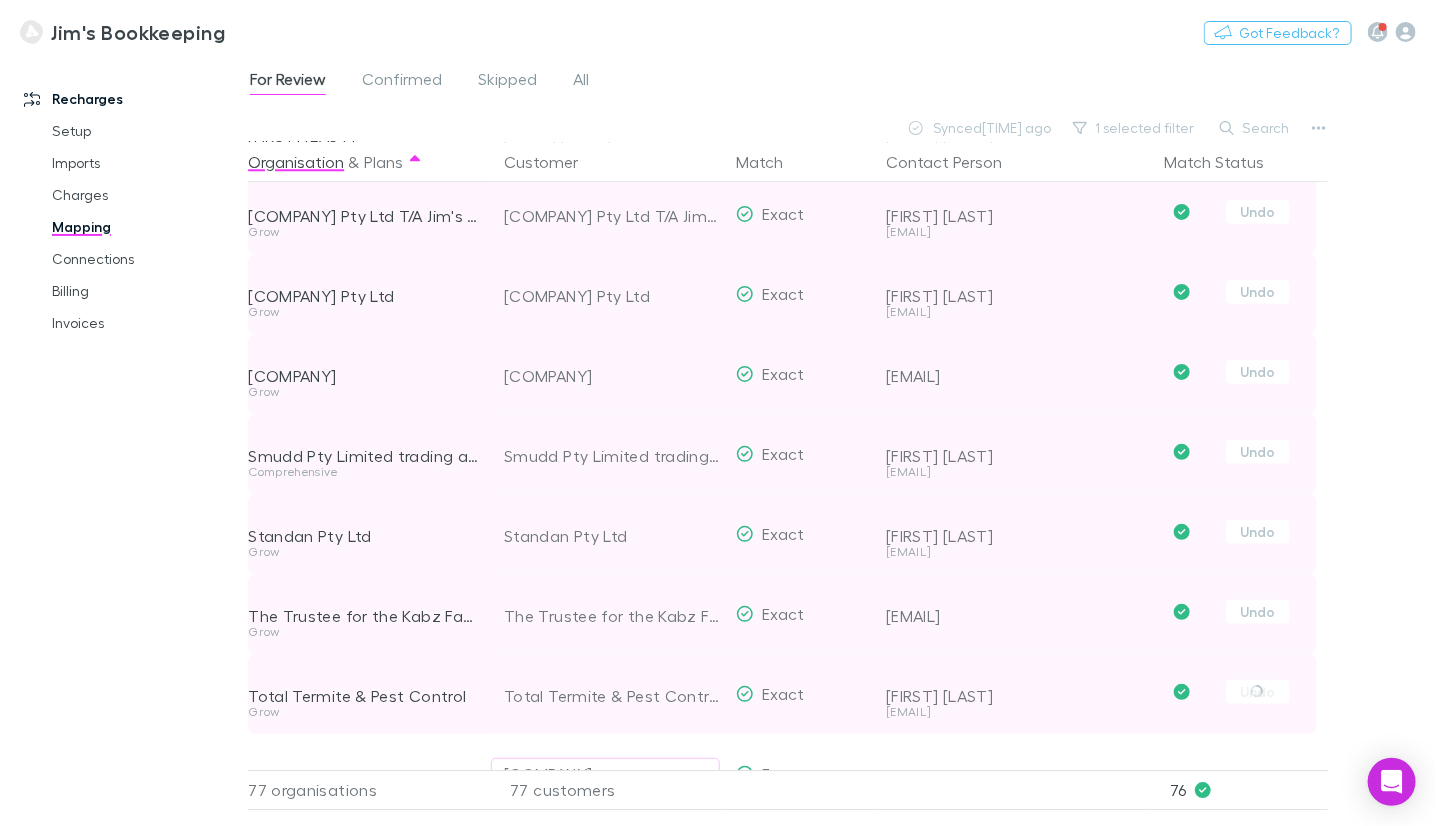 scroll, scrollTop: 5586, scrollLeft: 0, axis: vertical 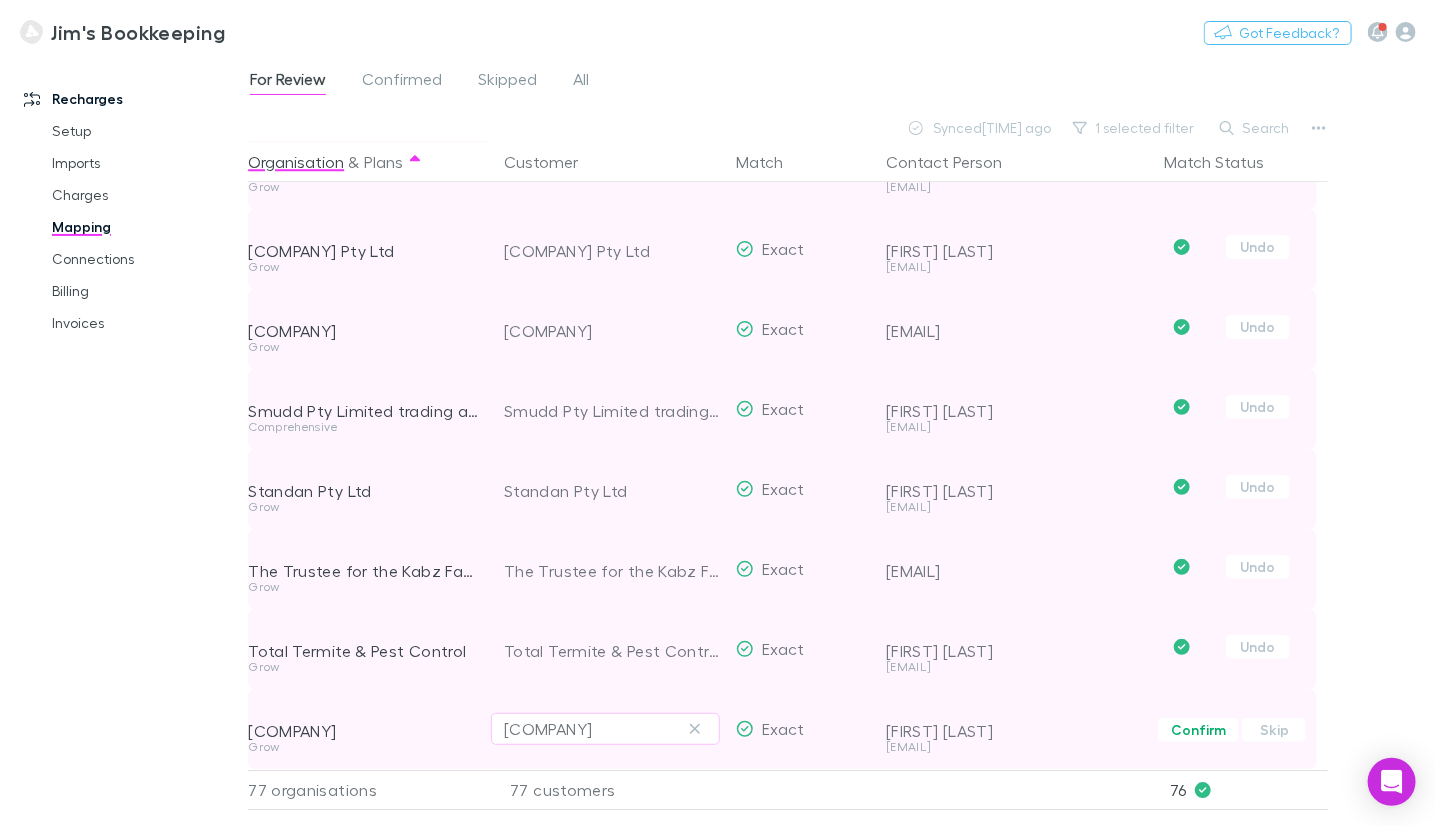 click on "Confirm" at bounding box center [1198, 730] 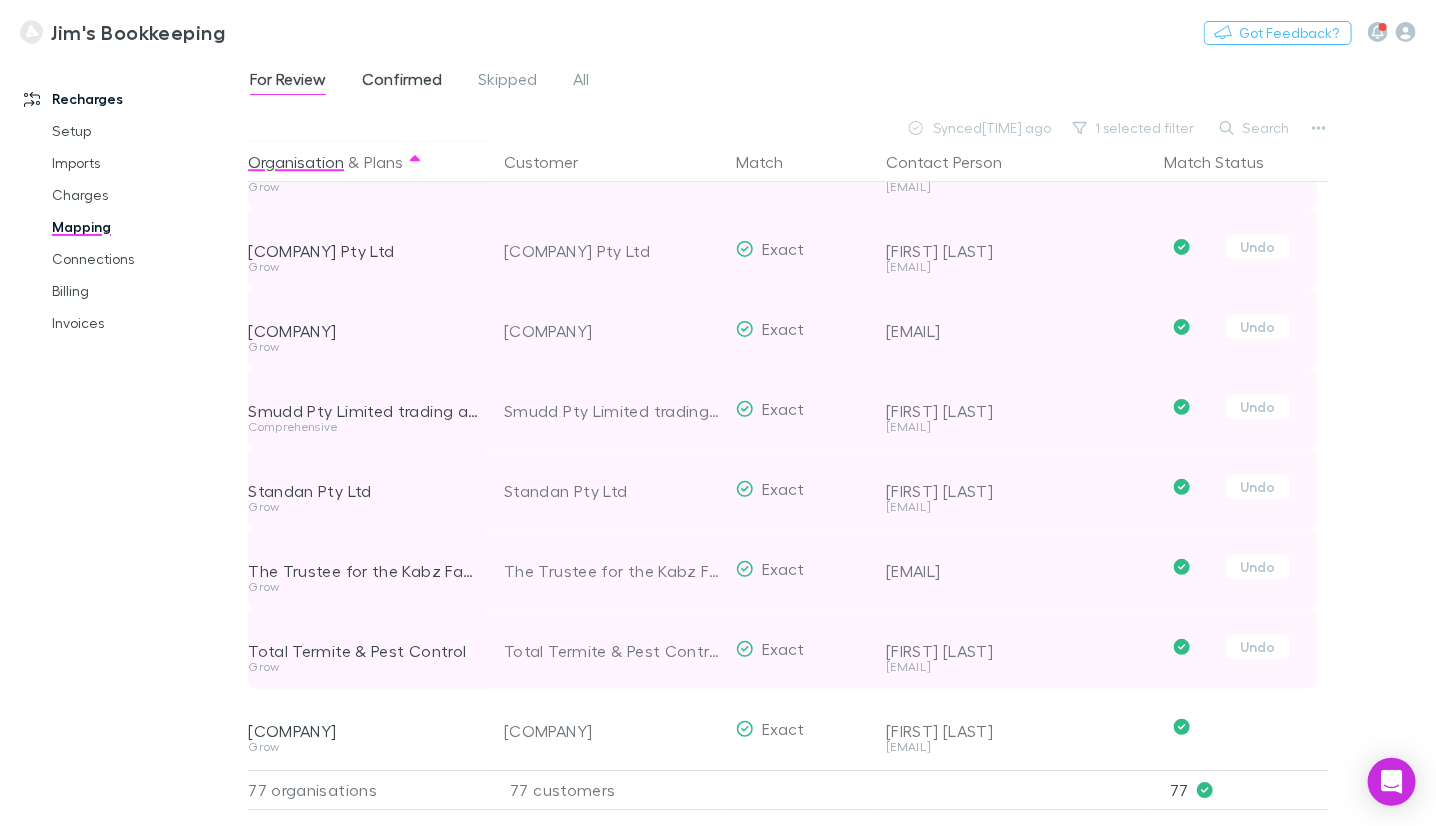 click on "Confirmed" at bounding box center [402, 82] 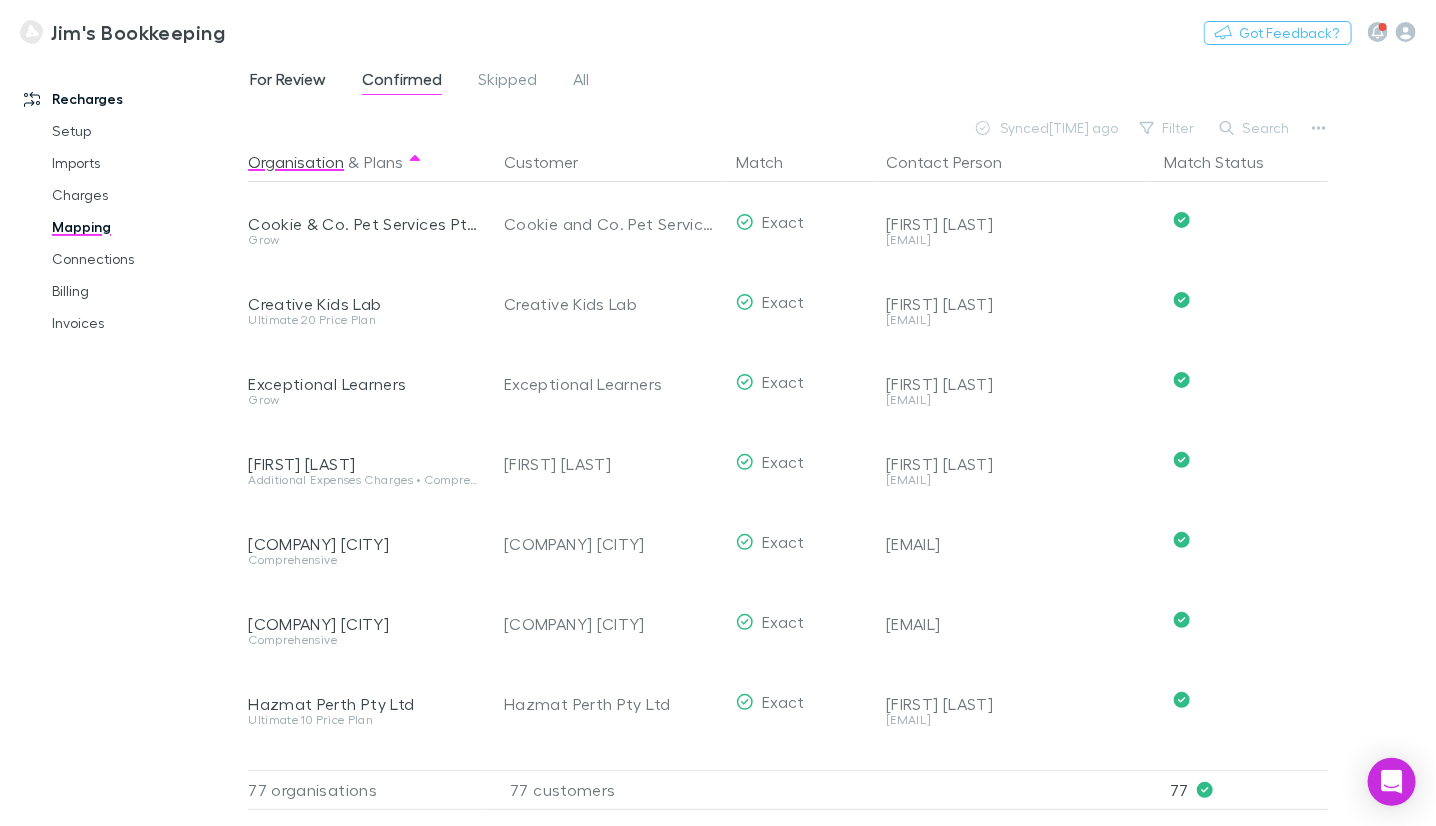 click on "For Review" at bounding box center [288, 82] 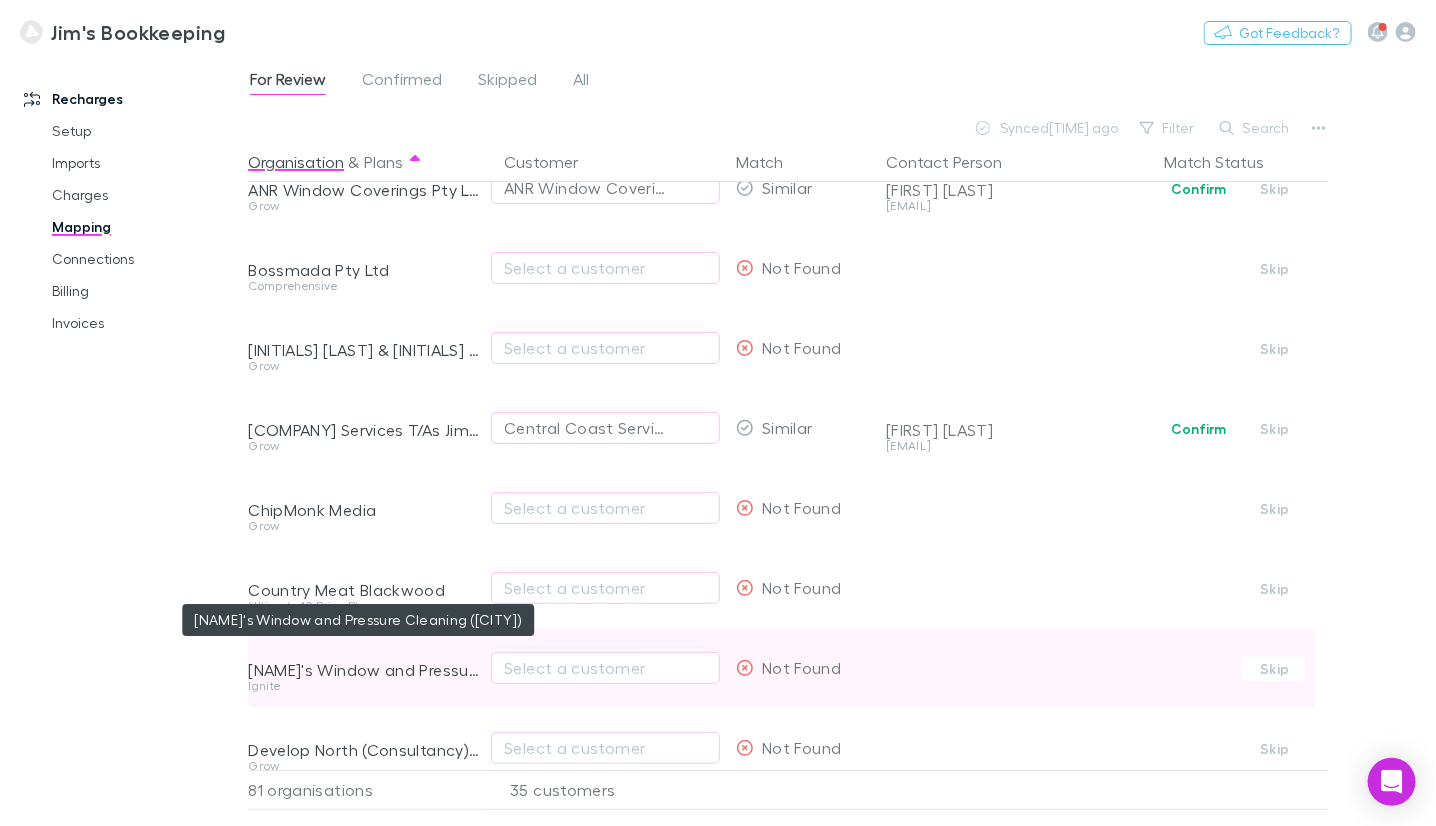 scroll, scrollTop: 0, scrollLeft: 0, axis: both 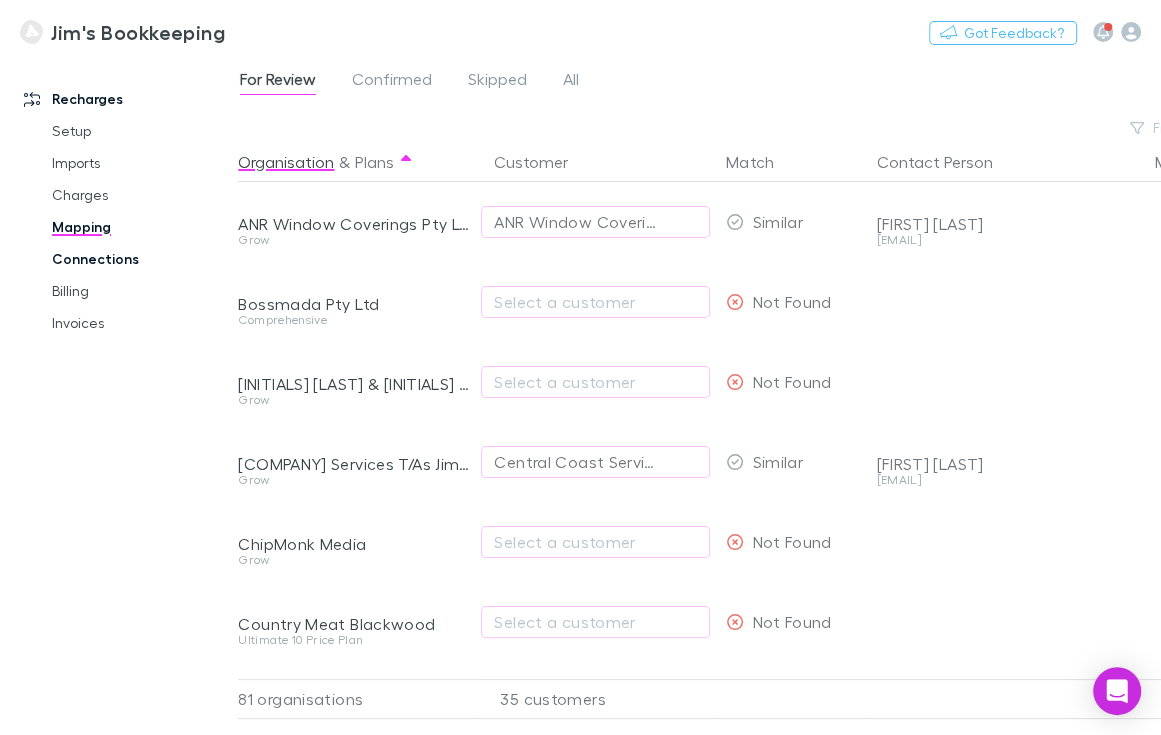 click on "Connections" at bounding box center [140, 259] 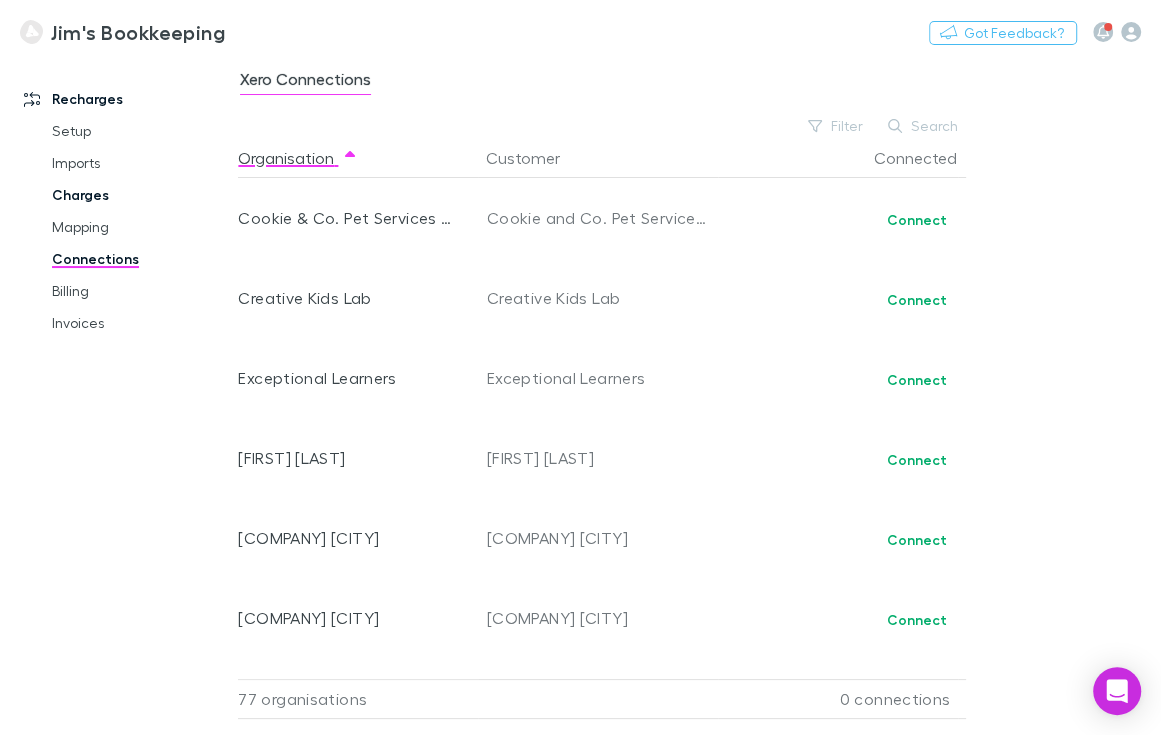 click on "Charges" at bounding box center [140, 195] 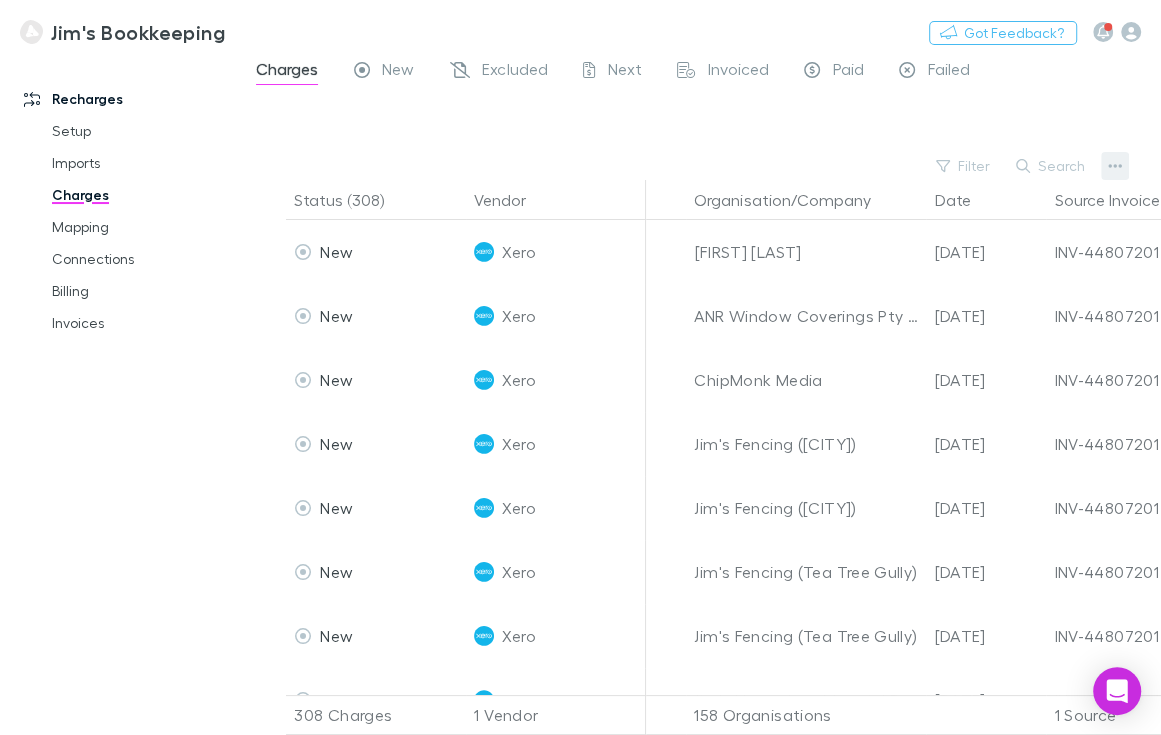 click at bounding box center (1115, 166) 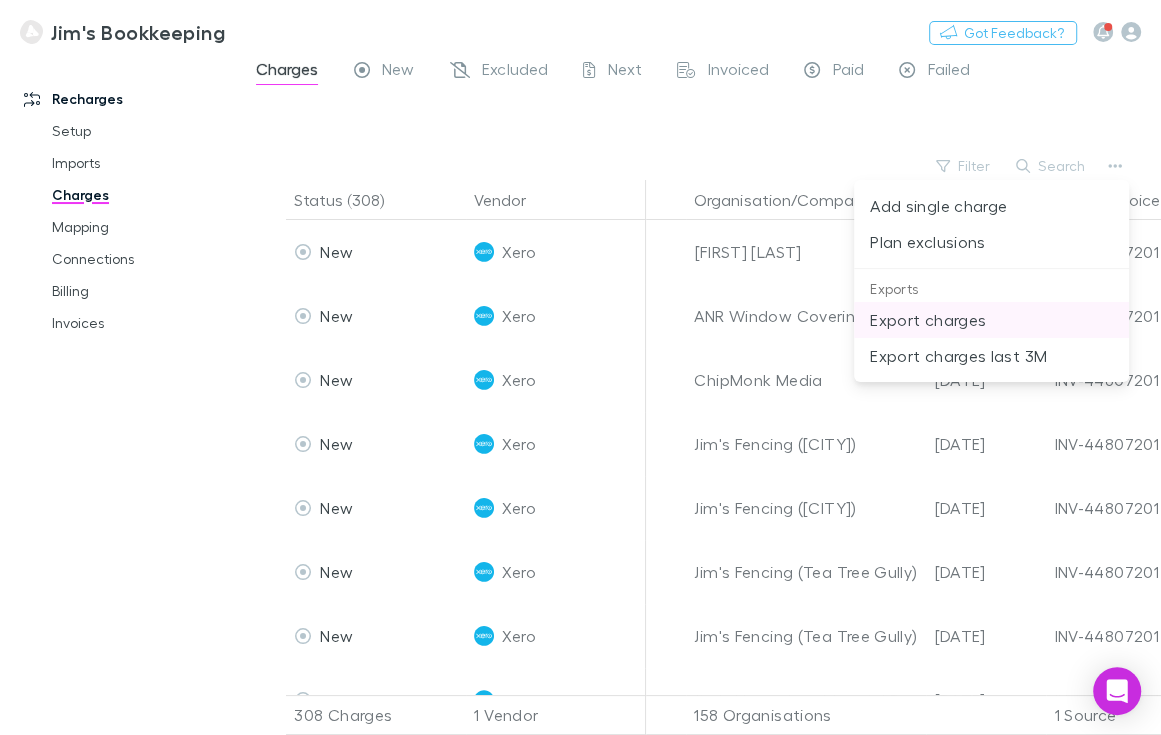click on "Export charges" at bounding box center (991, 320) 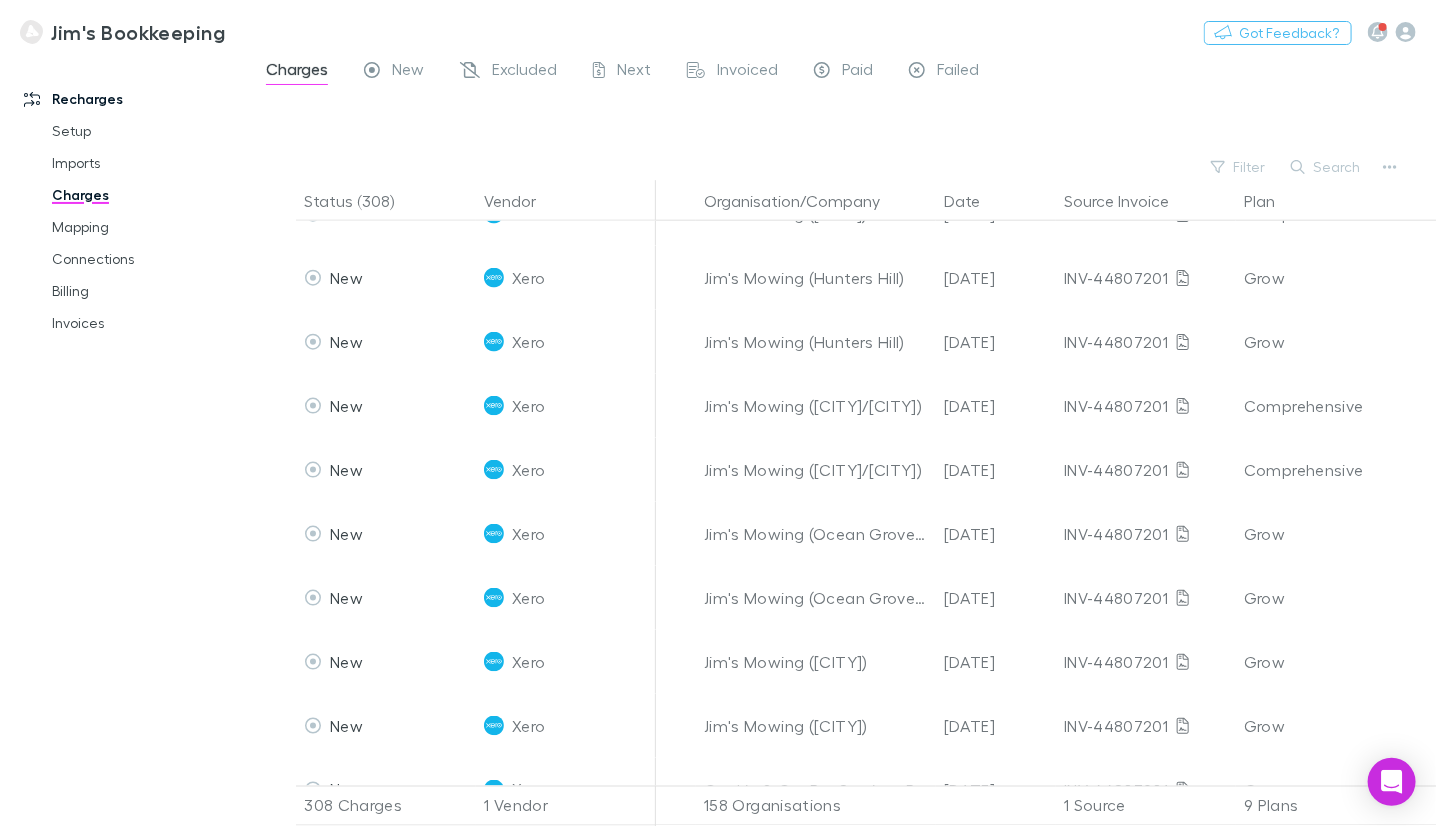 scroll, scrollTop: 2655, scrollLeft: 0, axis: vertical 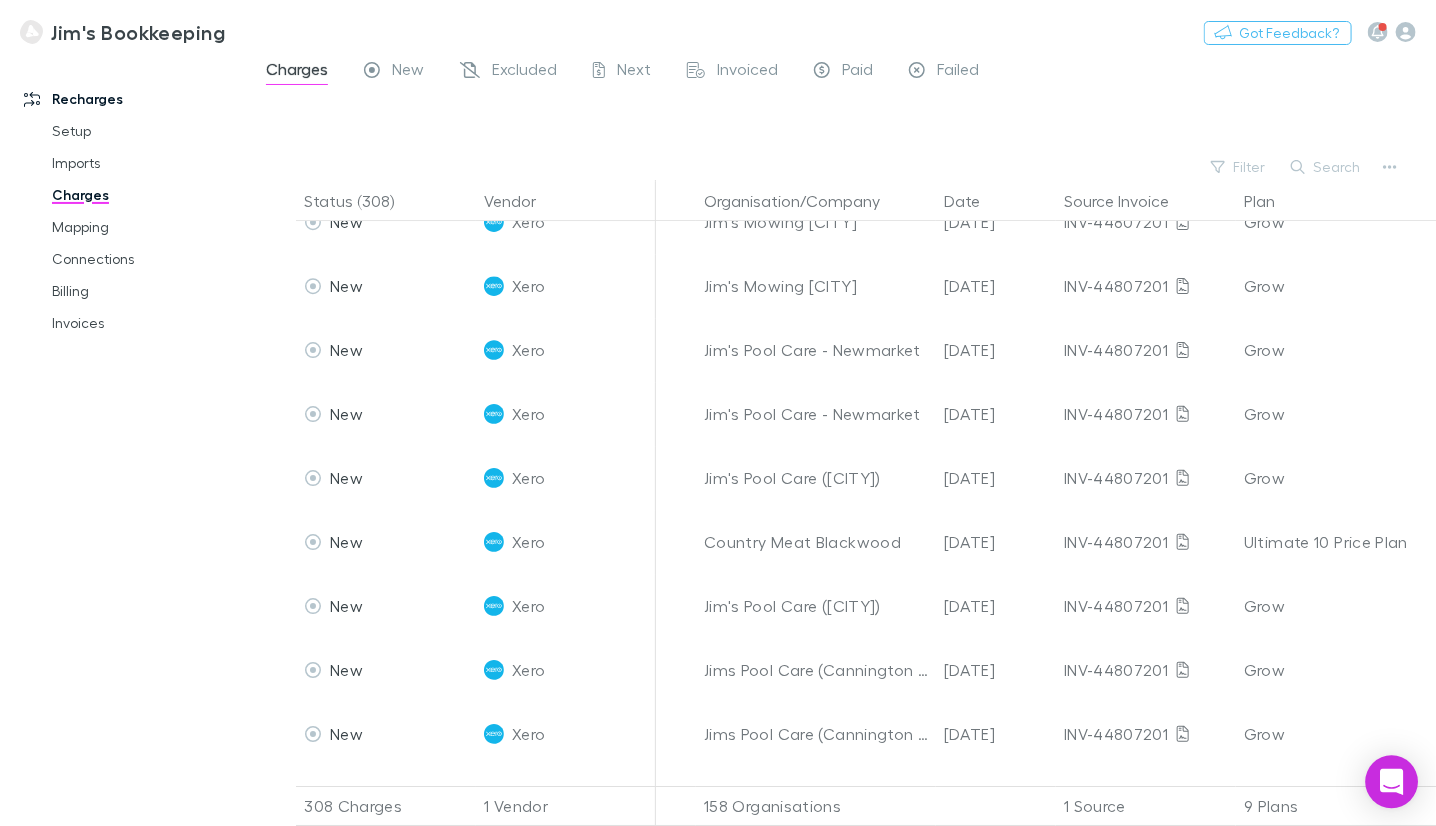 click 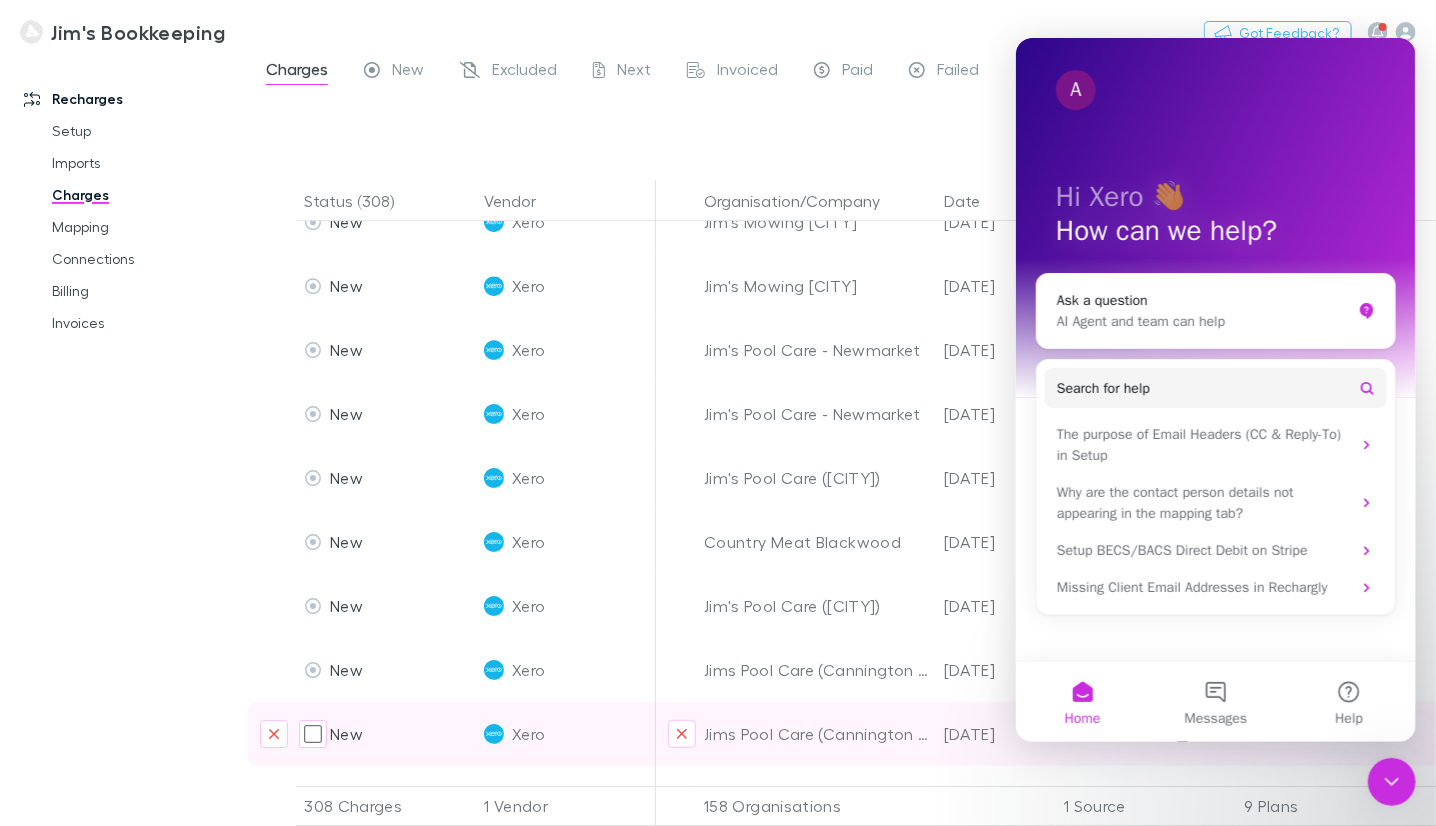 scroll, scrollTop: 0, scrollLeft: 0, axis: both 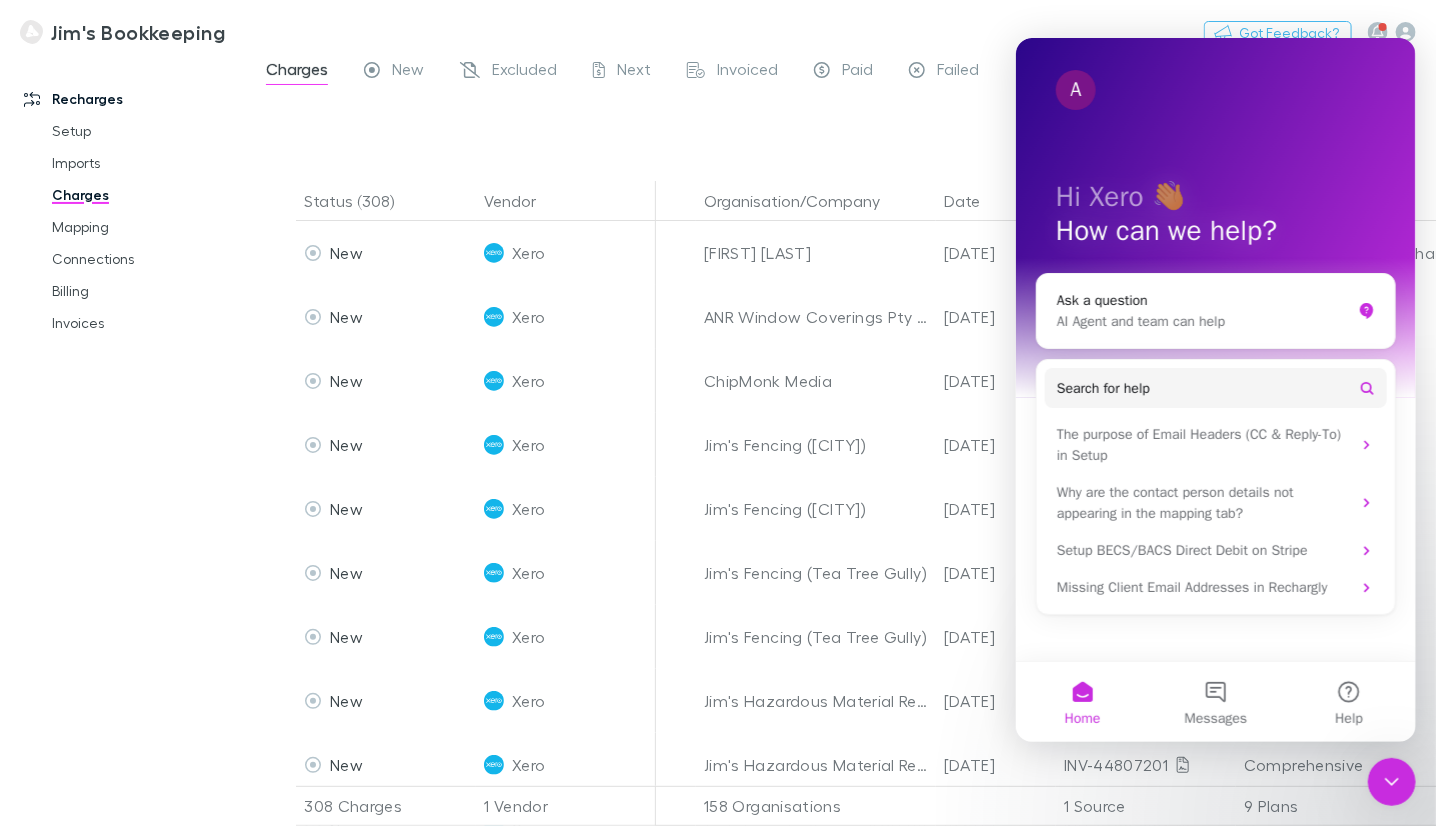 click at bounding box center (860, 123) 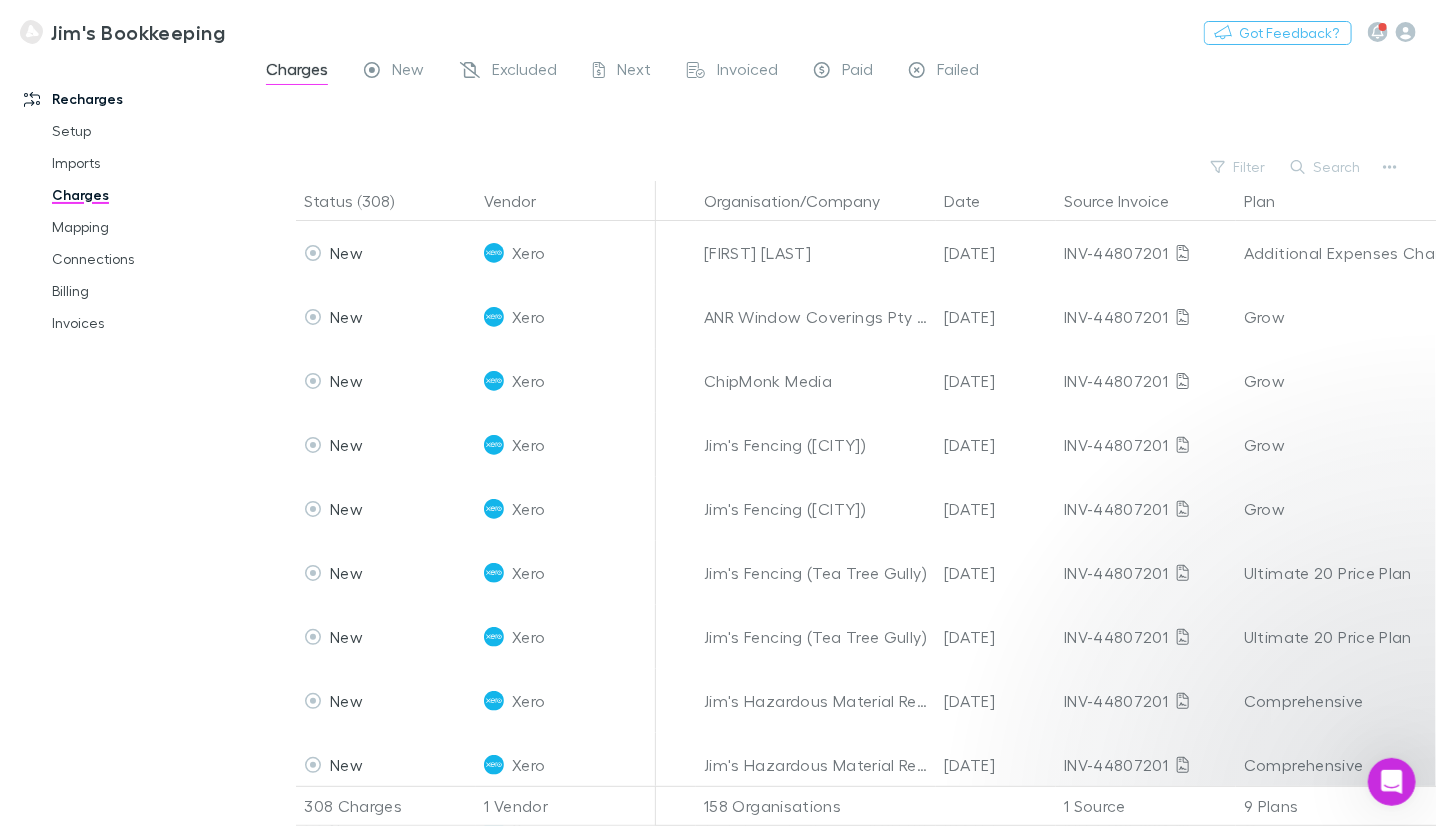 scroll, scrollTop: 0, scrollLeft: 0, axis: both 